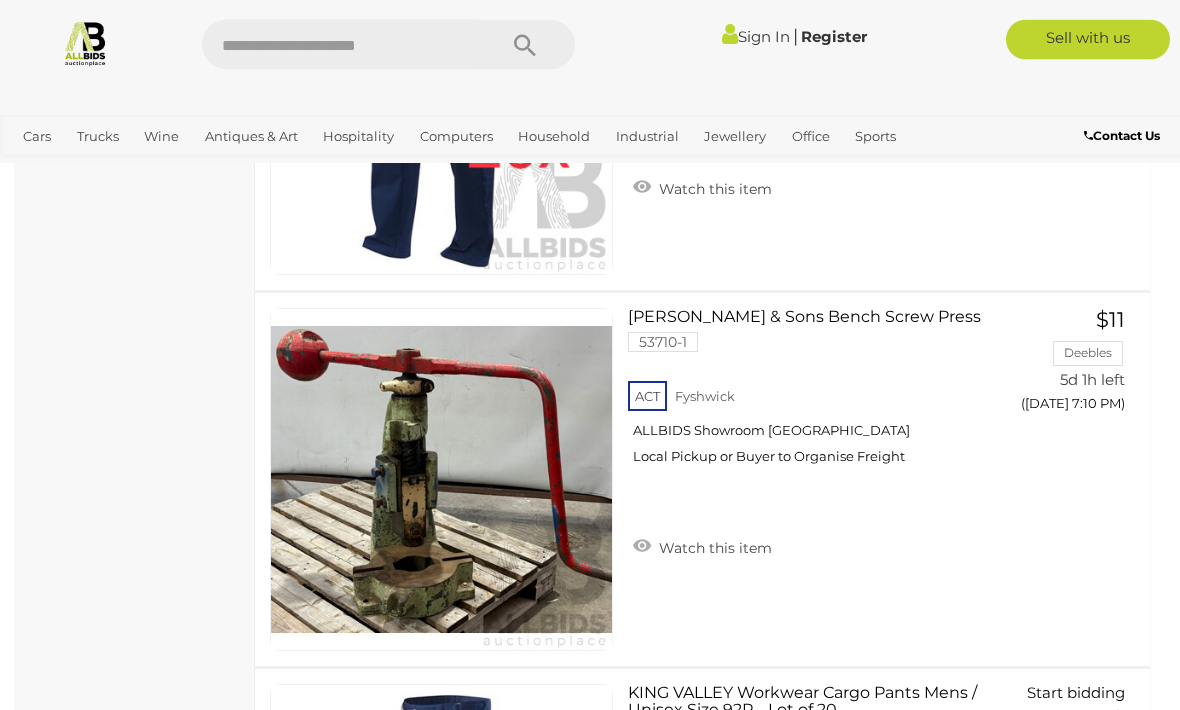 scroll, scrollTop: 4430, scrollLeft: 0, axis: vertical 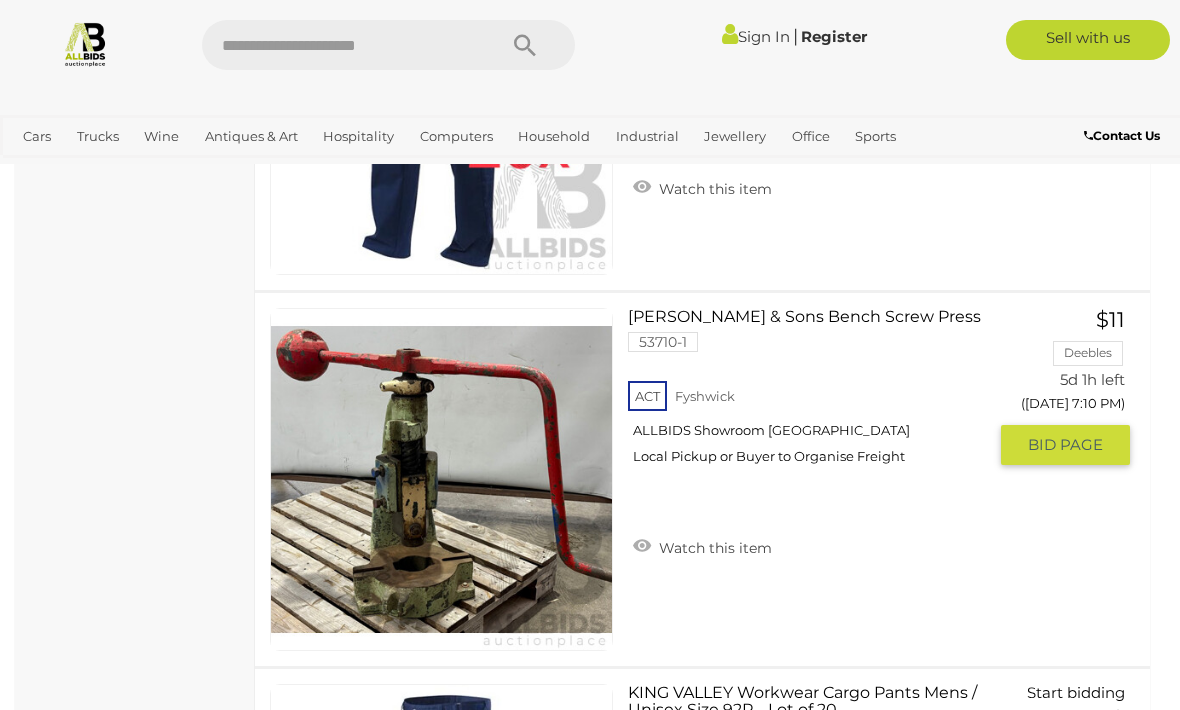 click on "John Heine & Sons Bench Screw Press
53710-1
ACT
Fyshwick ALLBIDS Showroom Fyshwick" at bounding box center [814, 394] 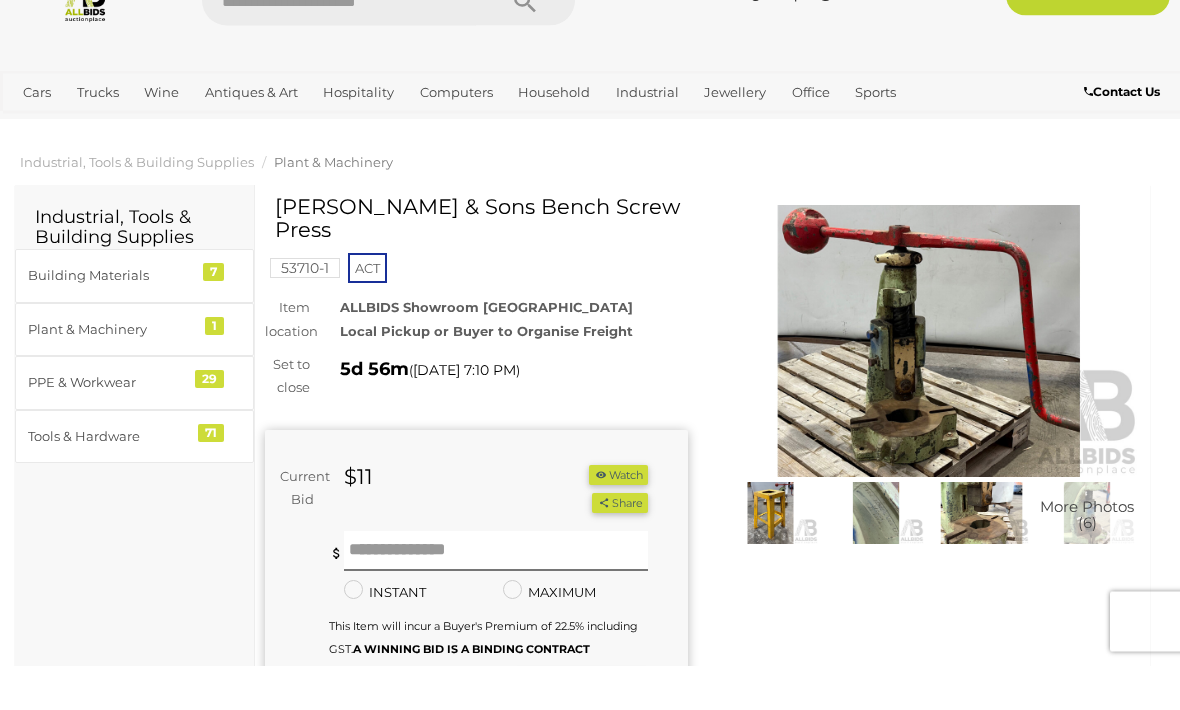 scroll, scrollTop: 48, scrollLeft: 0, axis: vertical 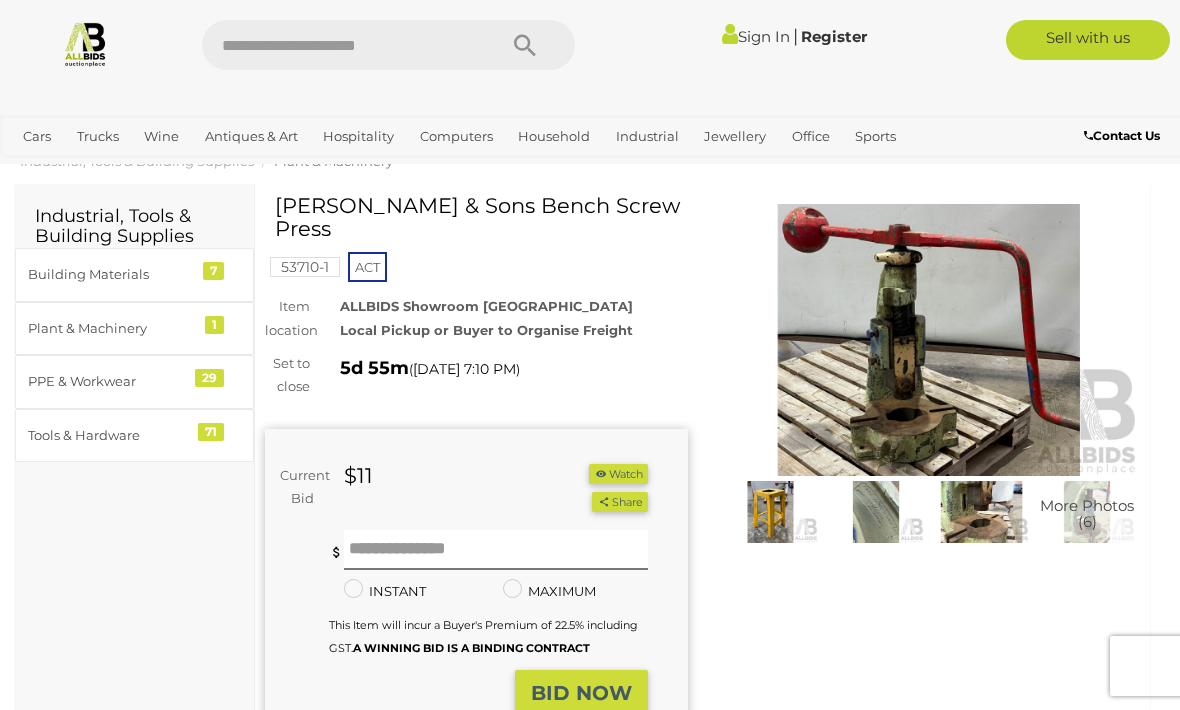click on "<
John Heine Sons Bench Screw Press - Lot 1610259 | ALLBIDS" at bounding box center [590, 1492] 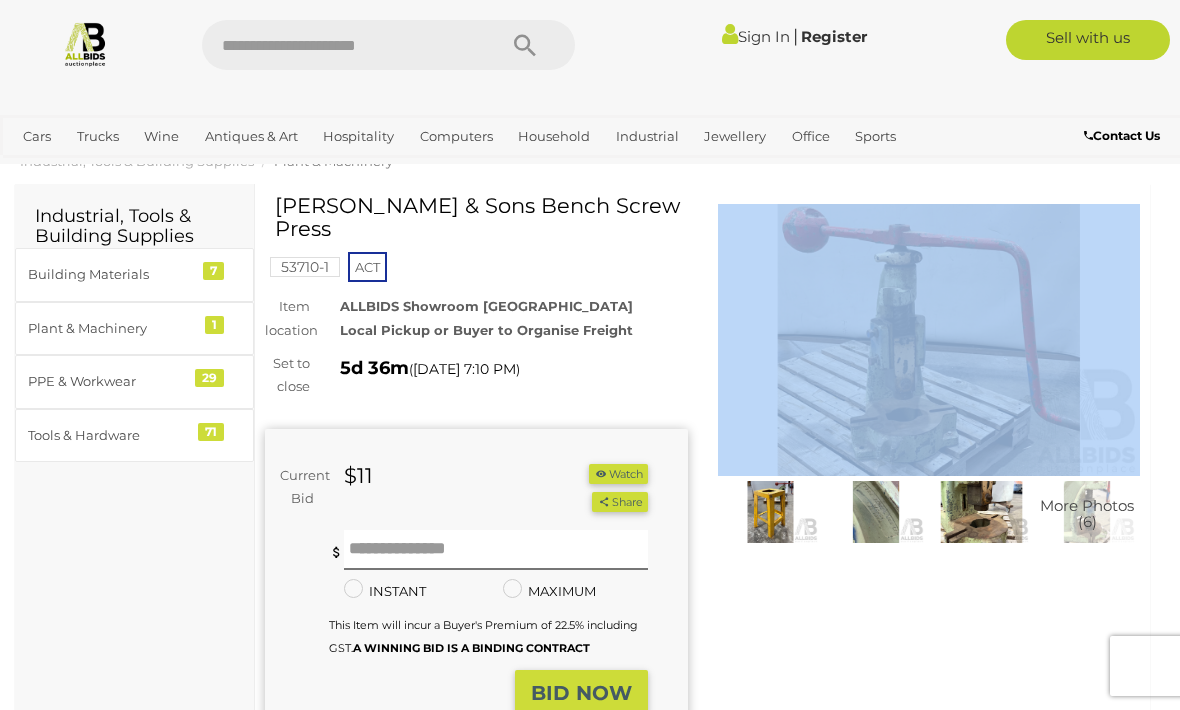 click on "Warranty
Charity
ACT" at bounding box center (702, 542) 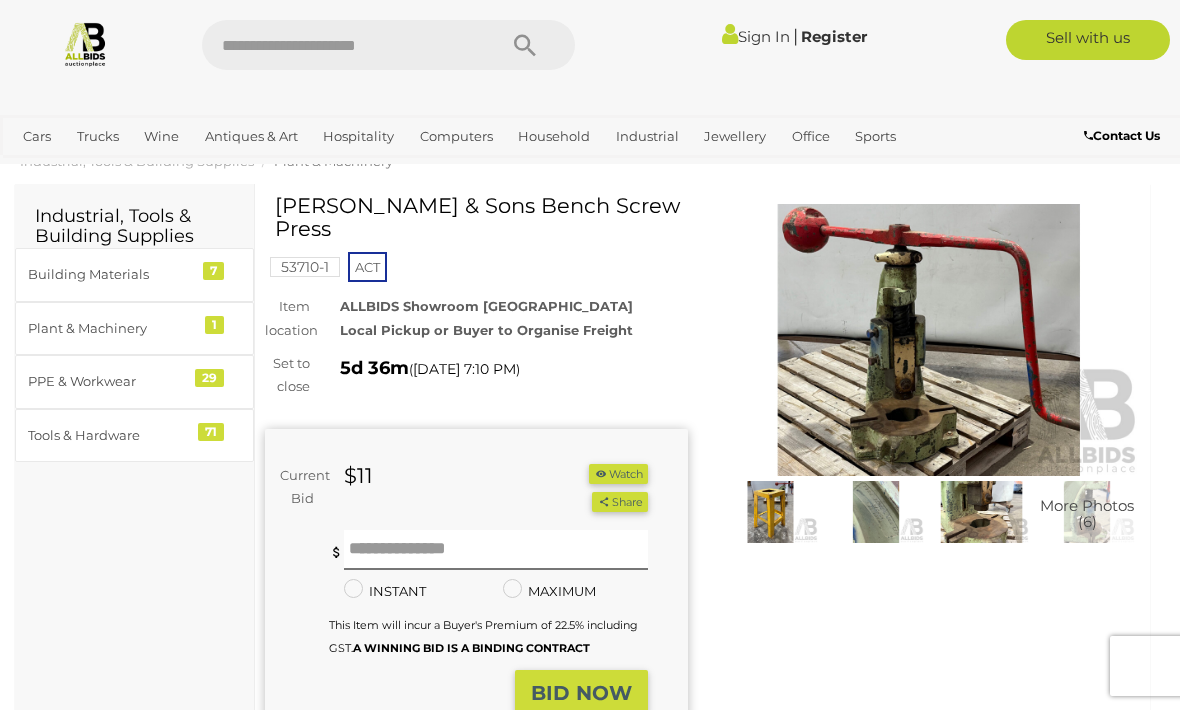 click on "Sign In" at bounding box center (756, 36) 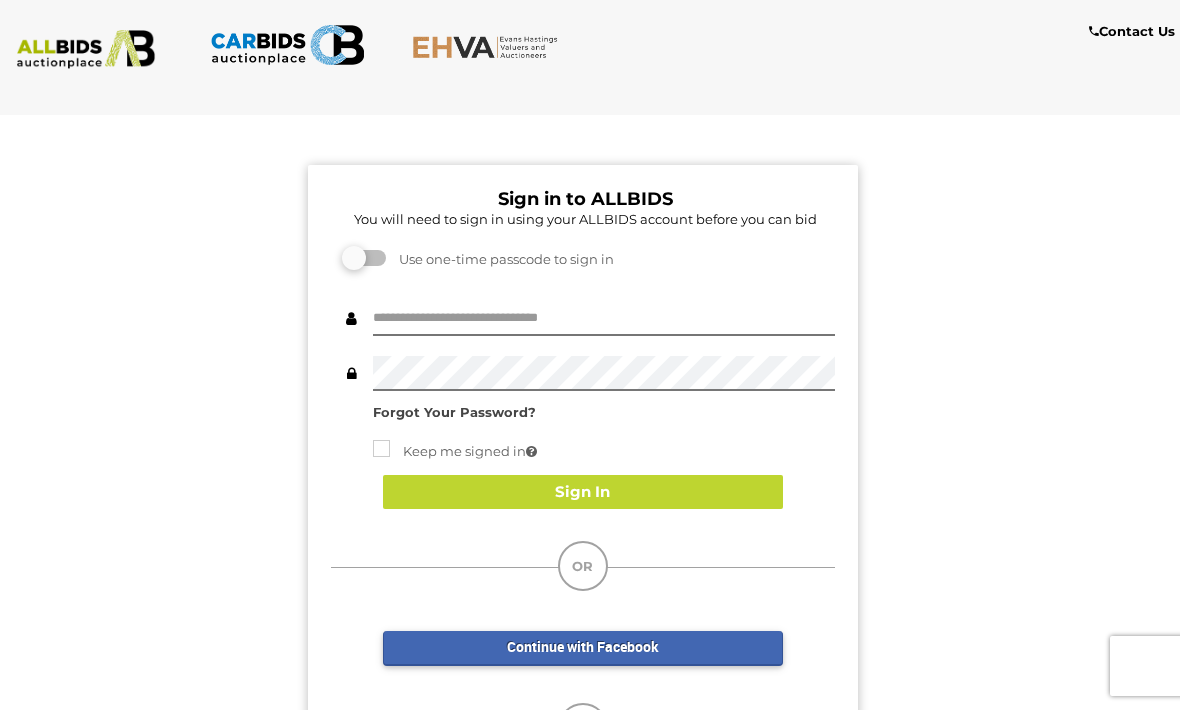 scroll, scrollTop: 0, scrollLeft: 0, axis: both 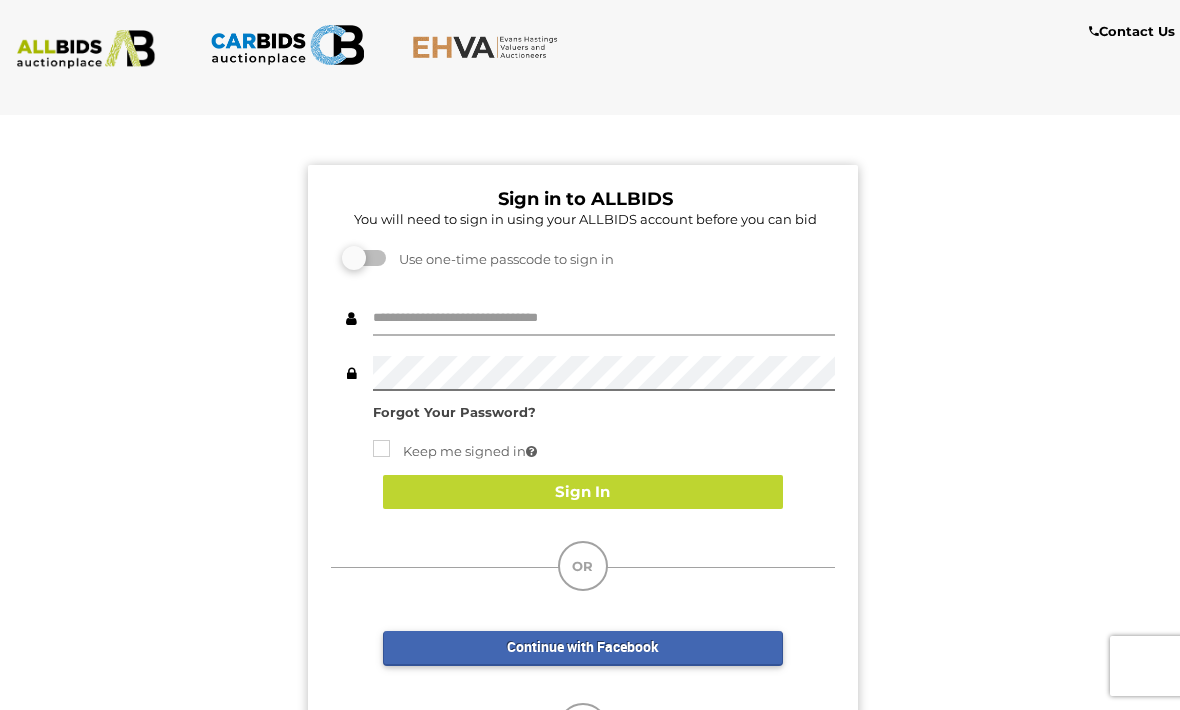 click at bounding box center [604, 318] 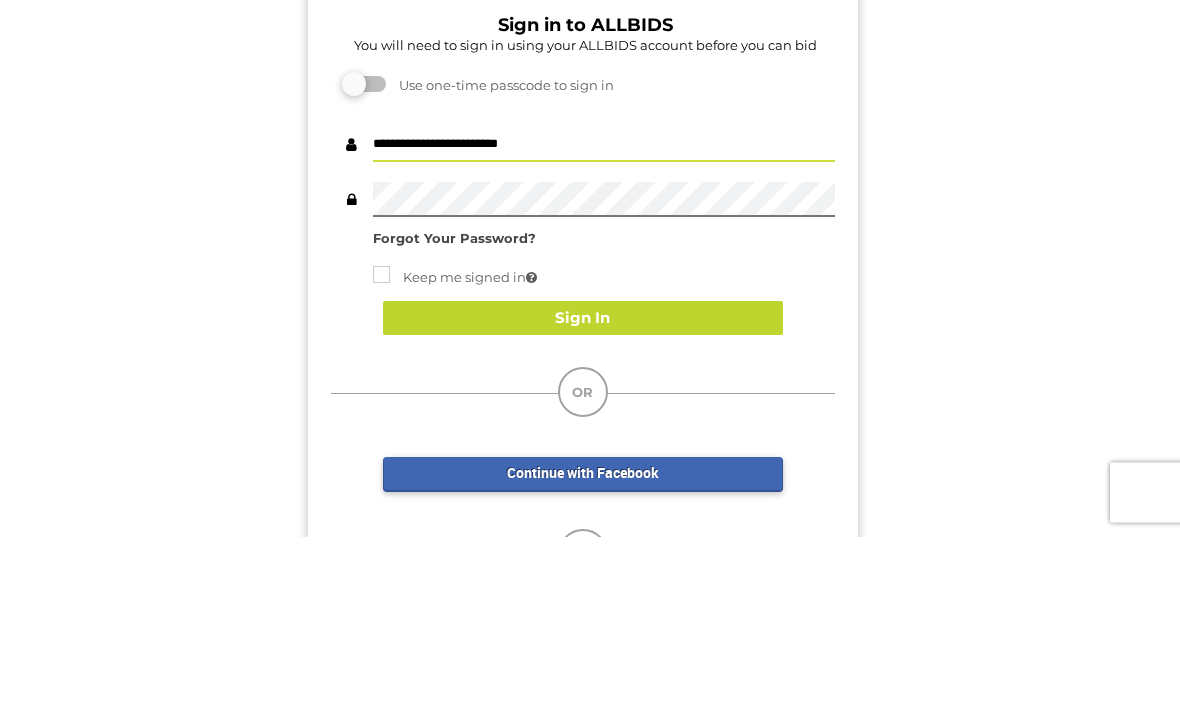 type on "**********" 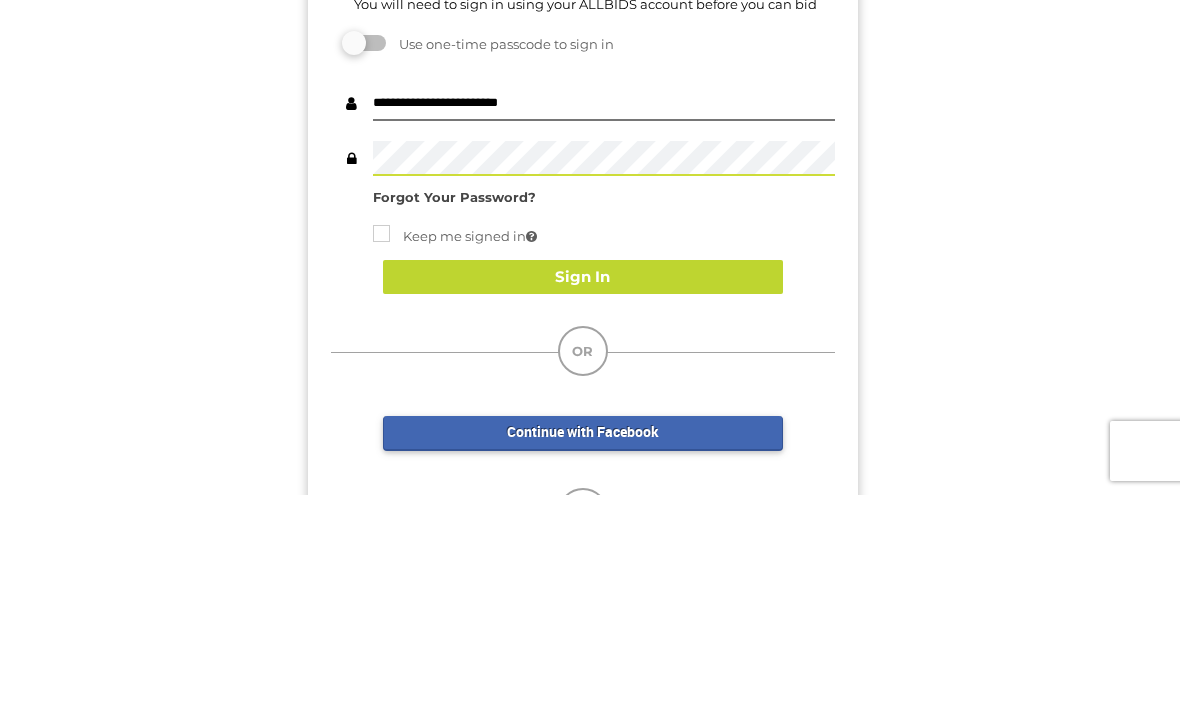 click on "Sign In" at bounding box center (583, 492) 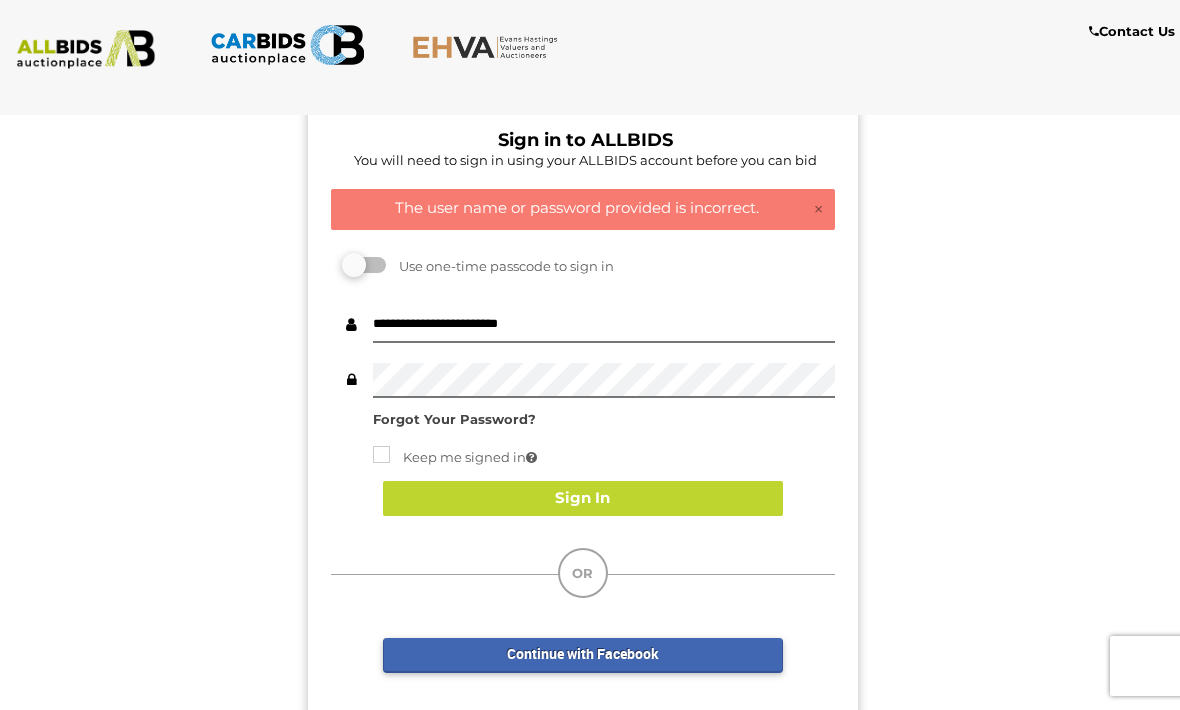 scroll, scrollTop: 59, scrollLeft: 0, axis: vertical 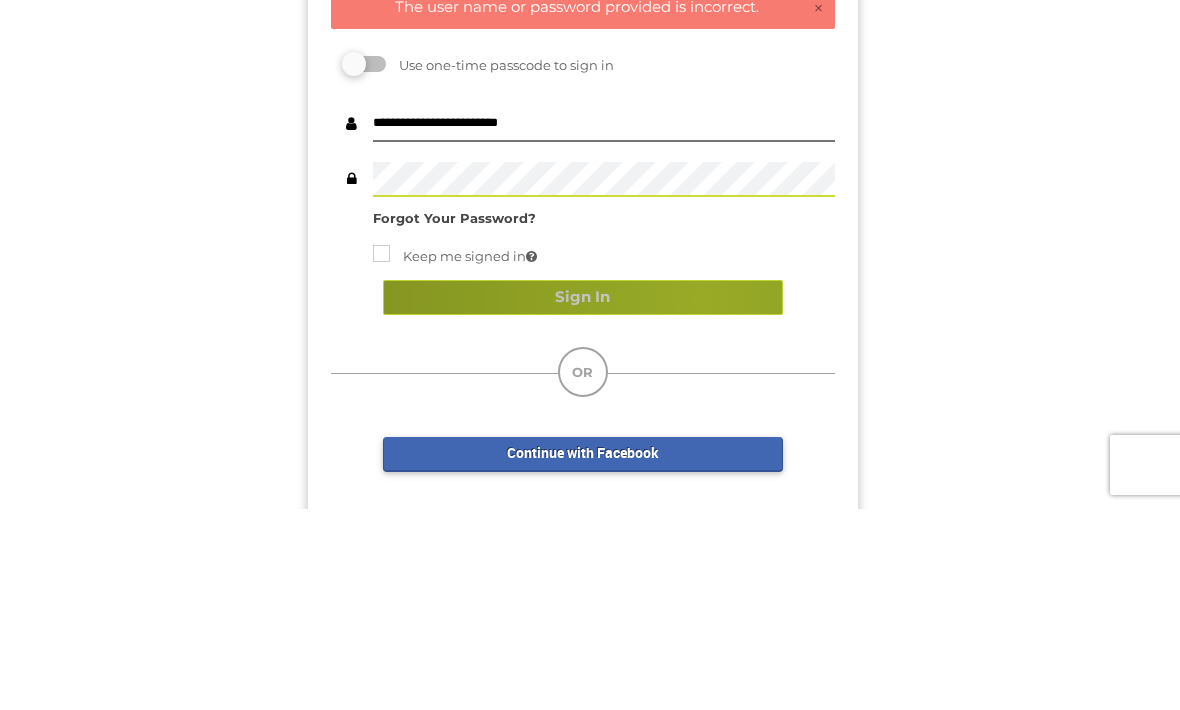 click on "Sign In" at bounding box center (583, 498) 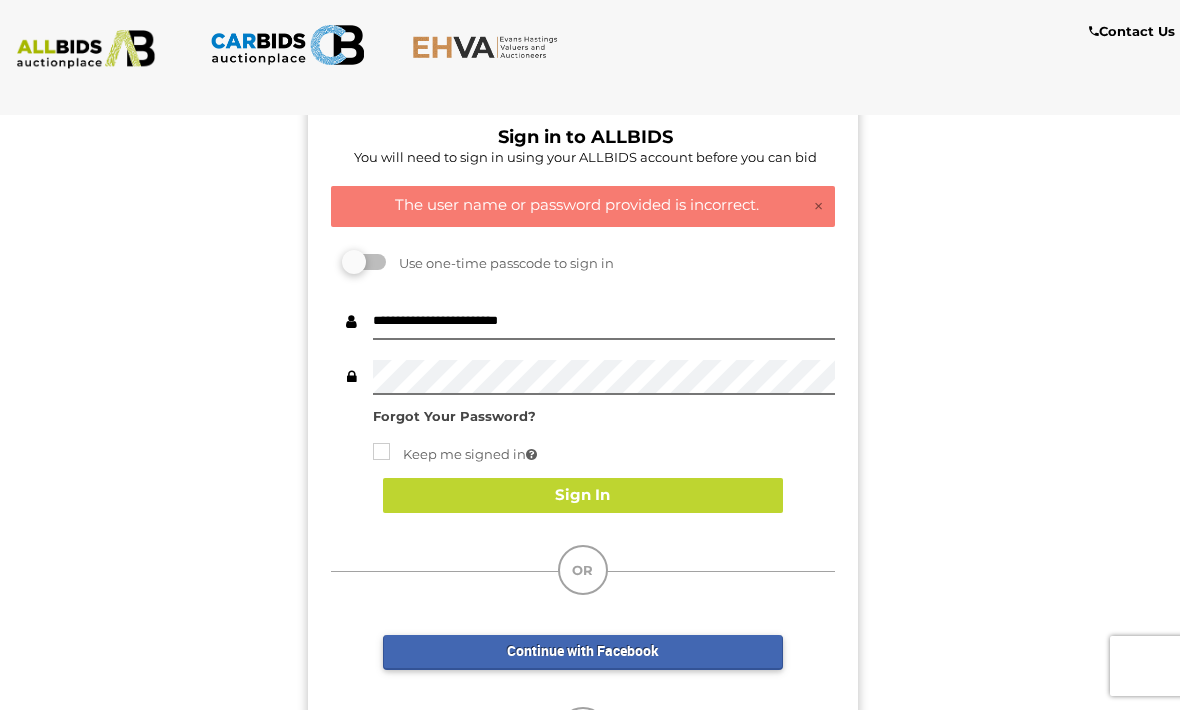scroll, scrollTop: 62, scrollLeft: 0, axis: vertical 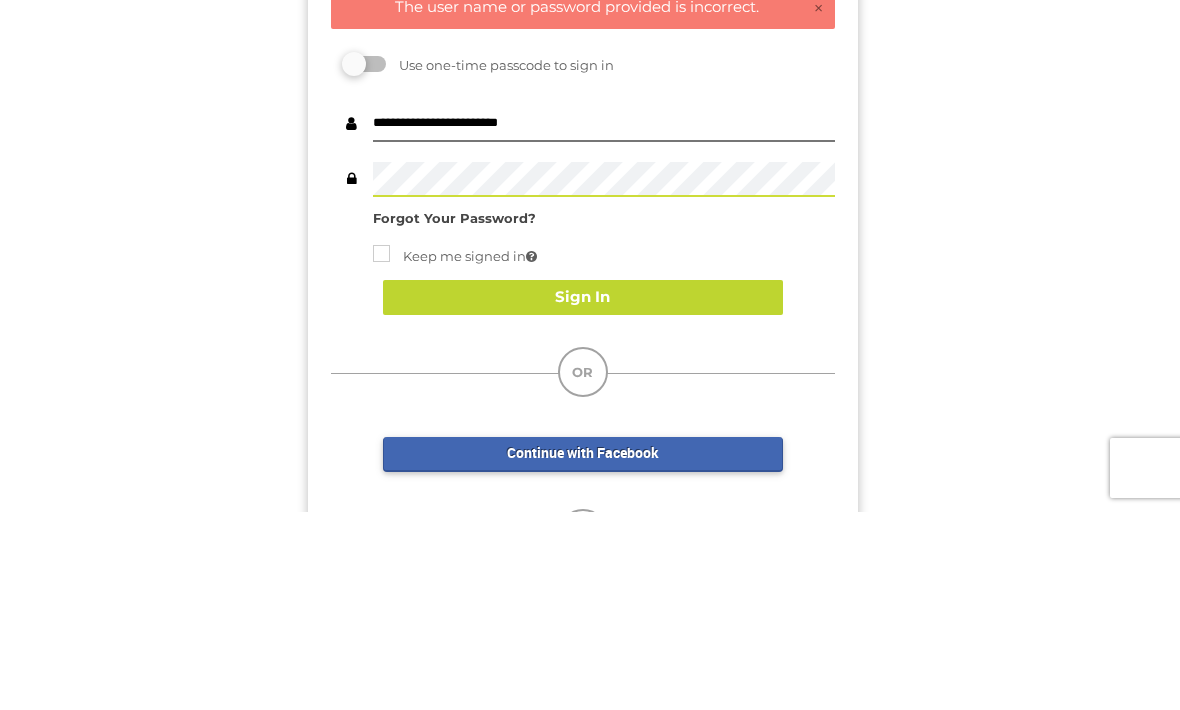 click on "Sign In" at bounding box center (583, 495) 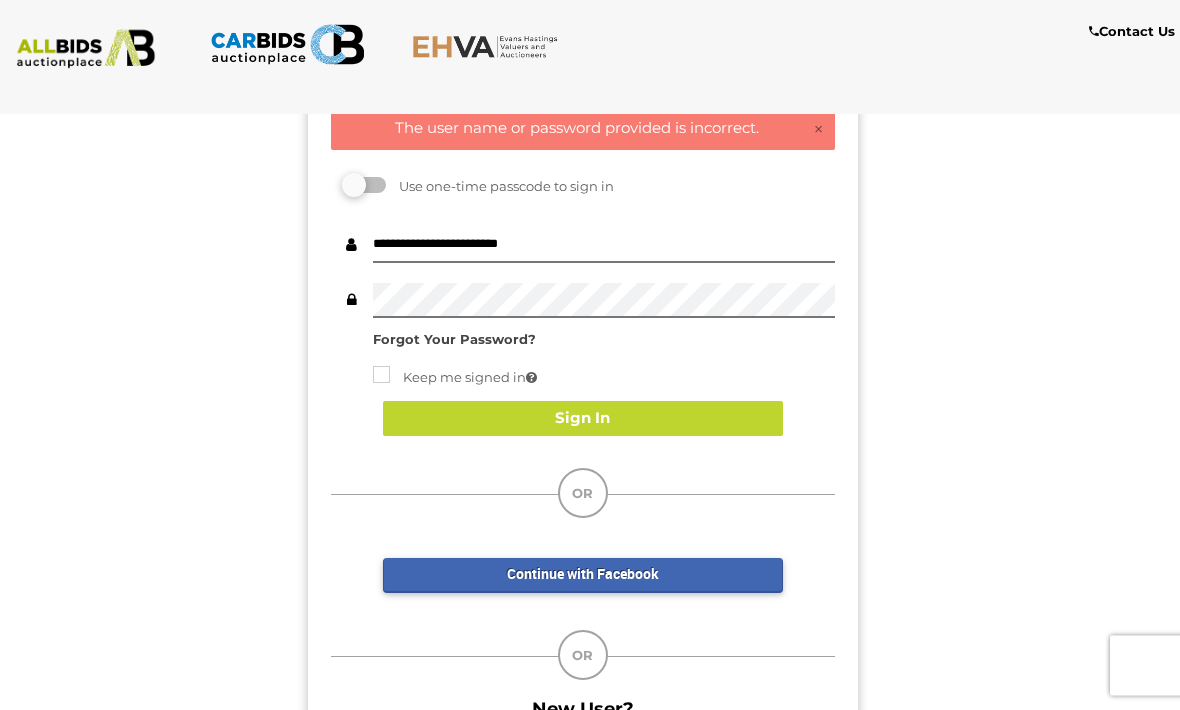 scroll, scrollTop: 58, scrollLeft: 0, axis: vertical 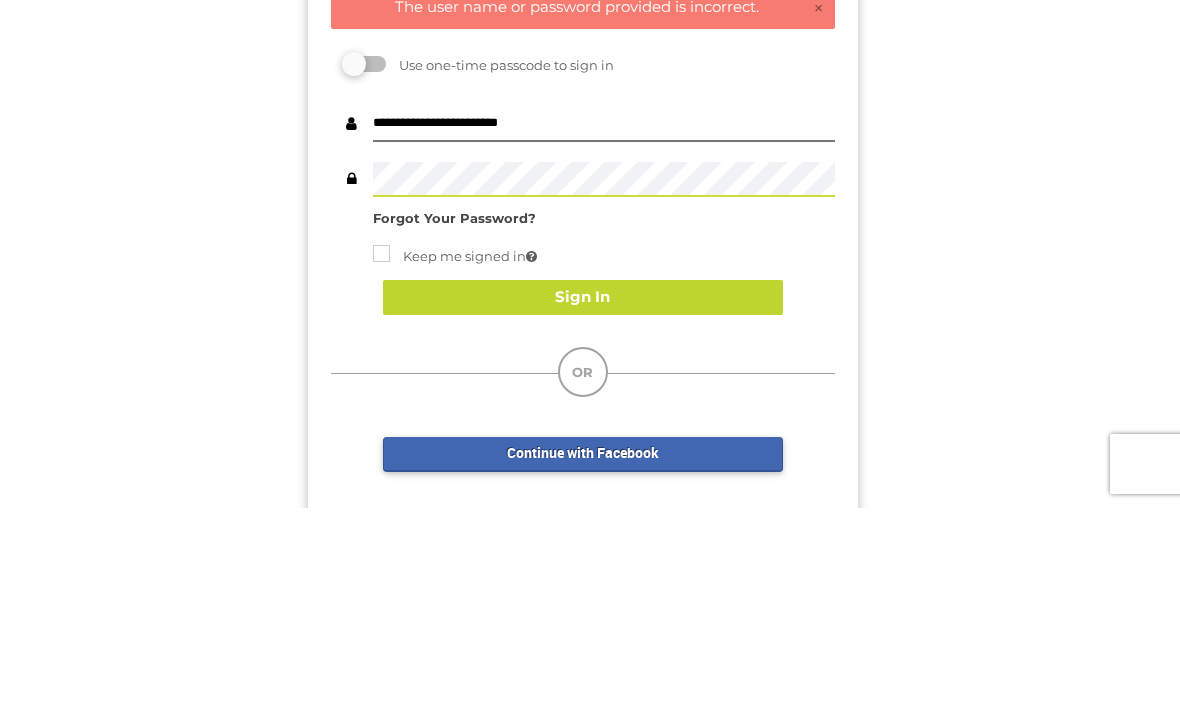 click on "Sign In" at bounding box center [583, 499] 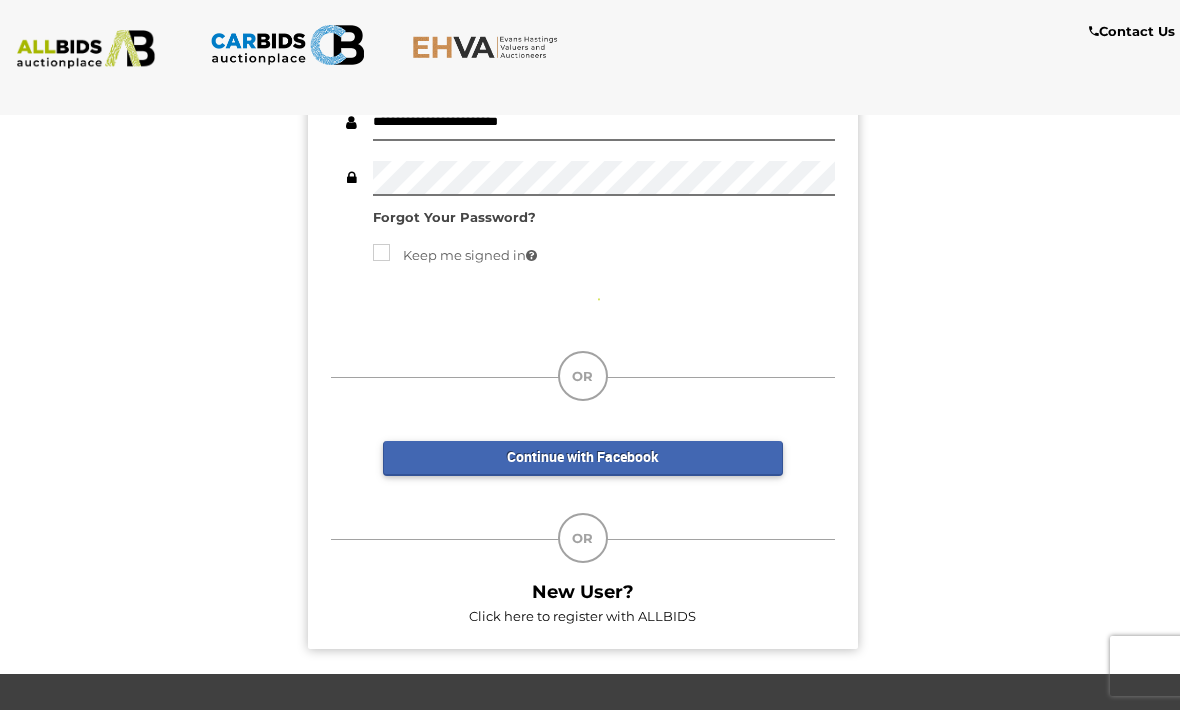 scroll, scrollTop: 223, scrollLeft: 0, axis: vertical 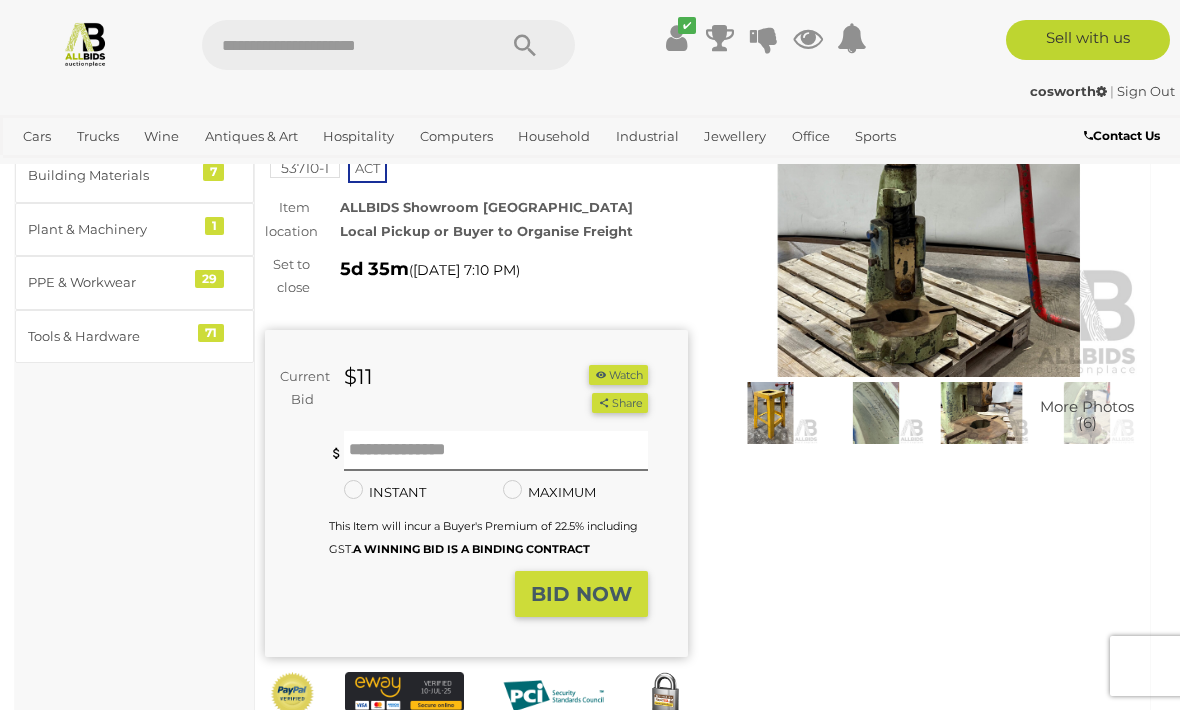 click on "BID NOW" at bounding box center [581, 594] 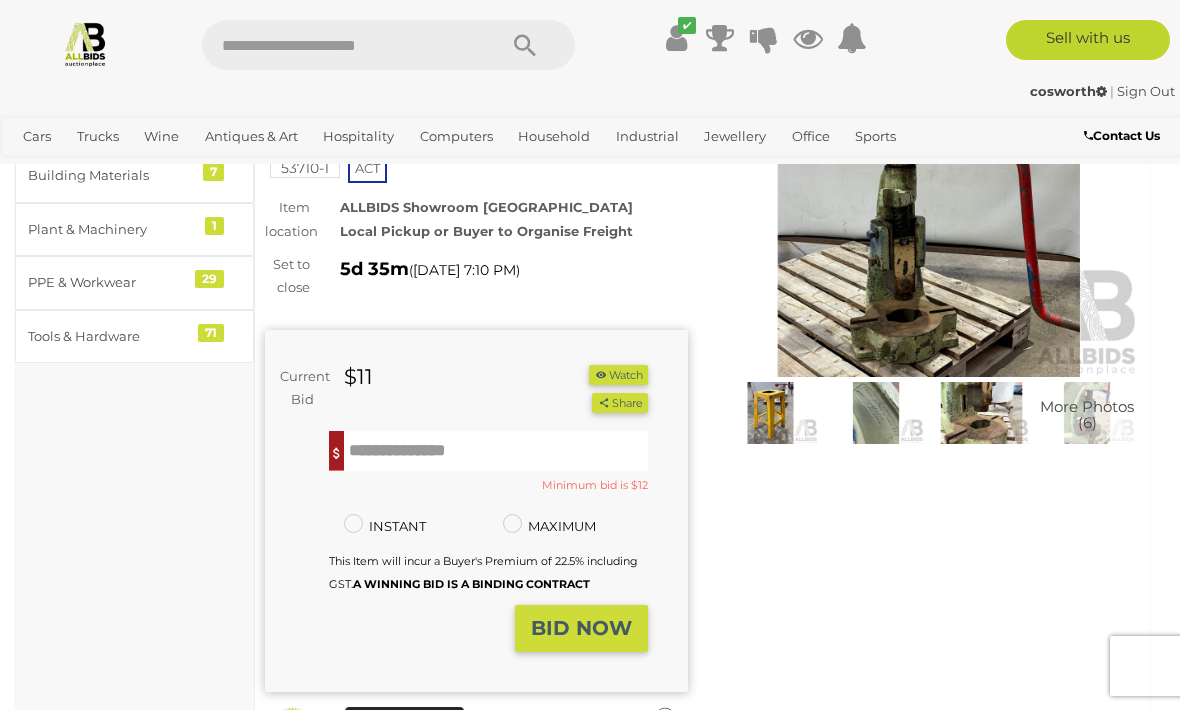 click at bounding box center (496, 451) 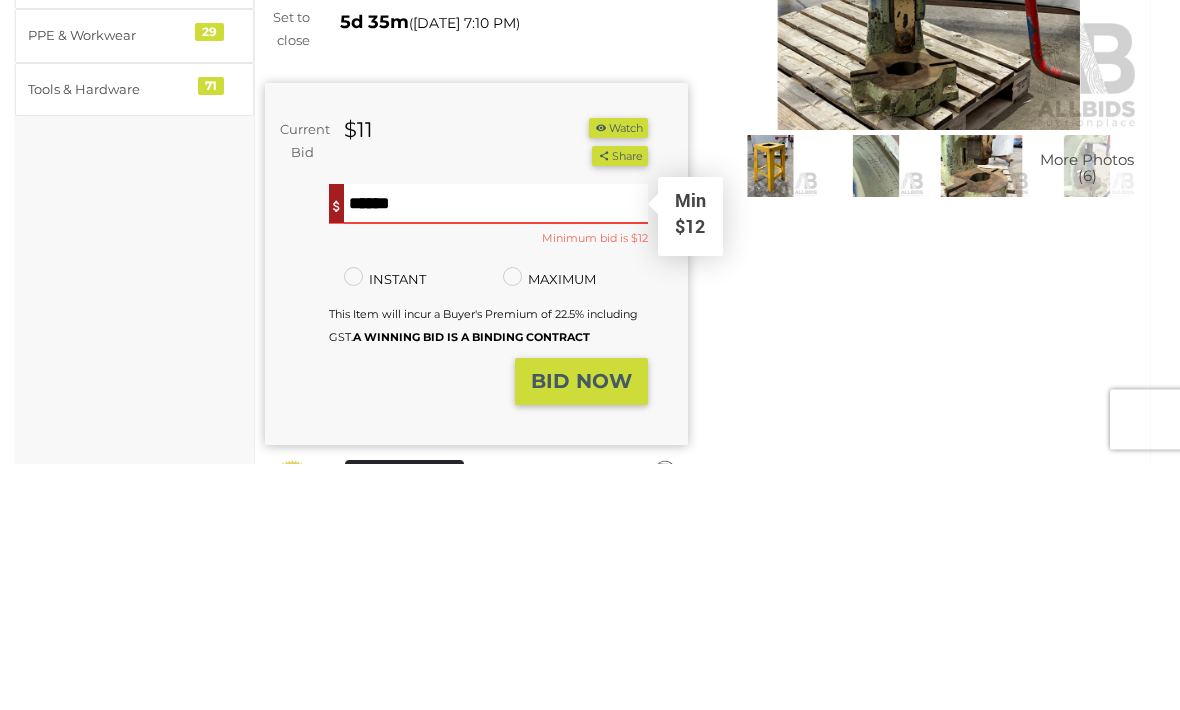type on "**" 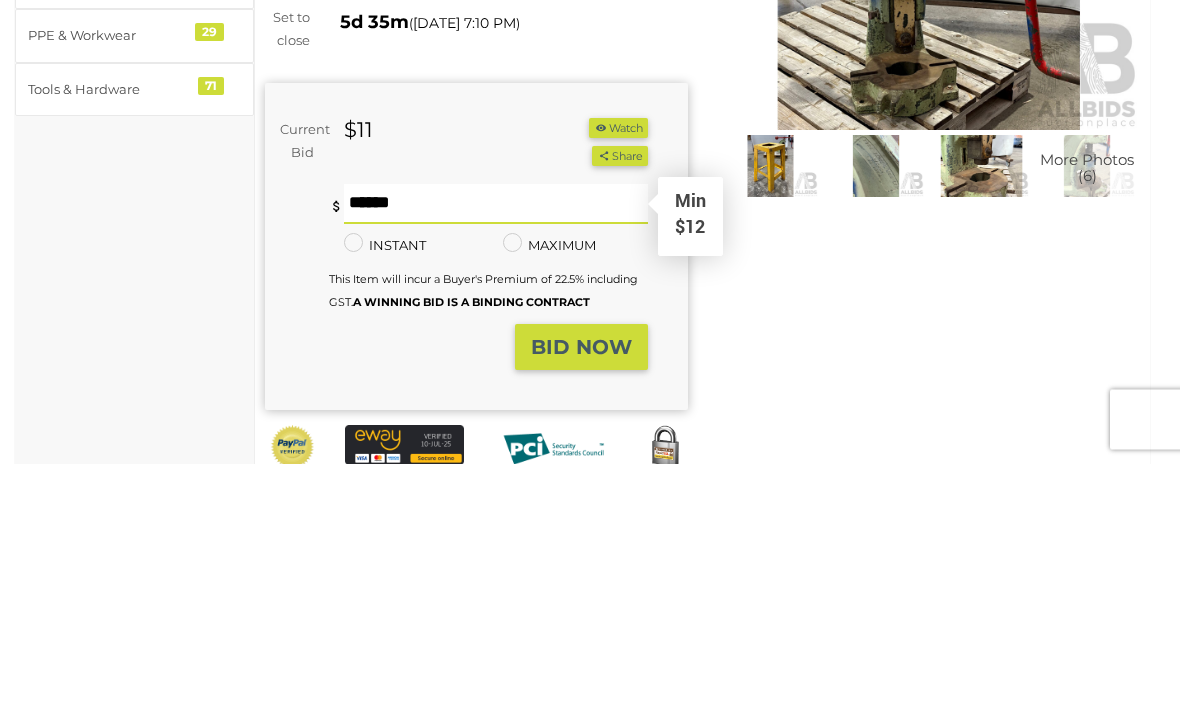 click on "BID NOW" at bounding box center (581, 594) 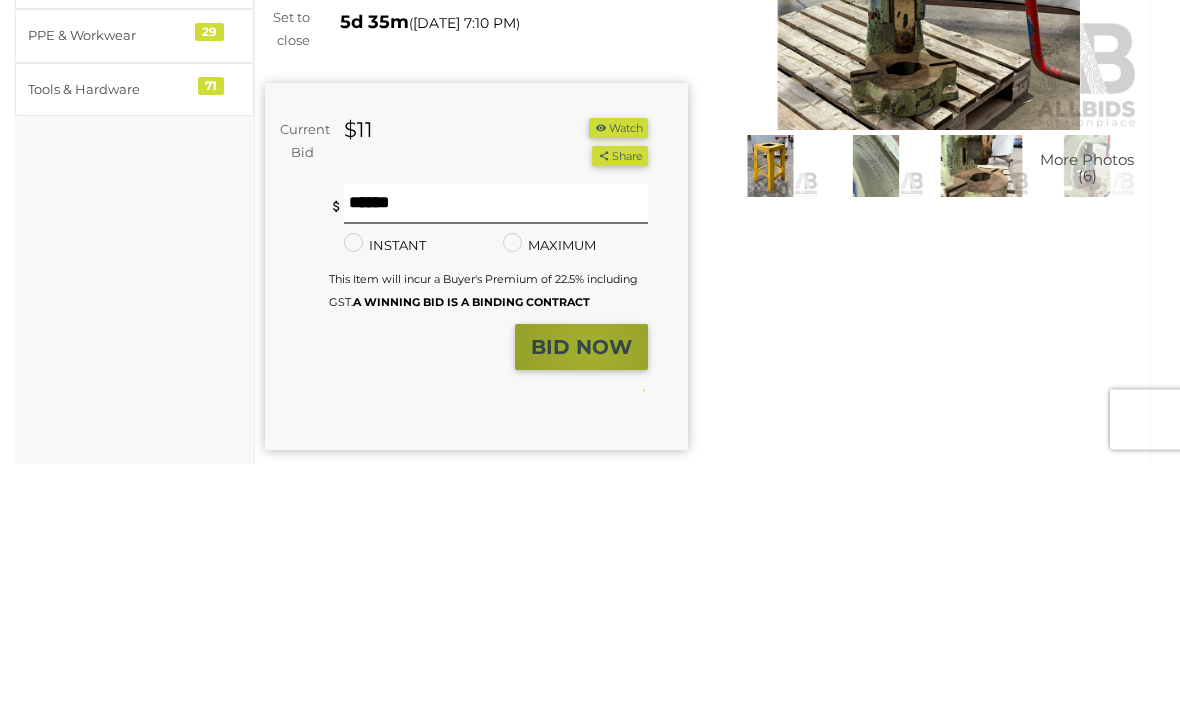 scroll, scrollTop: 394, scrollLeft: 0, axis: vertical 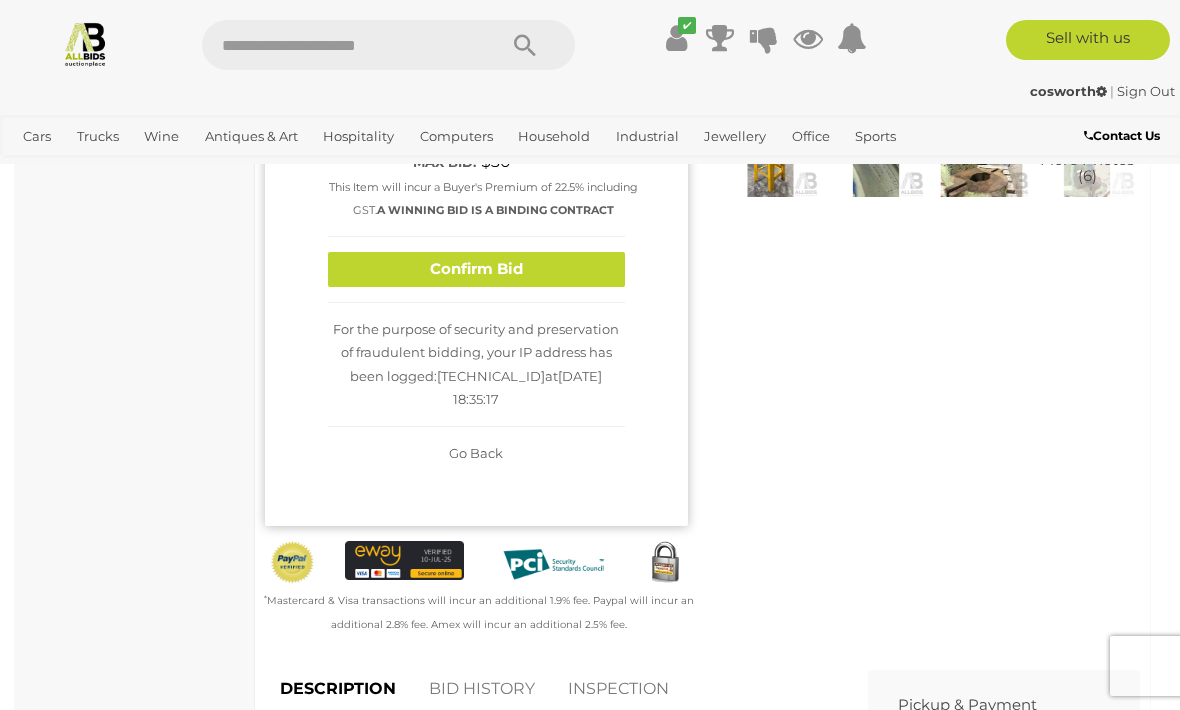 click on "Confirm Bid" at bounding box center [476, 269] 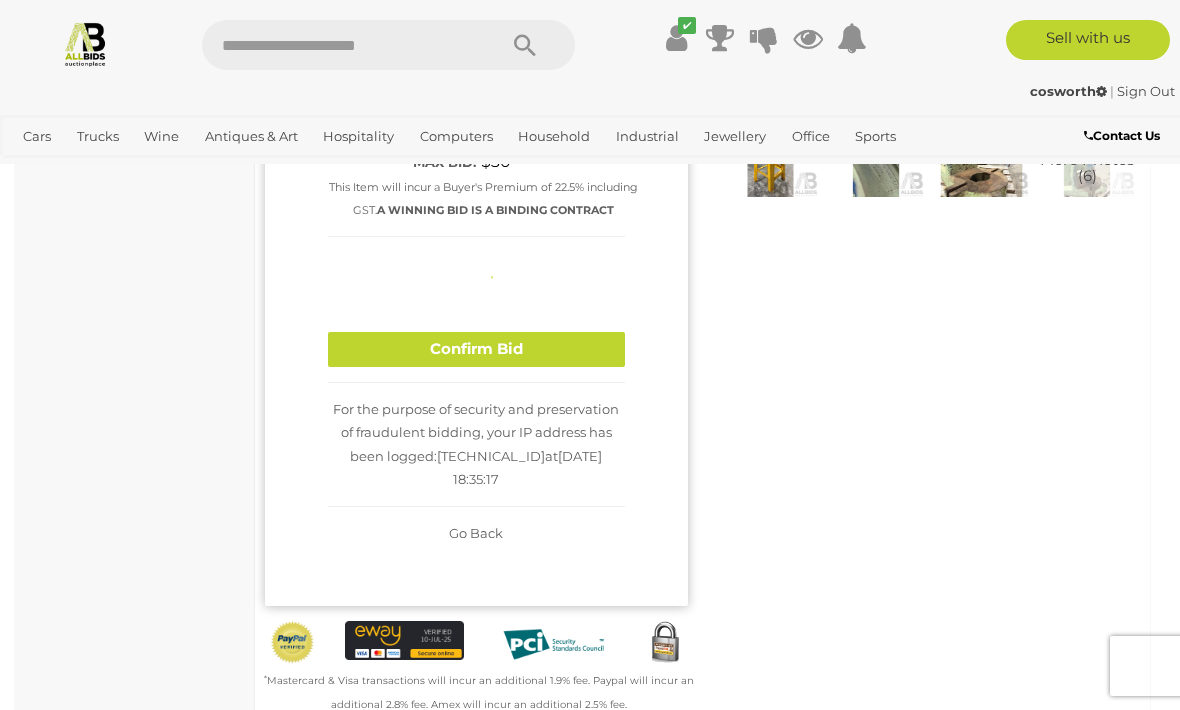type 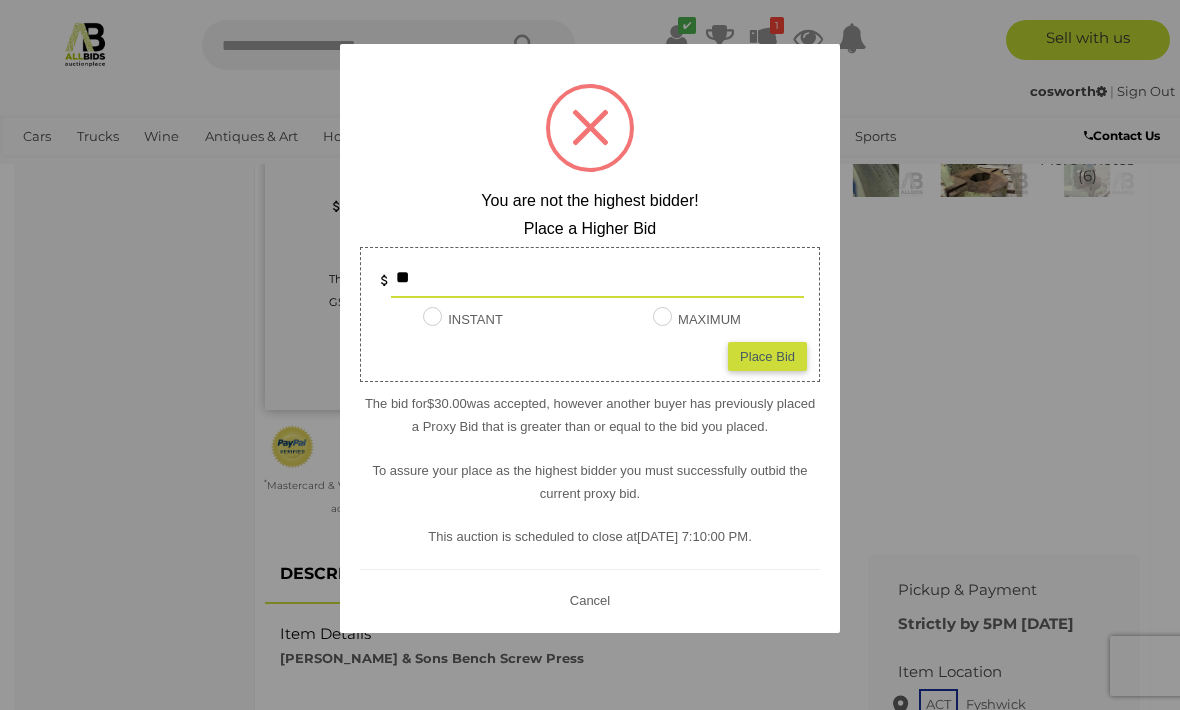 click on "**" at bounding box center (597, 278) 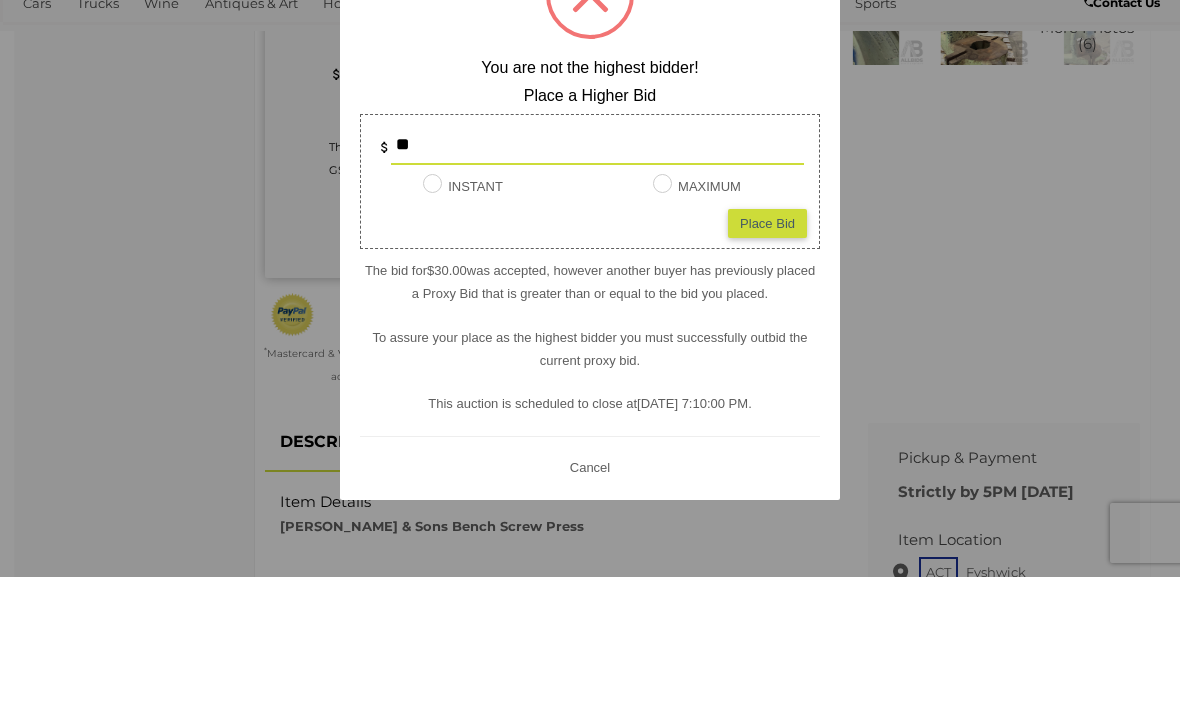 type on "*" 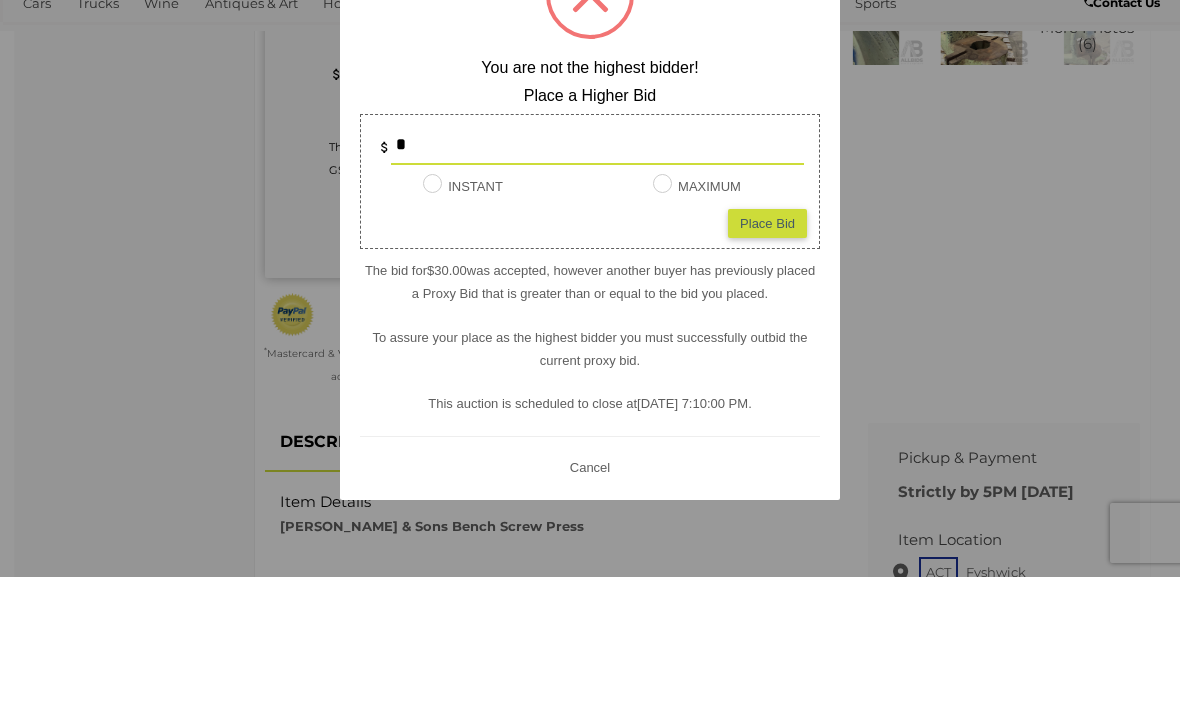 type on "**" 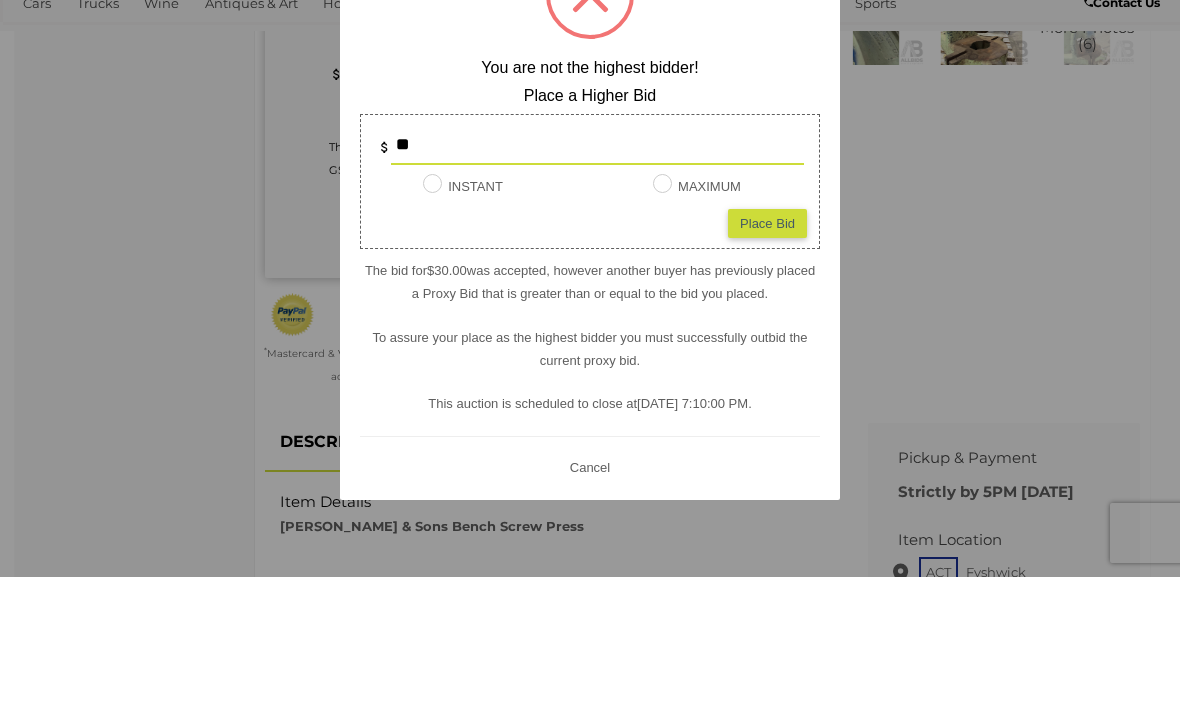 click on "Place Bid" at bounding box center (767, 356) 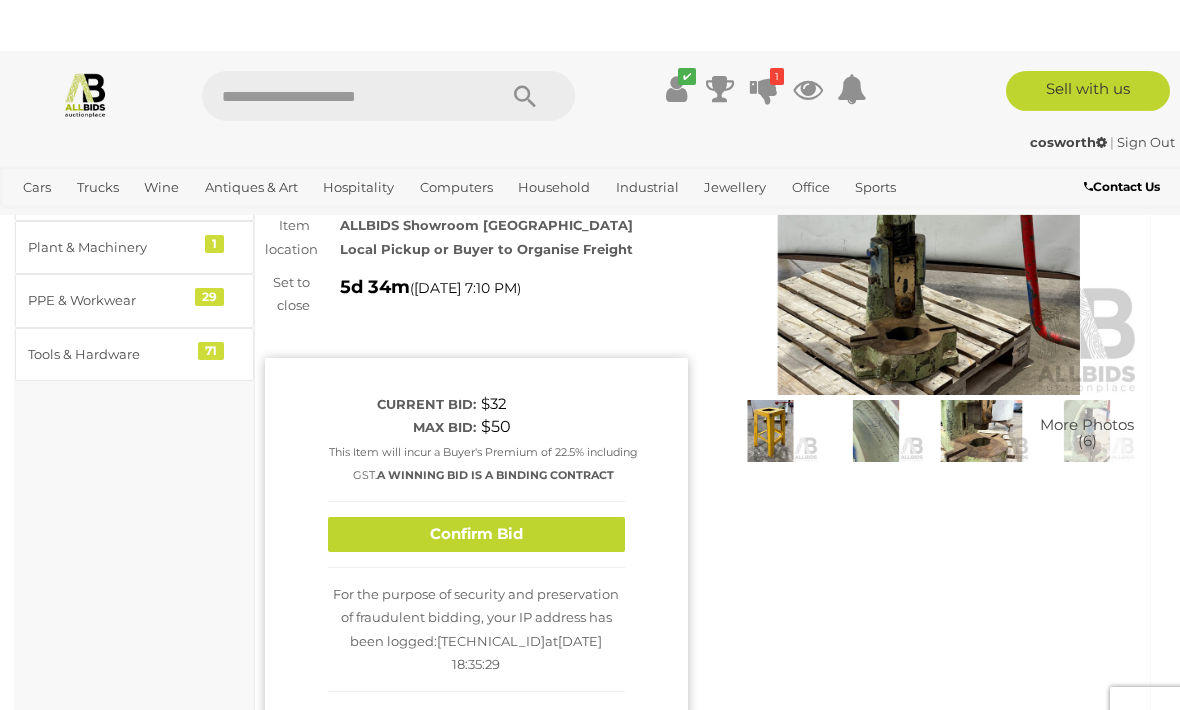 scroll, scrollTop: 0, scrollLeft: 0, axis: both 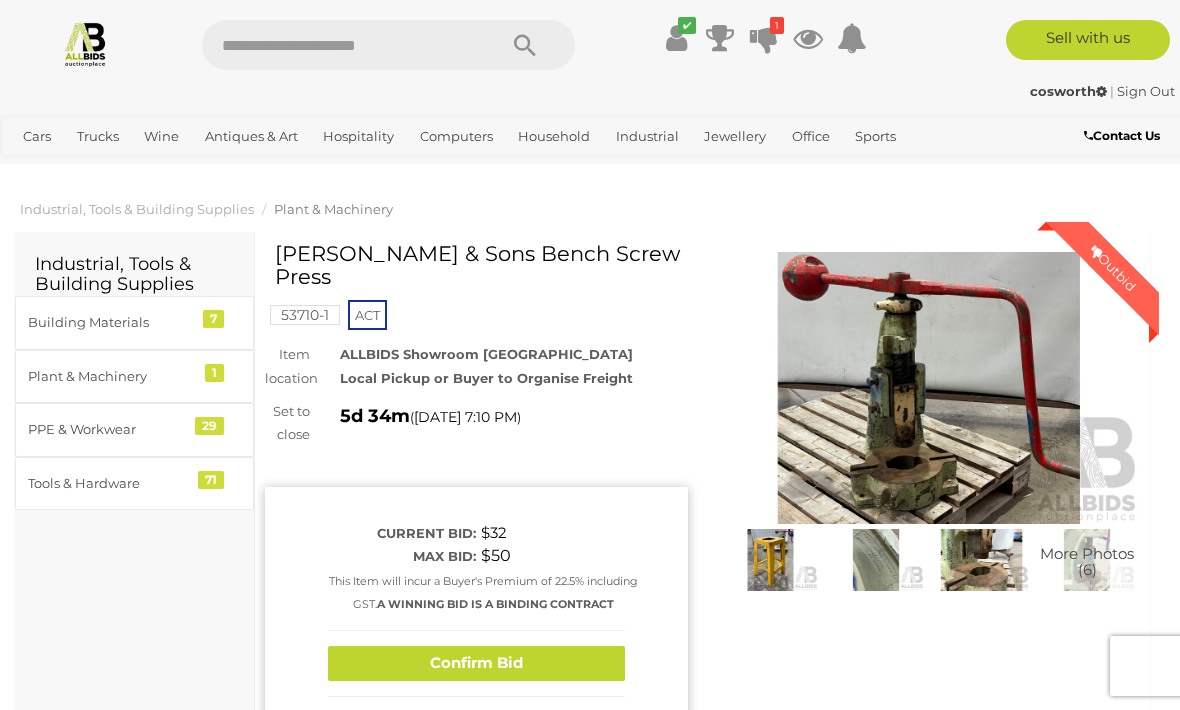 click on "Plant & Machinery" at bounding box center (333, 209) 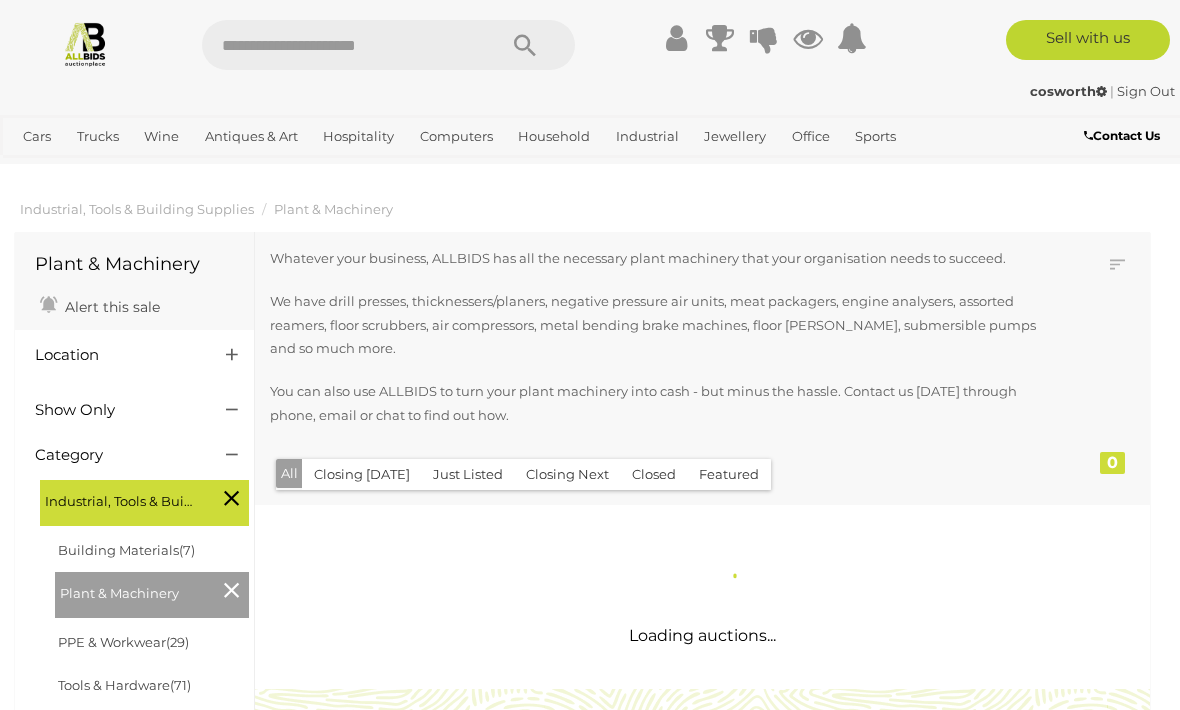 scroll, scrollTop: 0, scrollLeft: 0, axis: both 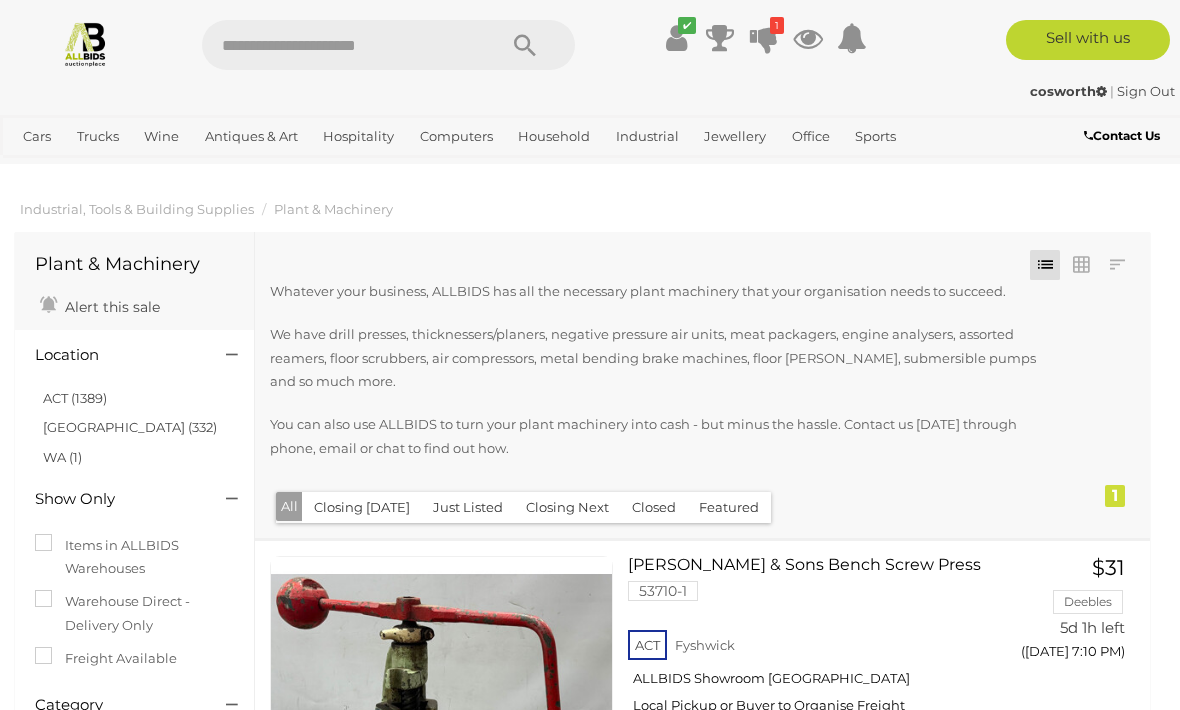 click on "Industrial, Tools & Building Supplies" at bounding box center [137, 209] 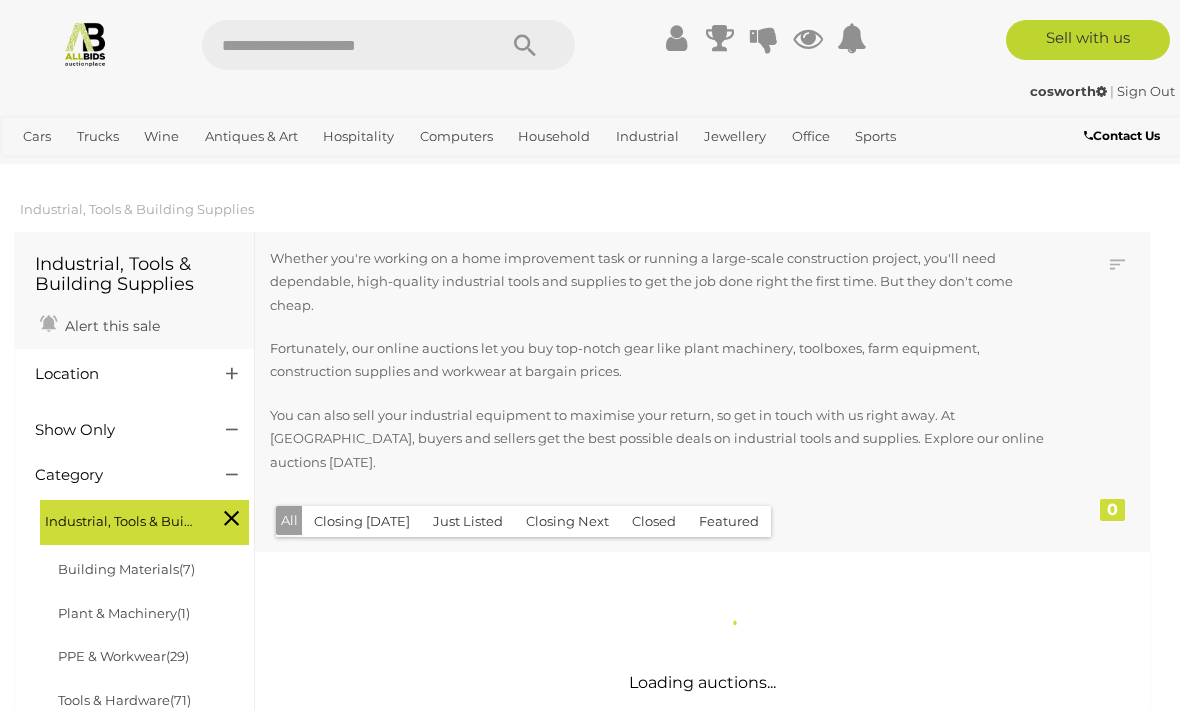 scroll, scrollTop: 0, scrollLeft: 0, axis: both 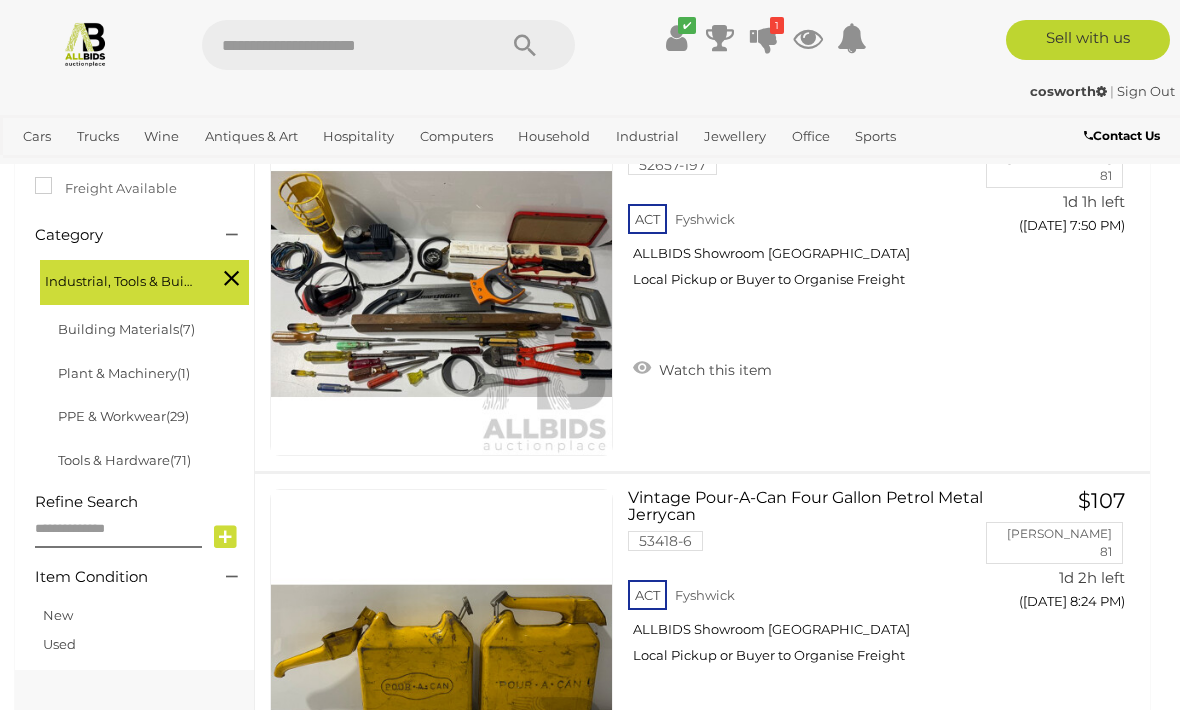 click on "Tools & Hardware
(71)" at bounding box center [124, 460] 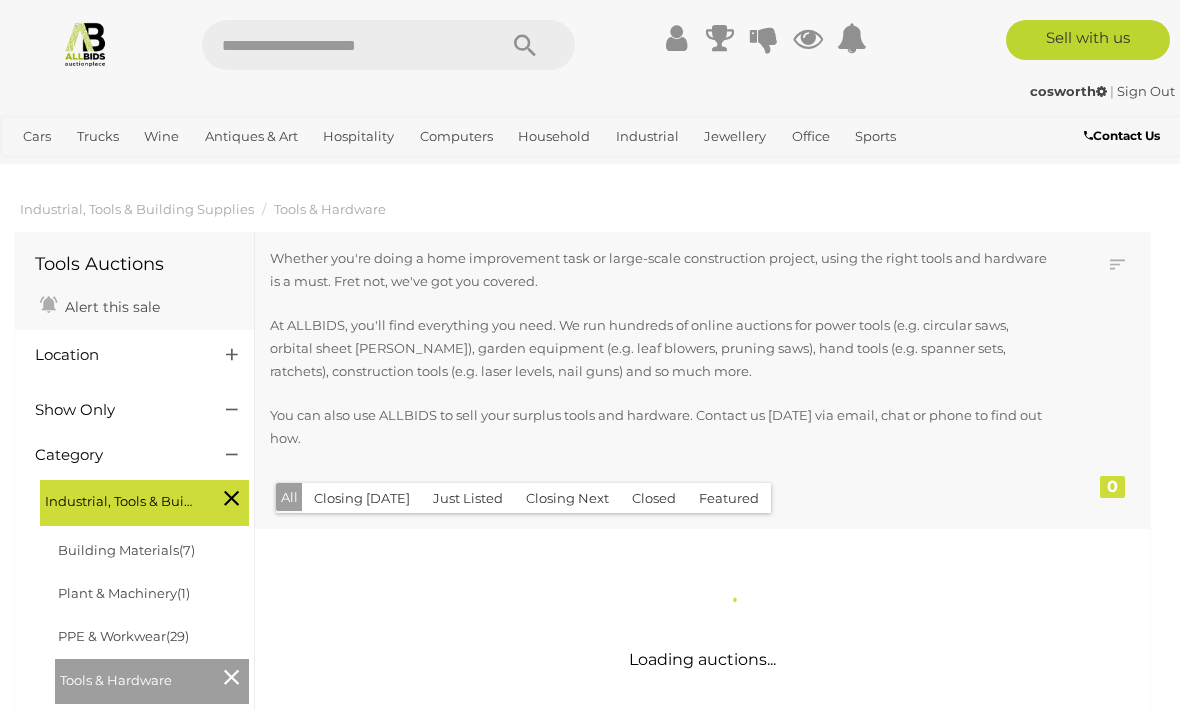 scroll, scrollTop: 0, scrollLeft: 0, axis: both 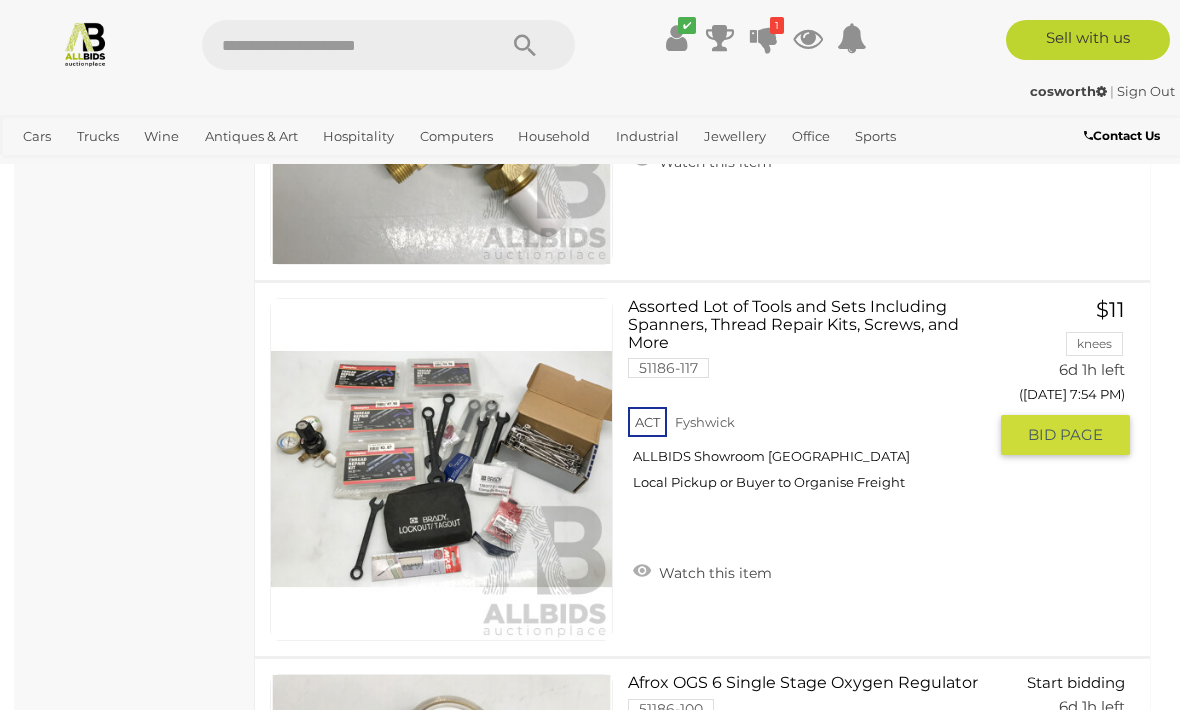 click on "Assorted Lot of Tools and Sets Including Spanners, Thread Repair Kits, Screws, and More
51186-117
ACT
Fyshwick ALLBIDS Showroom Fyshwick" at bounding box center [814, 402] 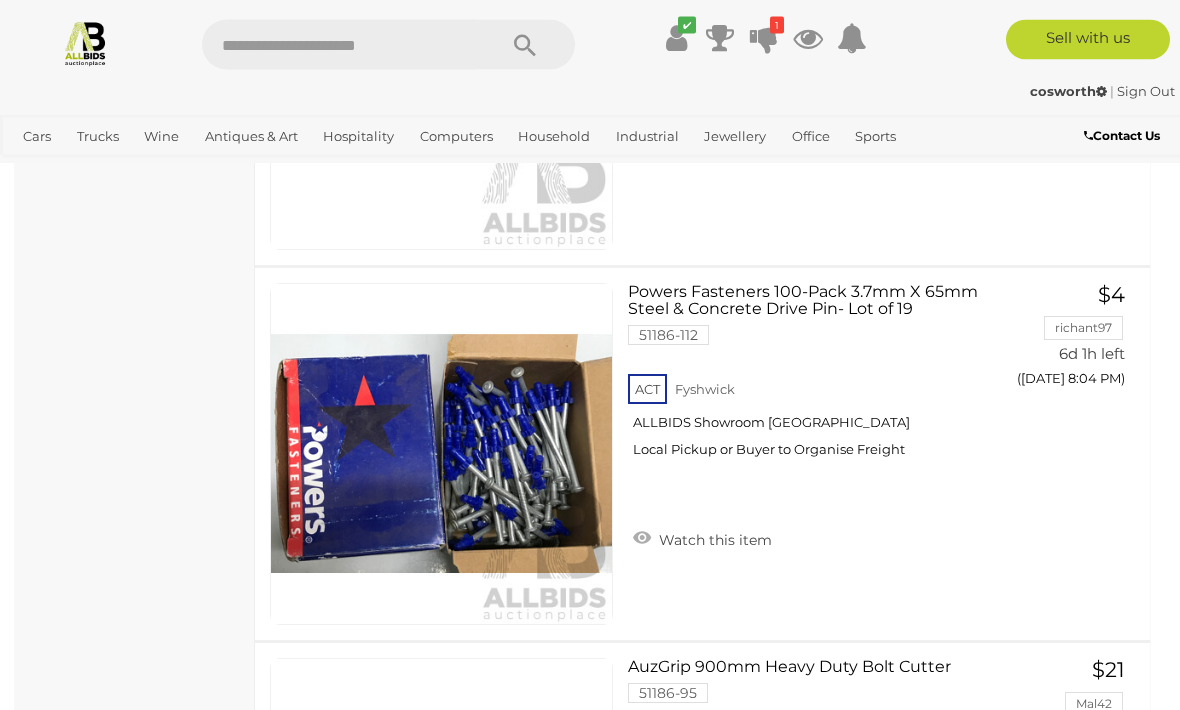 scroll, scrollTop: 16133, scrollLeft: 0, axis: vertical 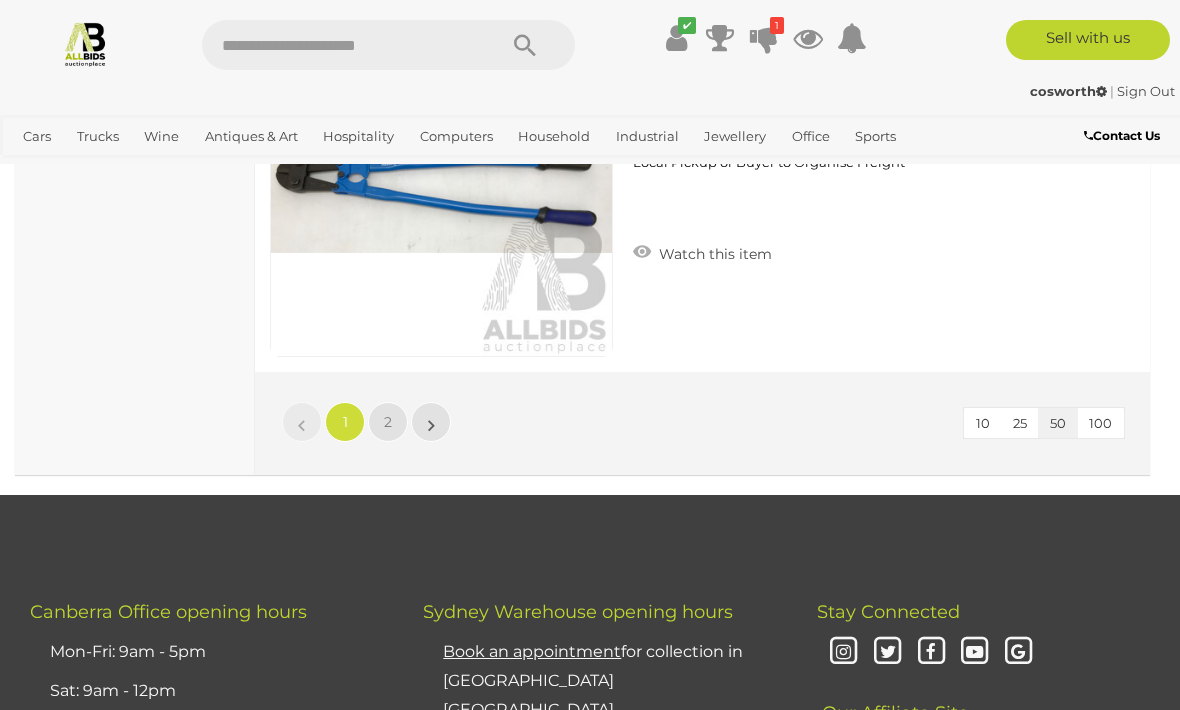 click on "2" at bounding box center [388, 422] 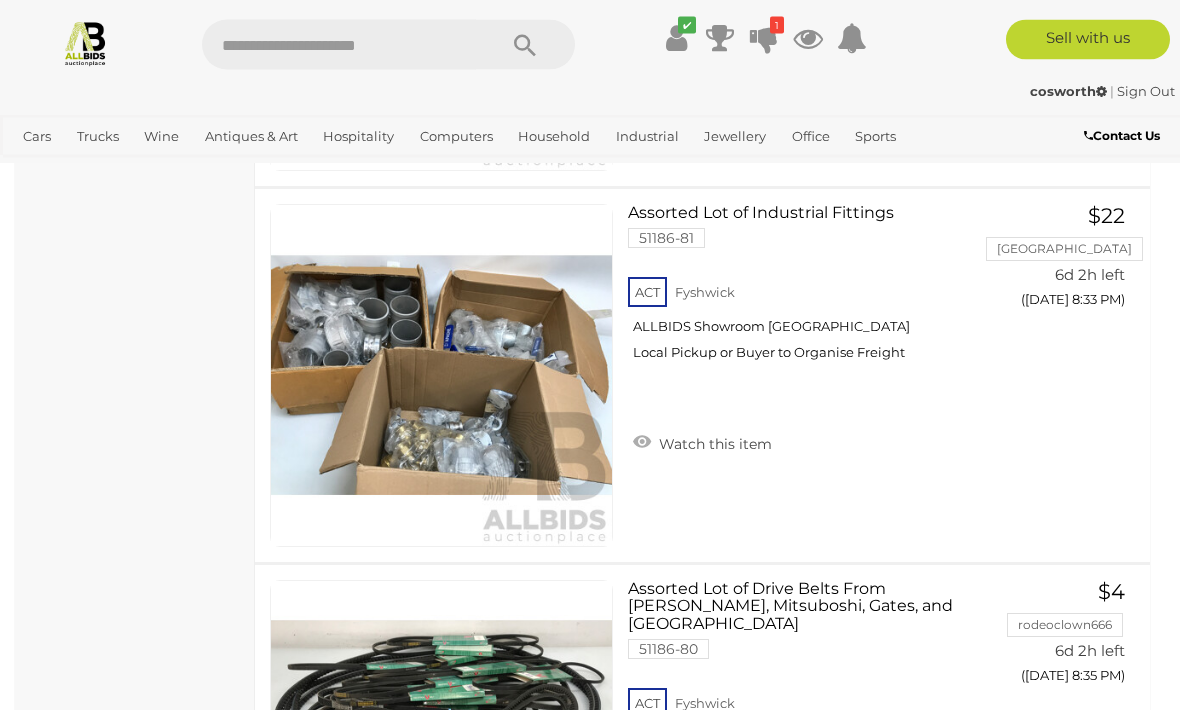 scroll, scrollTop: 3383, scrollLeft: 0, axis: vertical 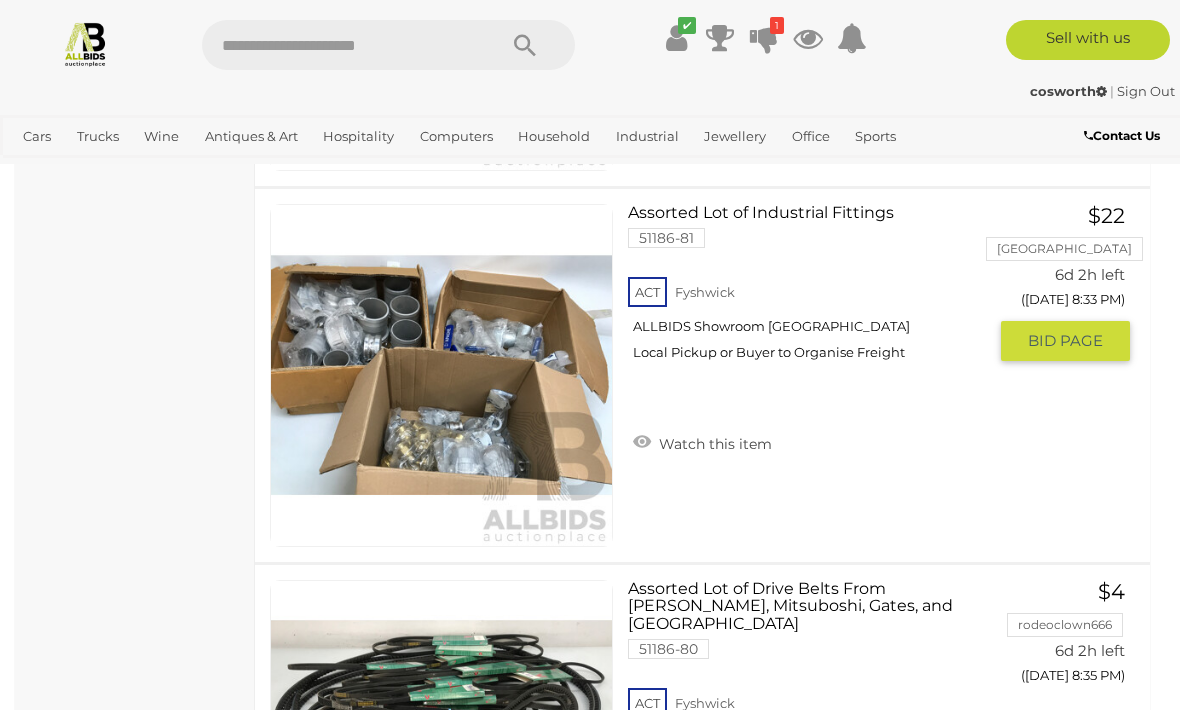 click on "Assorted Lot of Industrial Fittings
51186-81
ACT
Fyshwick ALLBIDS Showroom Fyshwick" at bounding box center [814, 290] 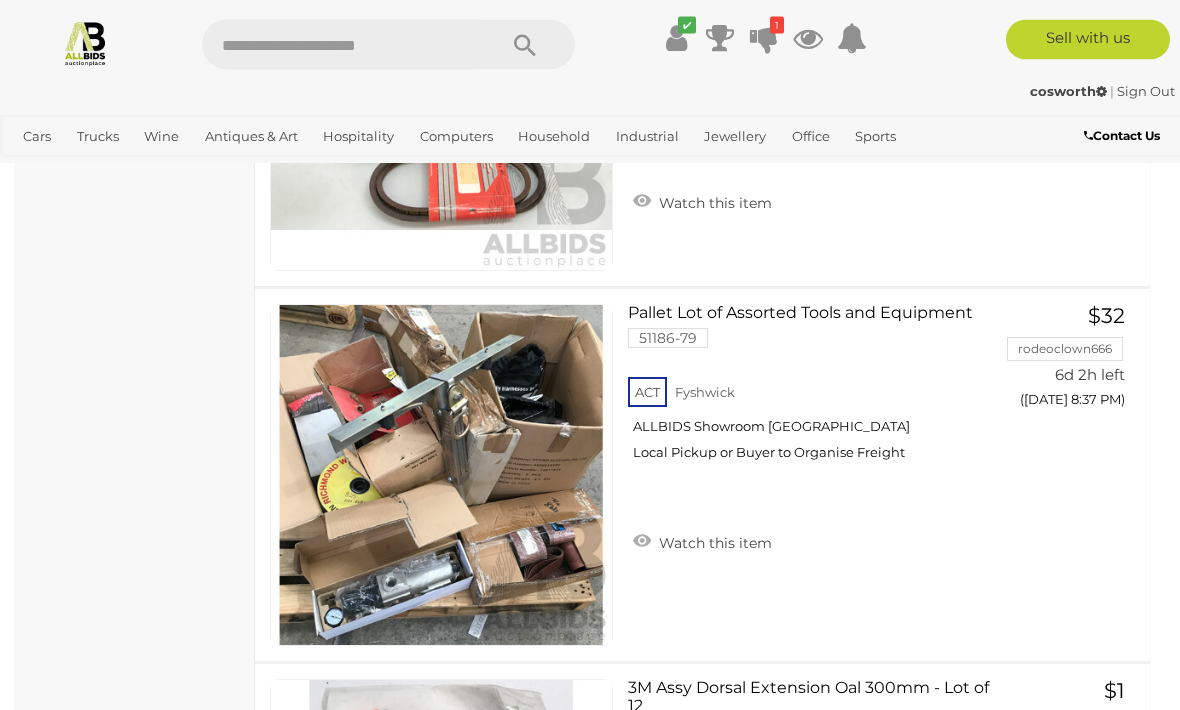 scroll, scrollTop: 4035, scrollLeft: 0, axis: vertical 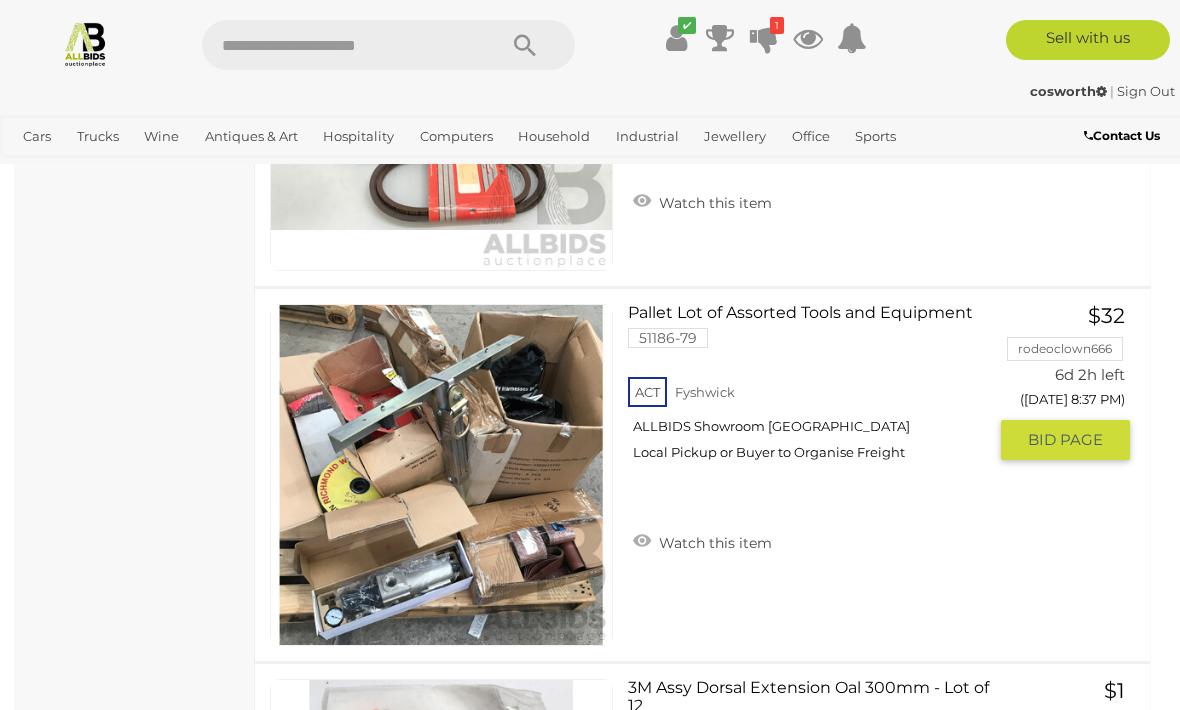 click on "Pallet Lot of Assorted Tools and Equipment
51186-79
ACT
Fyshwick ALLBIDS Showroom Fyshwick" at bounding box center (814, 390) 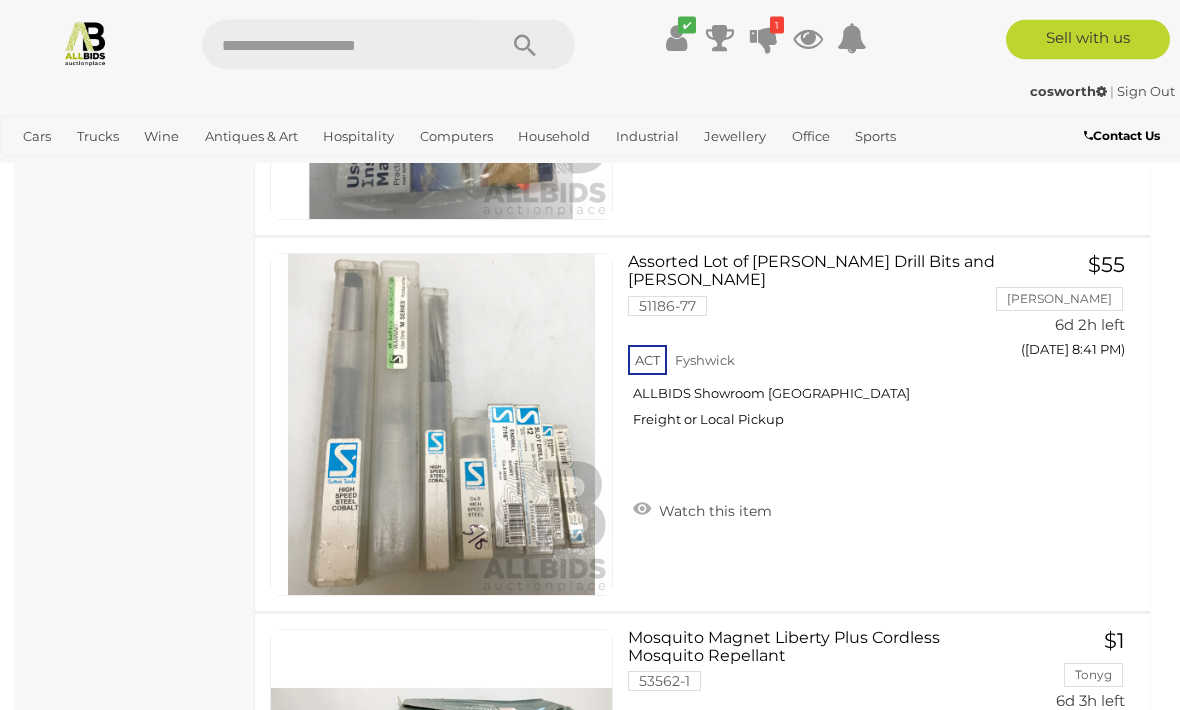 scroll, scrollTop: 4837, scrollLeft: 0, axis: vertical 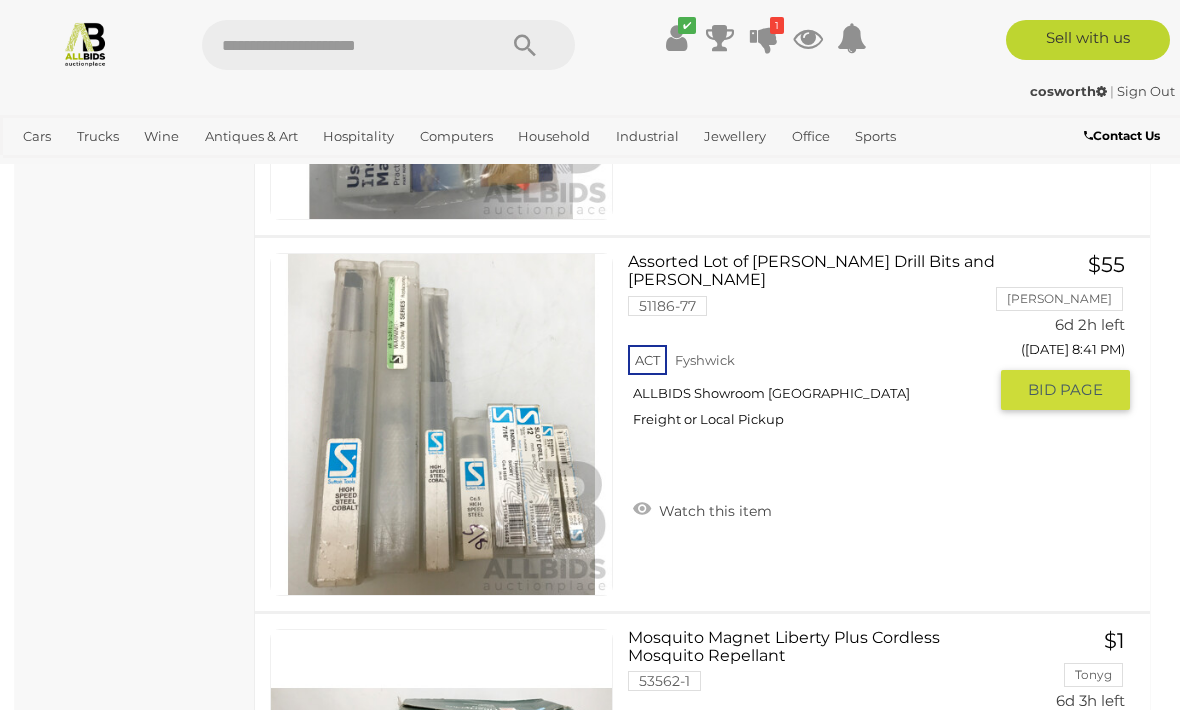 click on "Assorted Lot of Sutton Drill Bits and Shanks
51186-77
ACT
Fyshwick ALLBIDS Showroom Fyshwick" at bounding box center (814, 348) 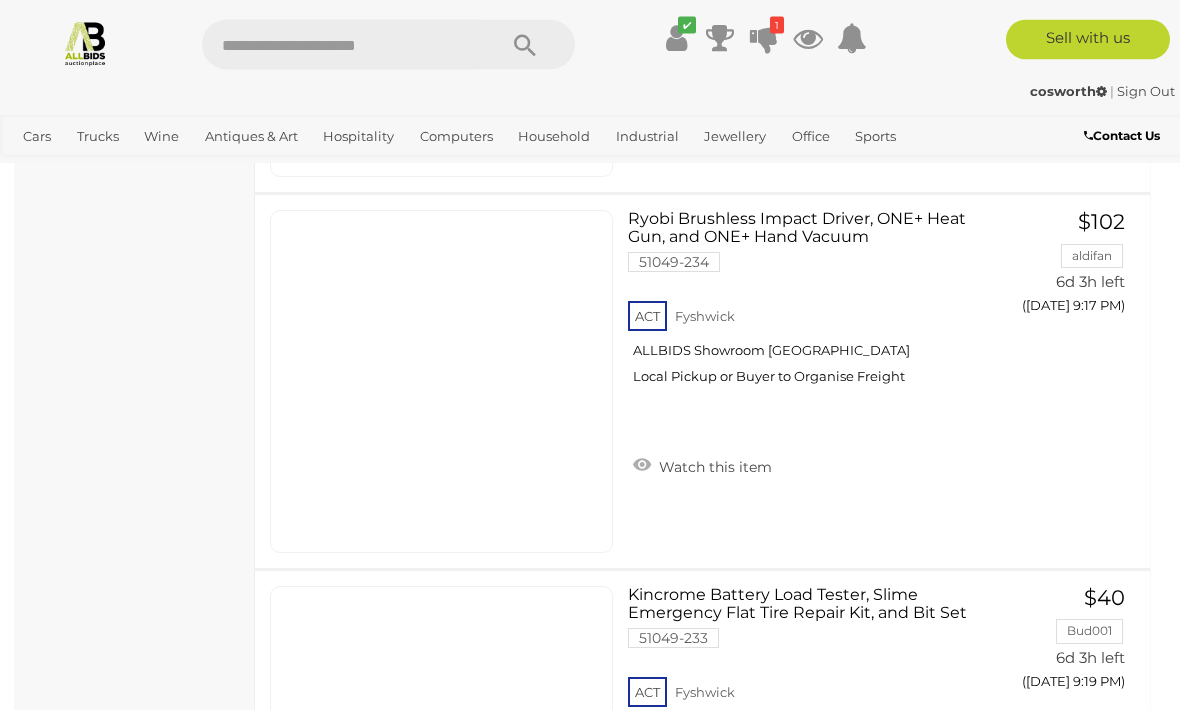 scroll, scrollTop: 6384, scrollLeft: 0, axis: vertical 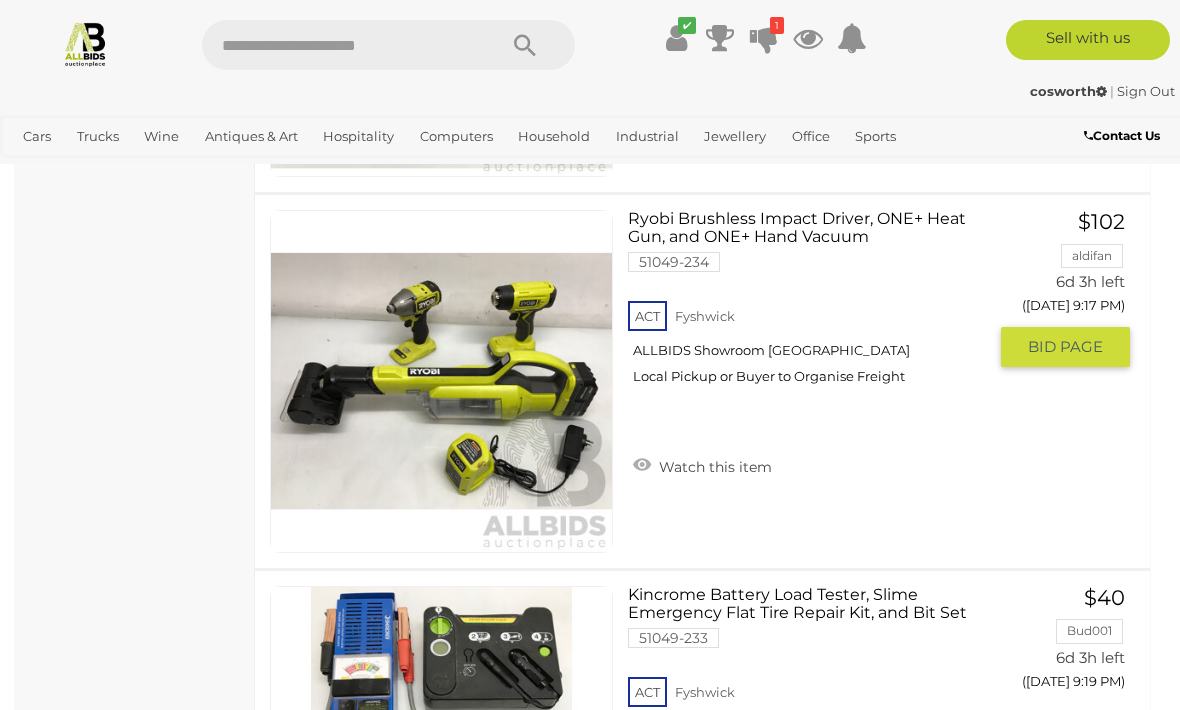 click on "Ryobi Brushless Impact Driver, ONE+ Heat Gun, and ONE+ Hand Vacuum
51049-234
ACT
Fyshwick" at bounding box center [814, 305] 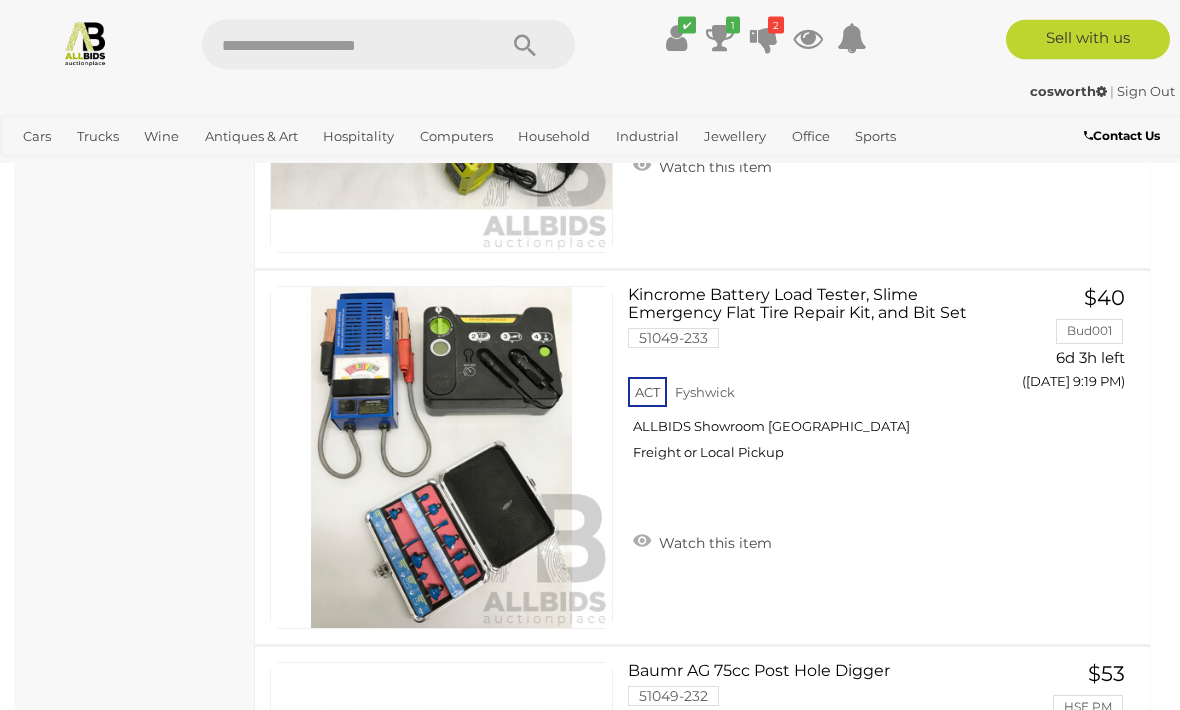 scroll, scrollTop: 6684, scrollLeft: 0, axis: vertical 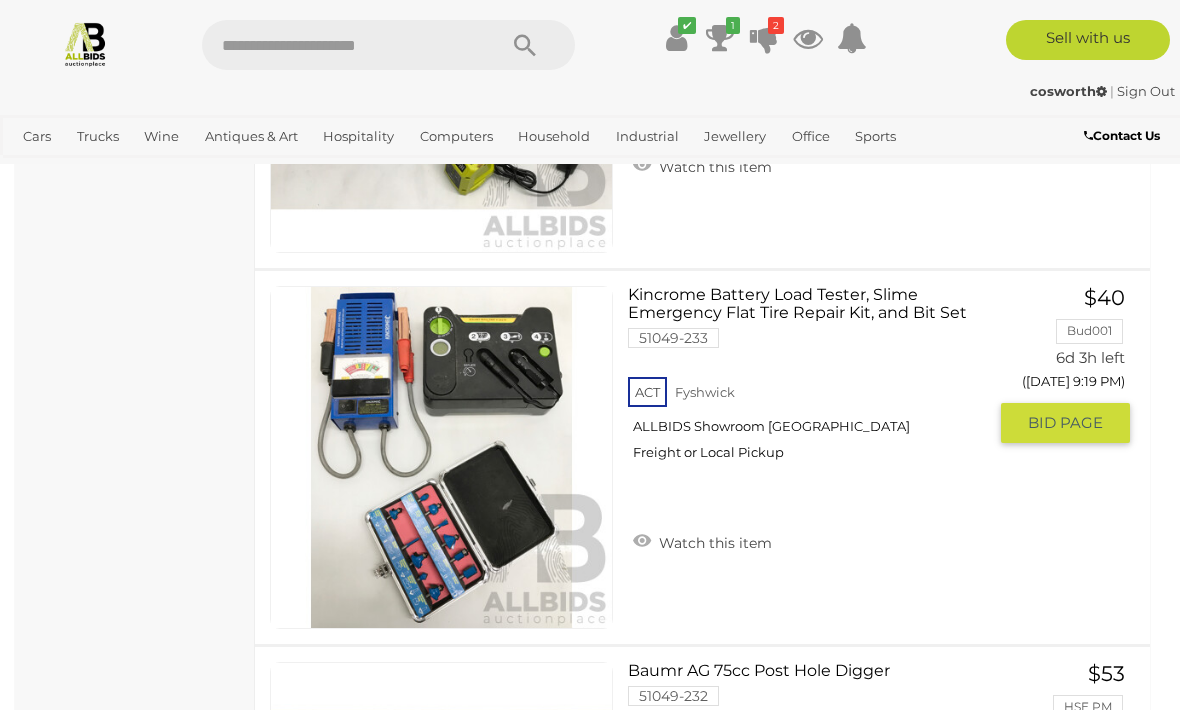 click on "Kincrome Battery Load Tester, Slime Emergency Flat Tire Repair Kit, and Bit Set
51049-233
ACT" at bounding box center [814, 381] 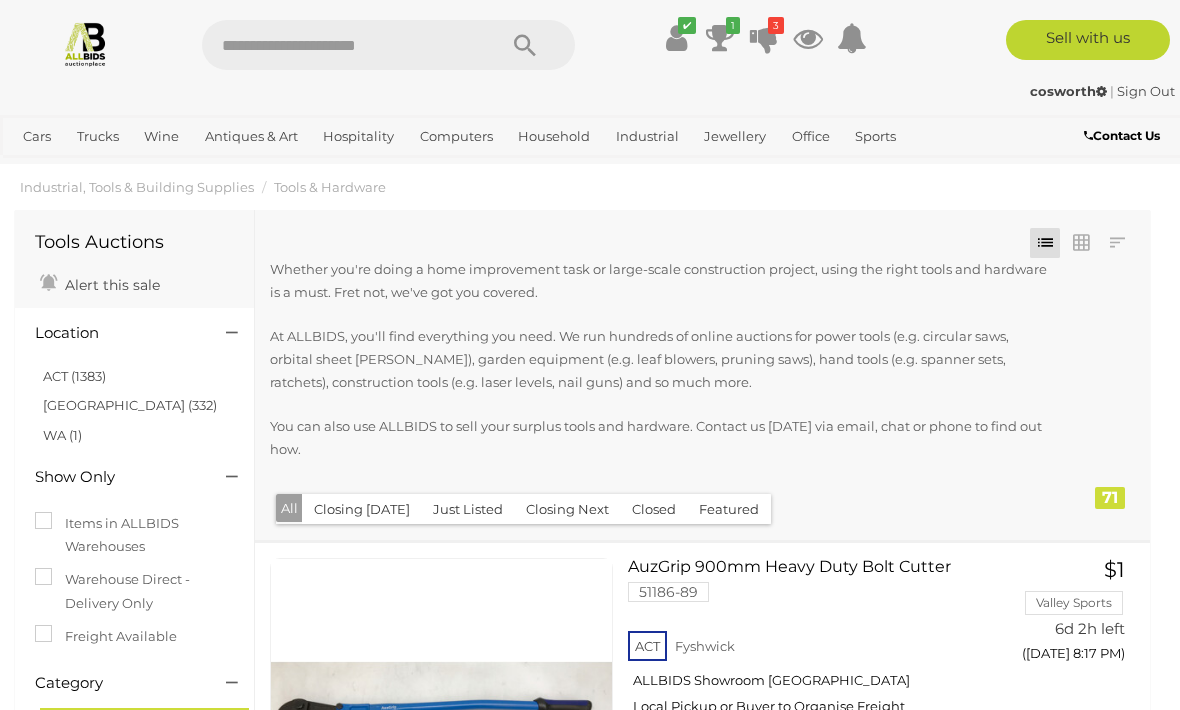 scroll, scrollTop: 0, scrollLeft: 0, axis: both 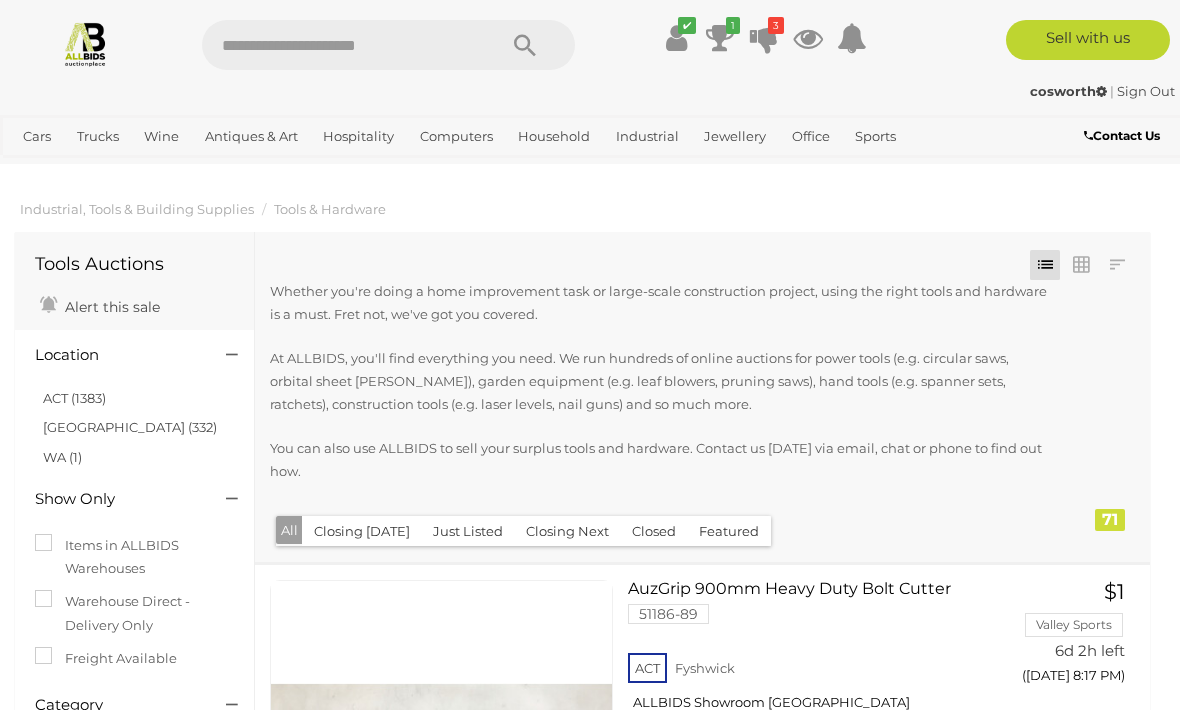 click on "Industrial, Tools & Building Supplies" at bounding box center [137, 209] 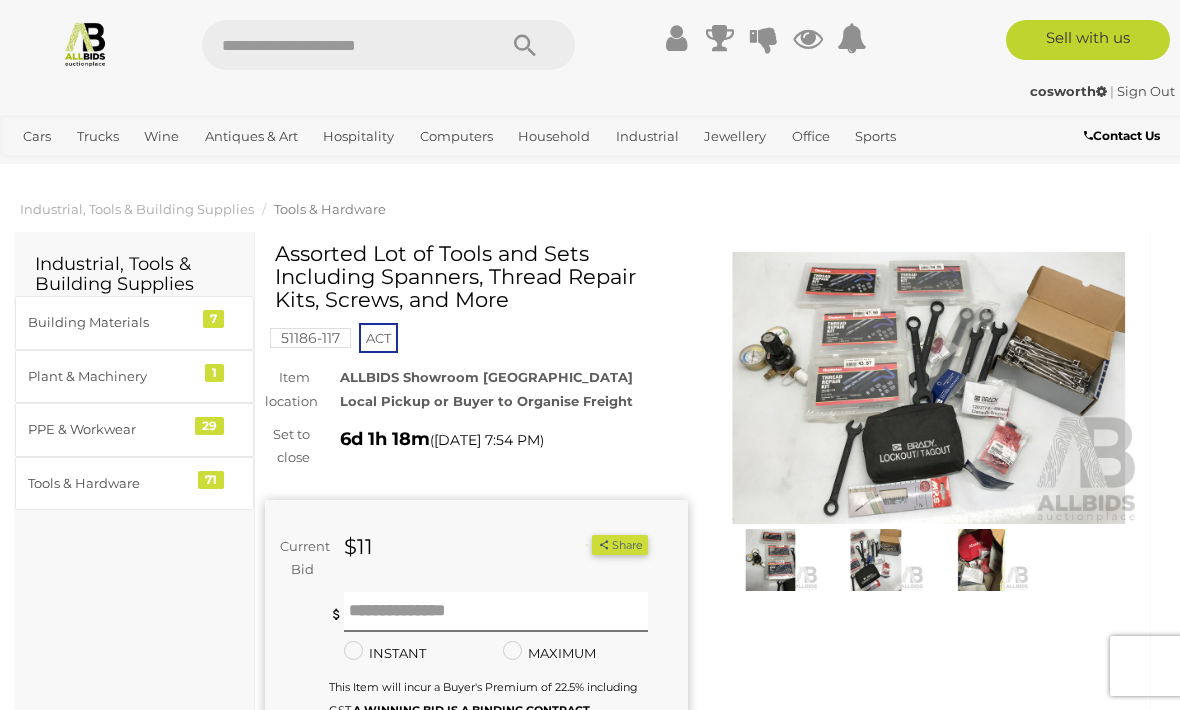 scroll, scrollTop: 0, scrollLeft: 0, axis: both 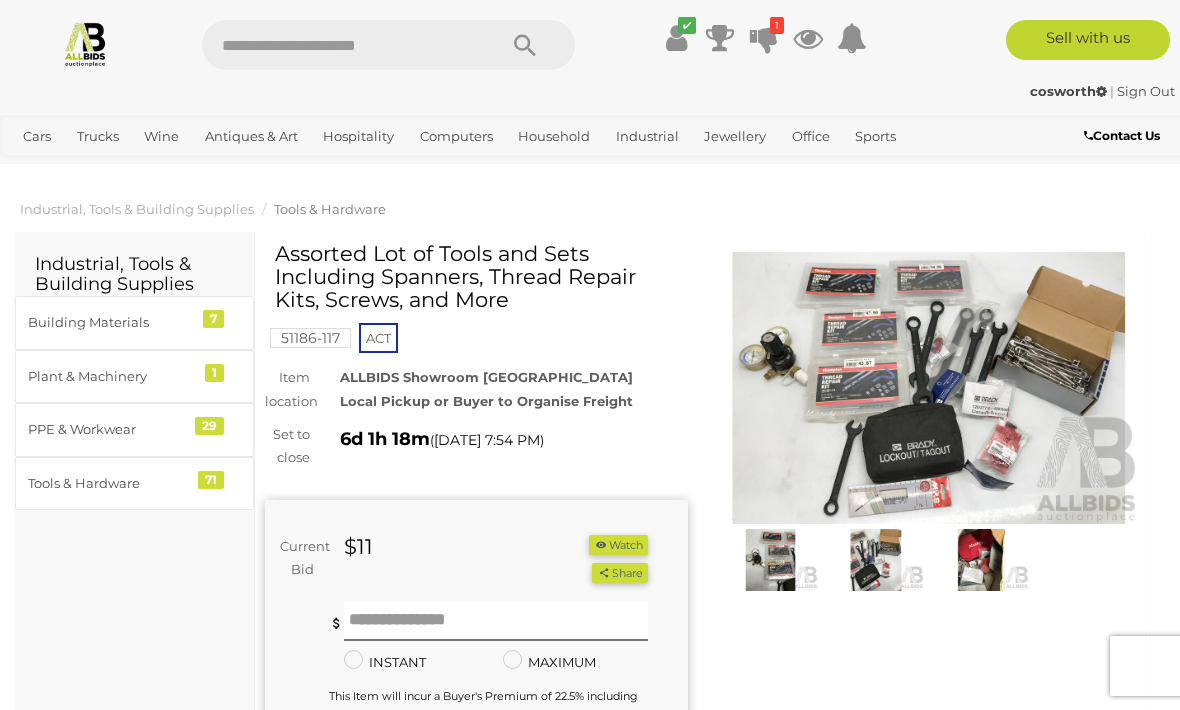 click at bounding box center (929, 388) 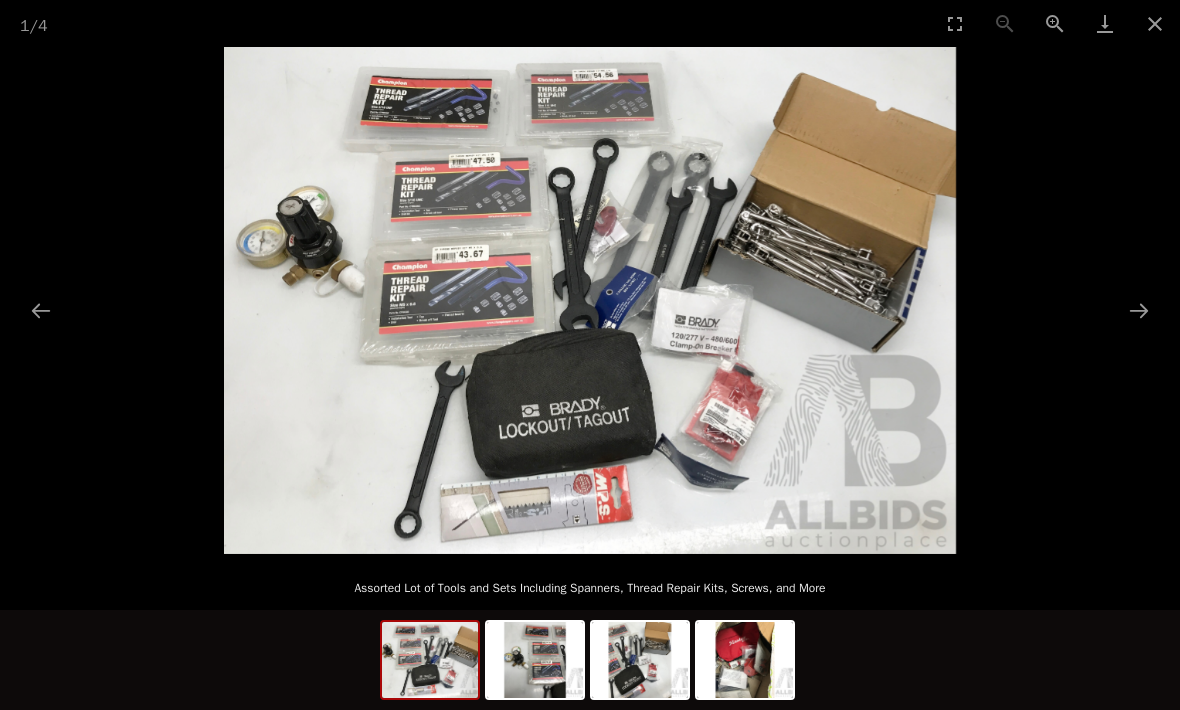 click at bounding box center (535, 660) 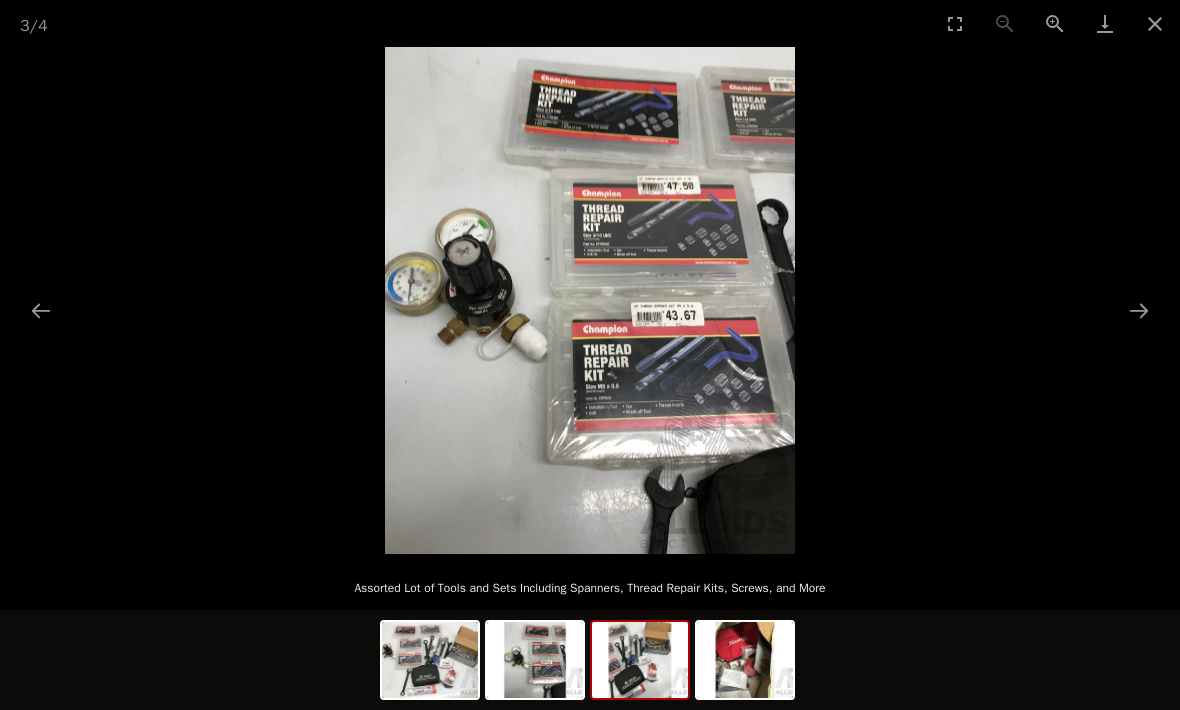 click at bounding box center [640, 660] 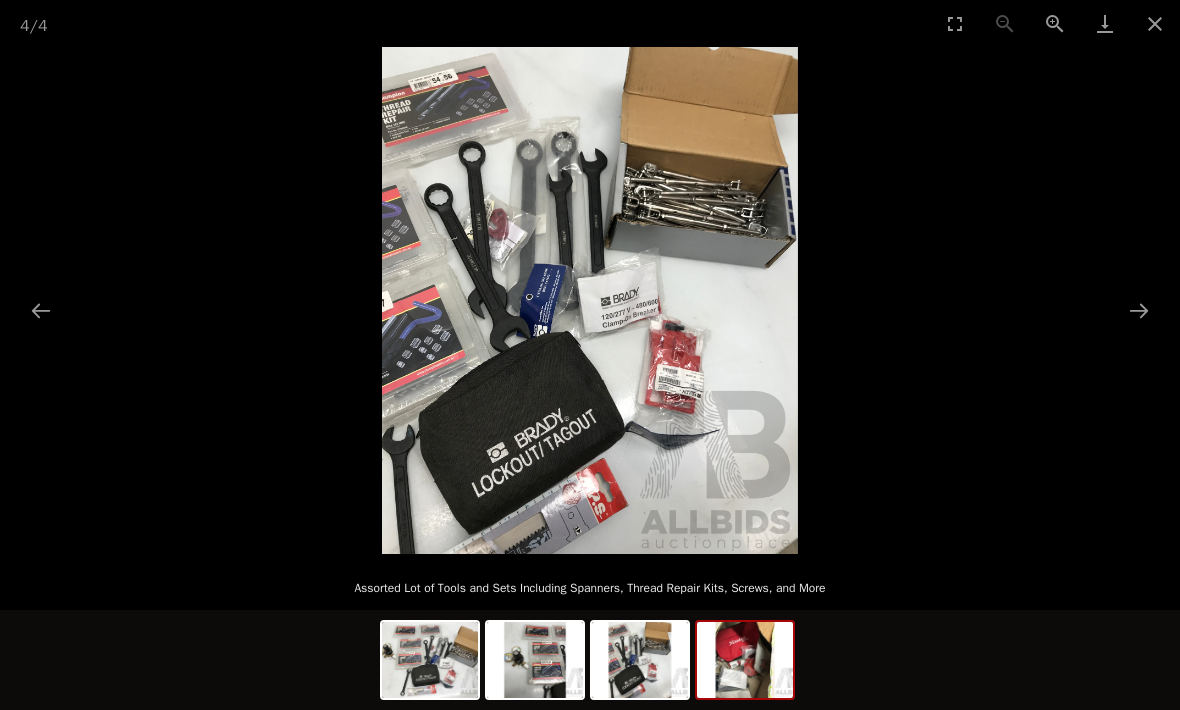 click at bounding box center (745, 660) 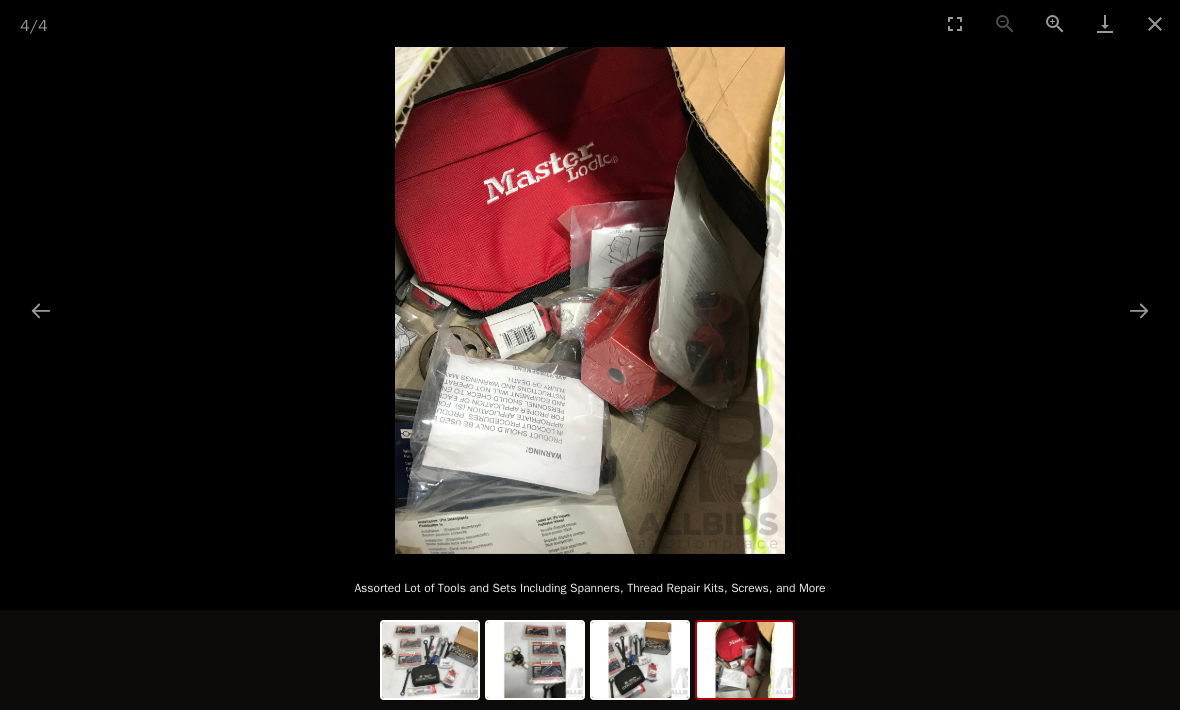 click at bounding box center (1155, 23) 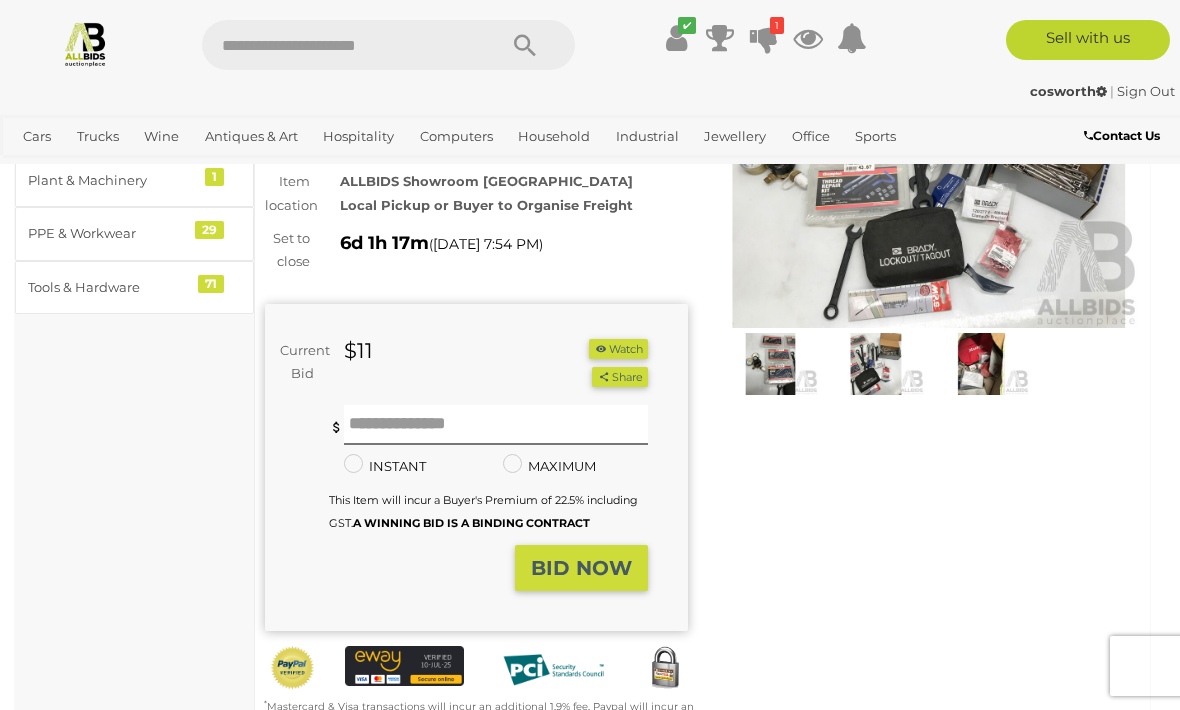 scroll, scrollTop: 197, scrollLeft: 0, axis: vertical 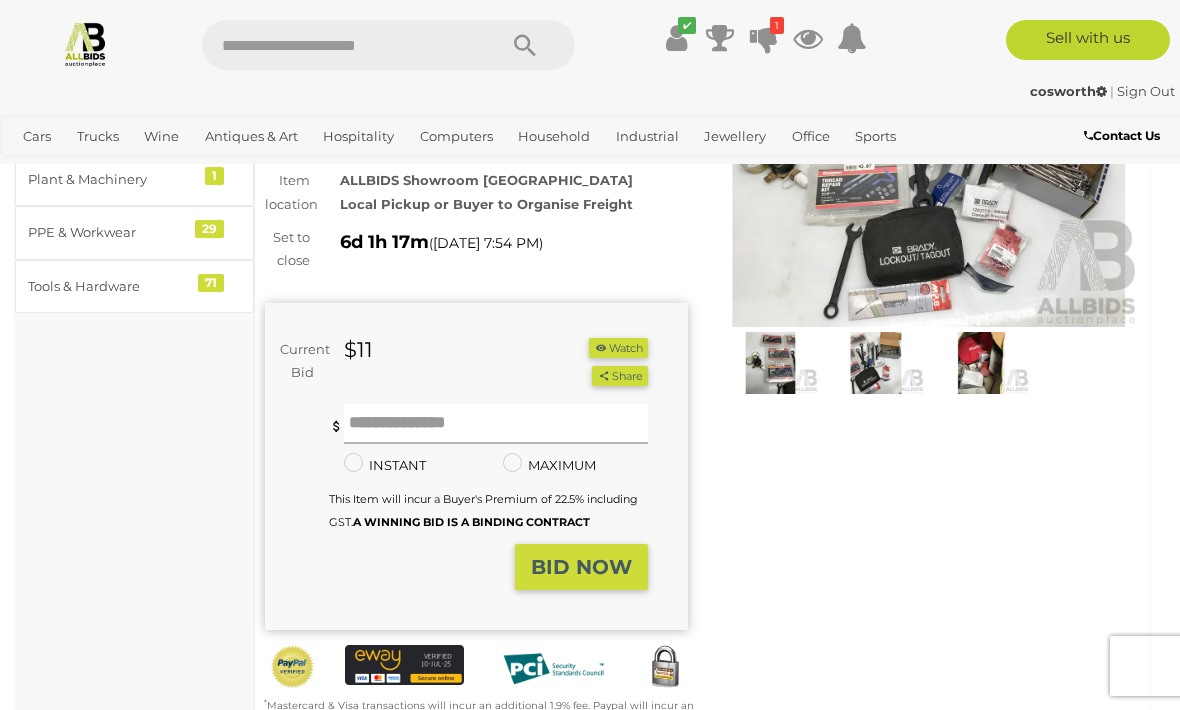 click at bounding box center (496, 424) 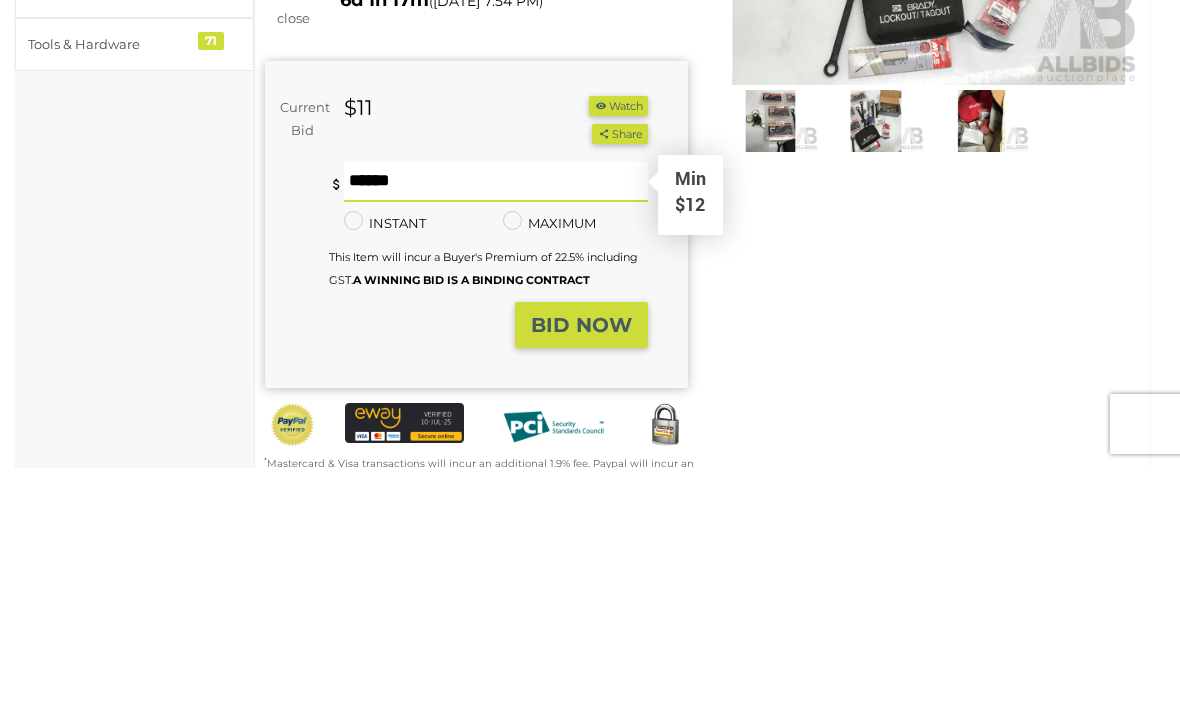 type on "**" 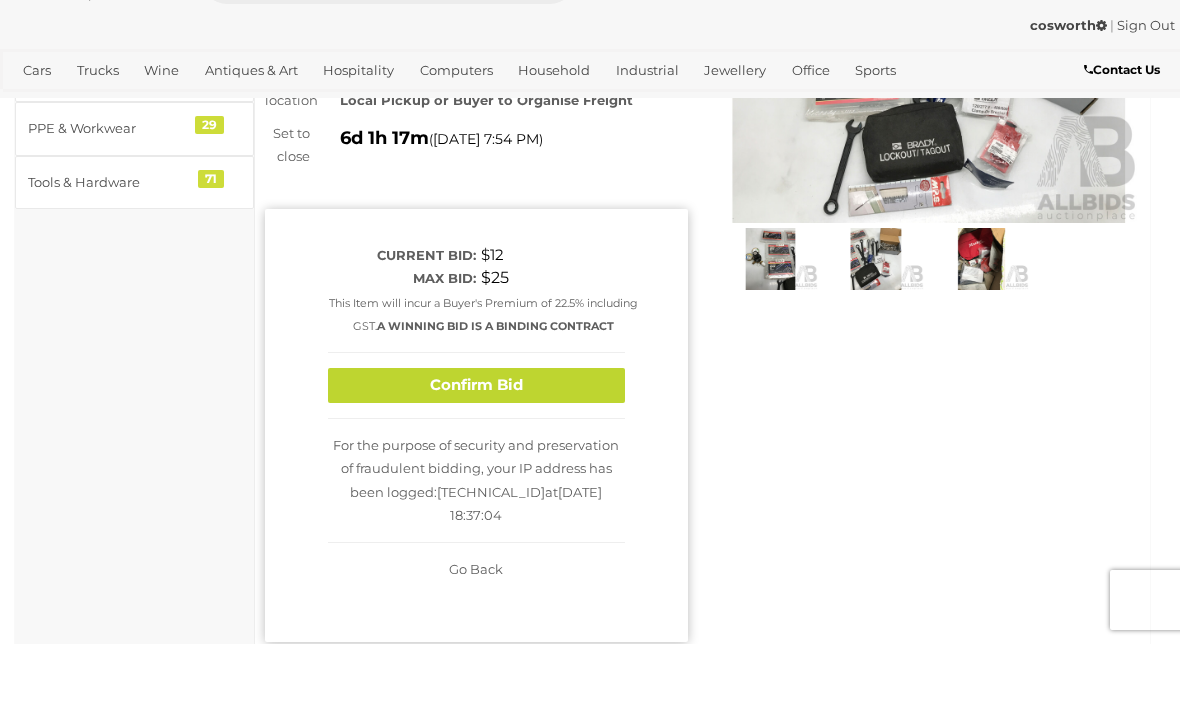scroll, scrollTop: 301, scrollLeft: 0, axis: vertical 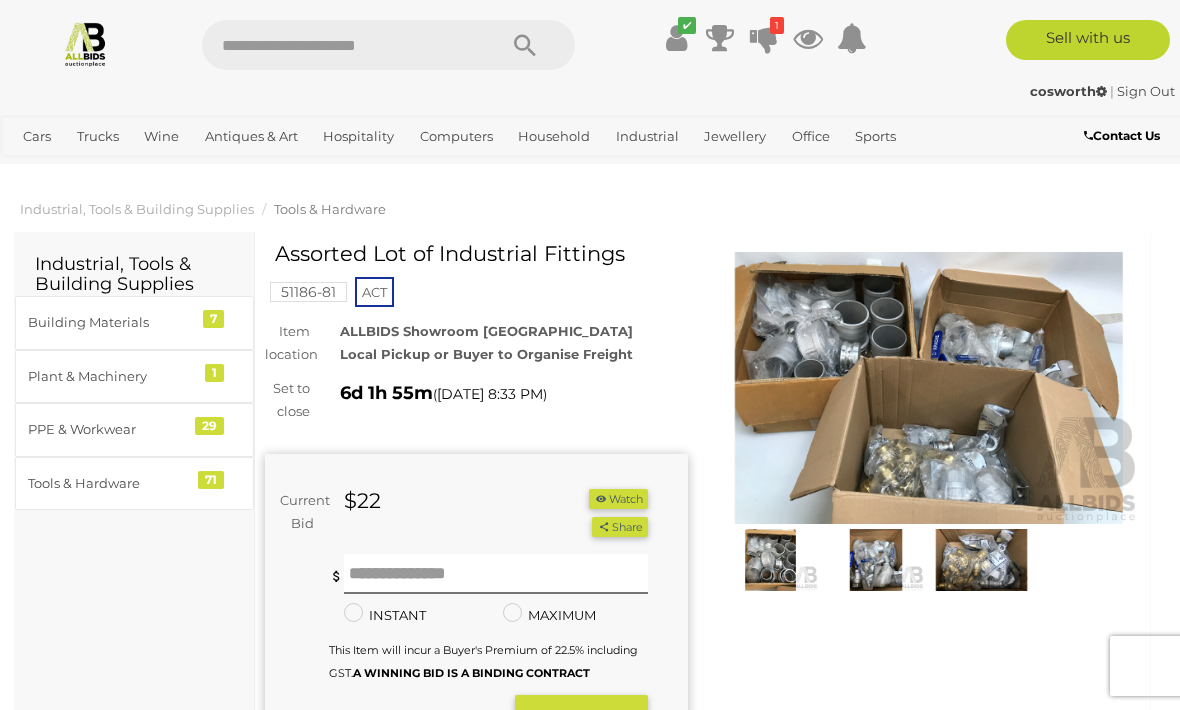 click at bounding box center [929, 388] 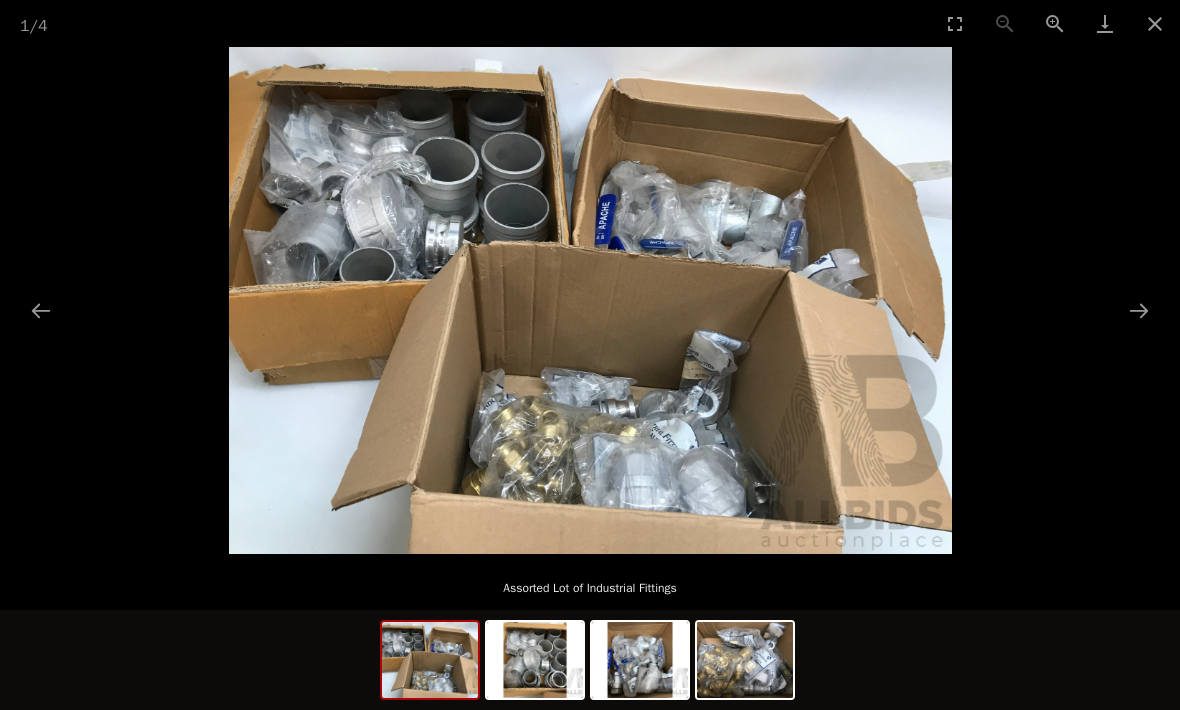 click at bounding box center (535, 660) 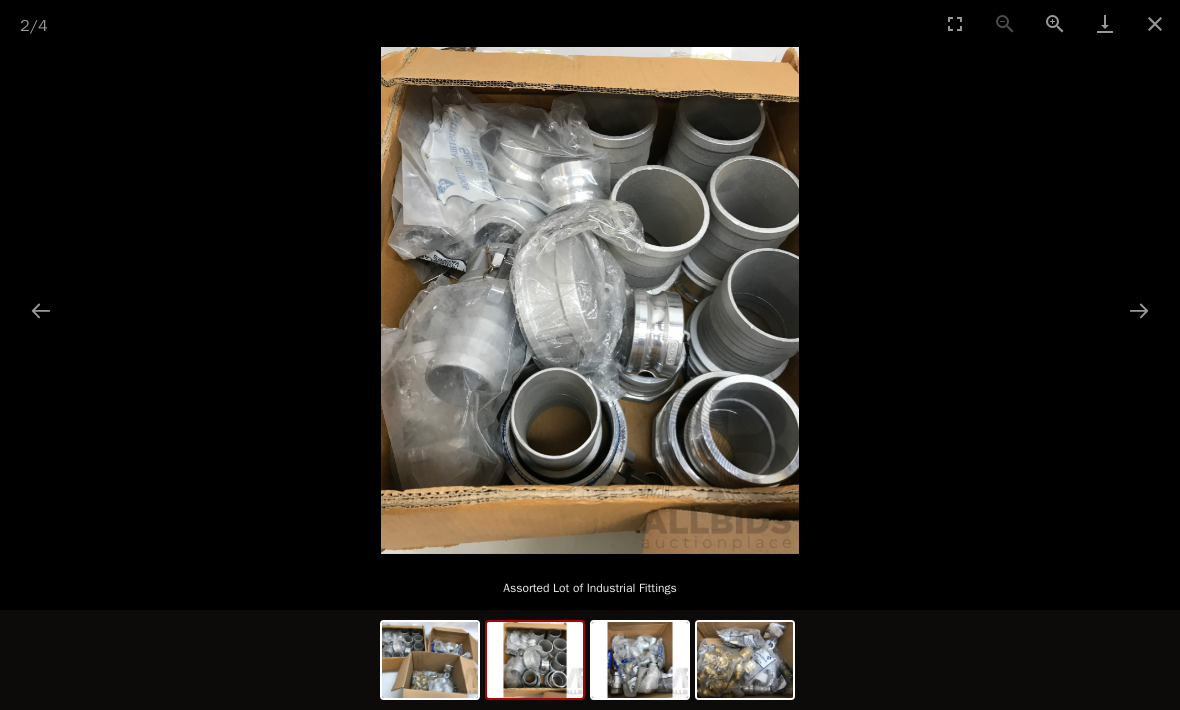 click at bounding box center (640, 660) 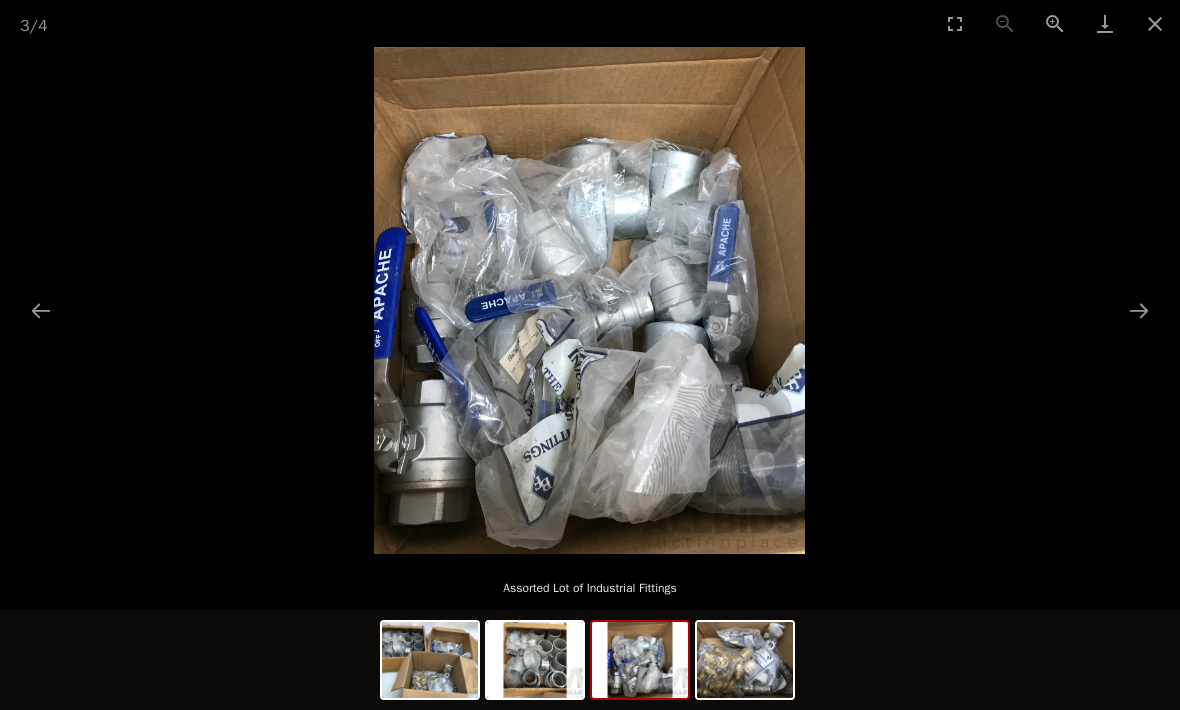 click at bounding box center (745, 660) 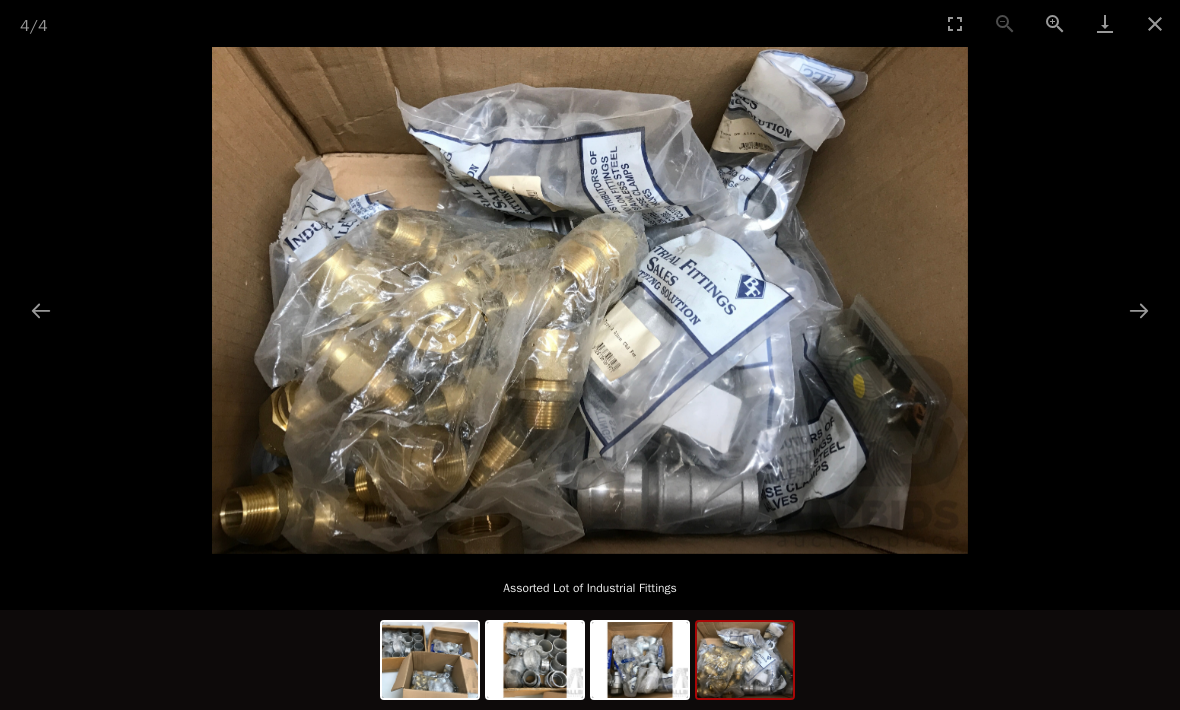 click at bounding box center [1155, 23] 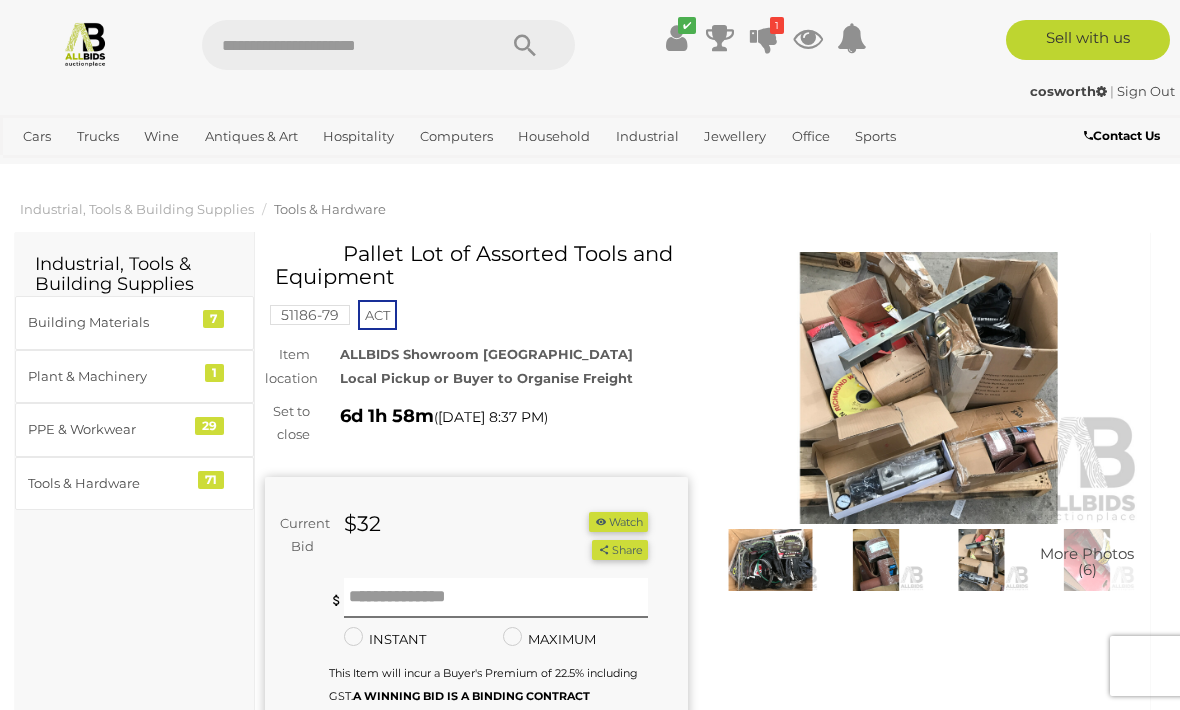 scroll, scrollTop: 0, scrollLeft: 0, axis: both 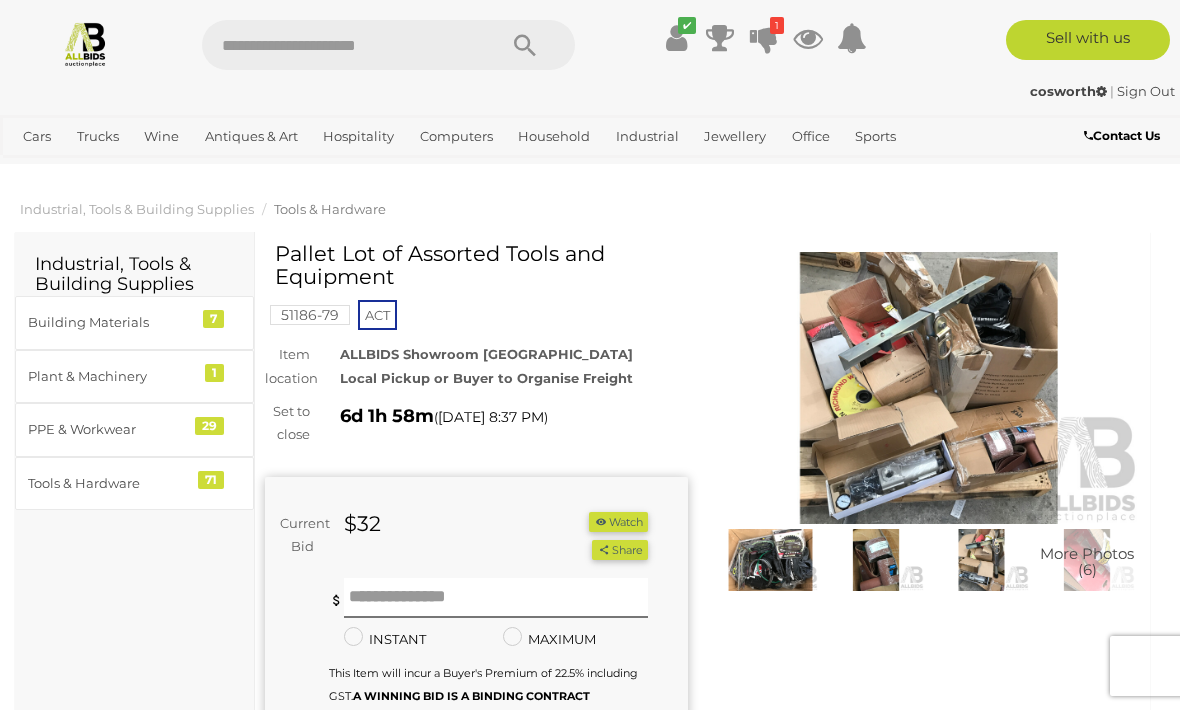 click at bounding box center (929, 388) 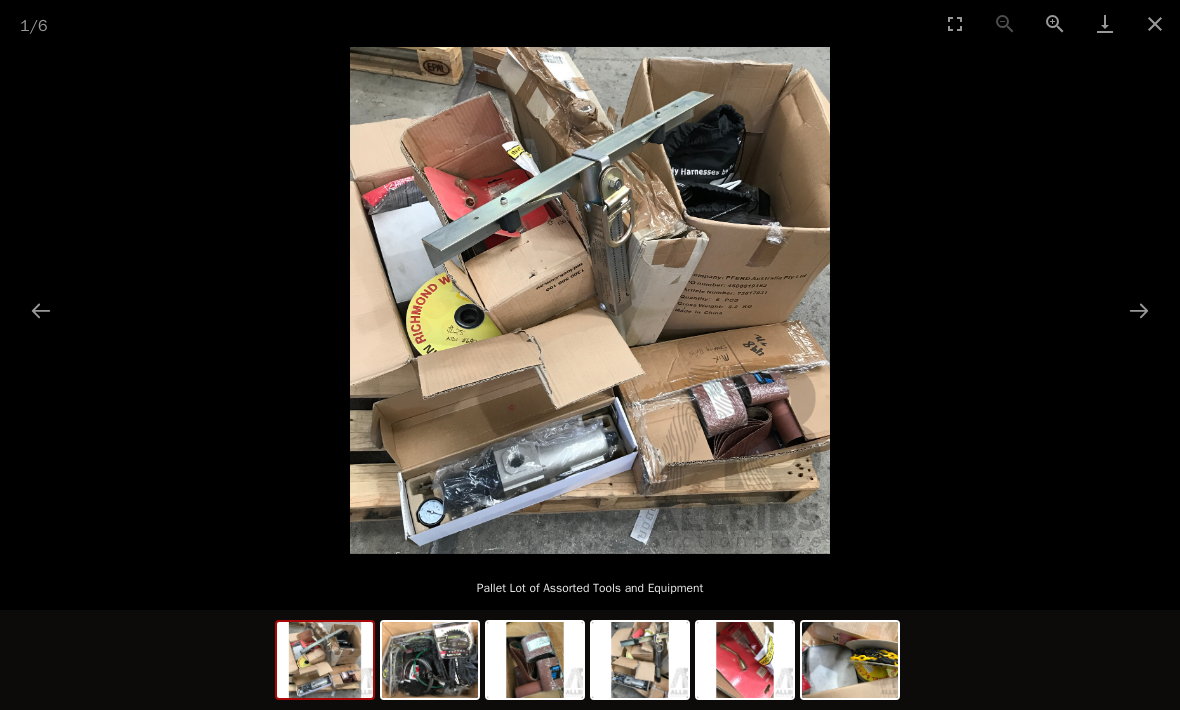 click at bounding box center (1139, 310) 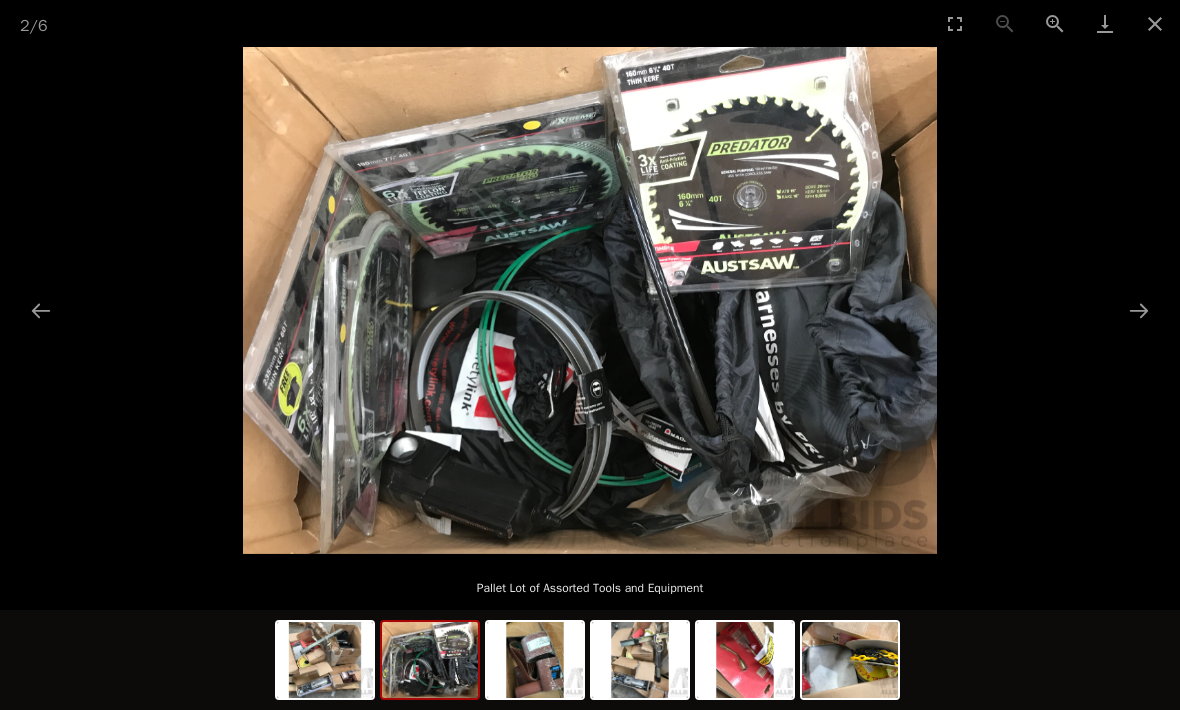 click at bounding box center [1139, 310] 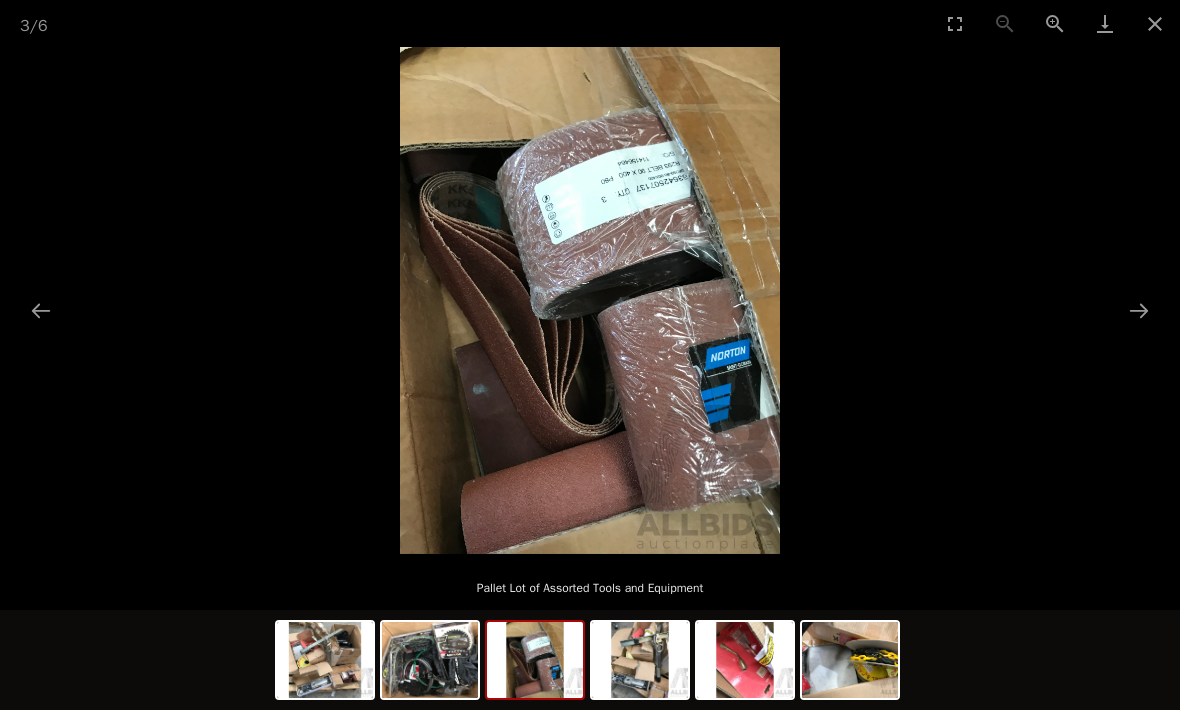 click at bounding box center (1139, 310) 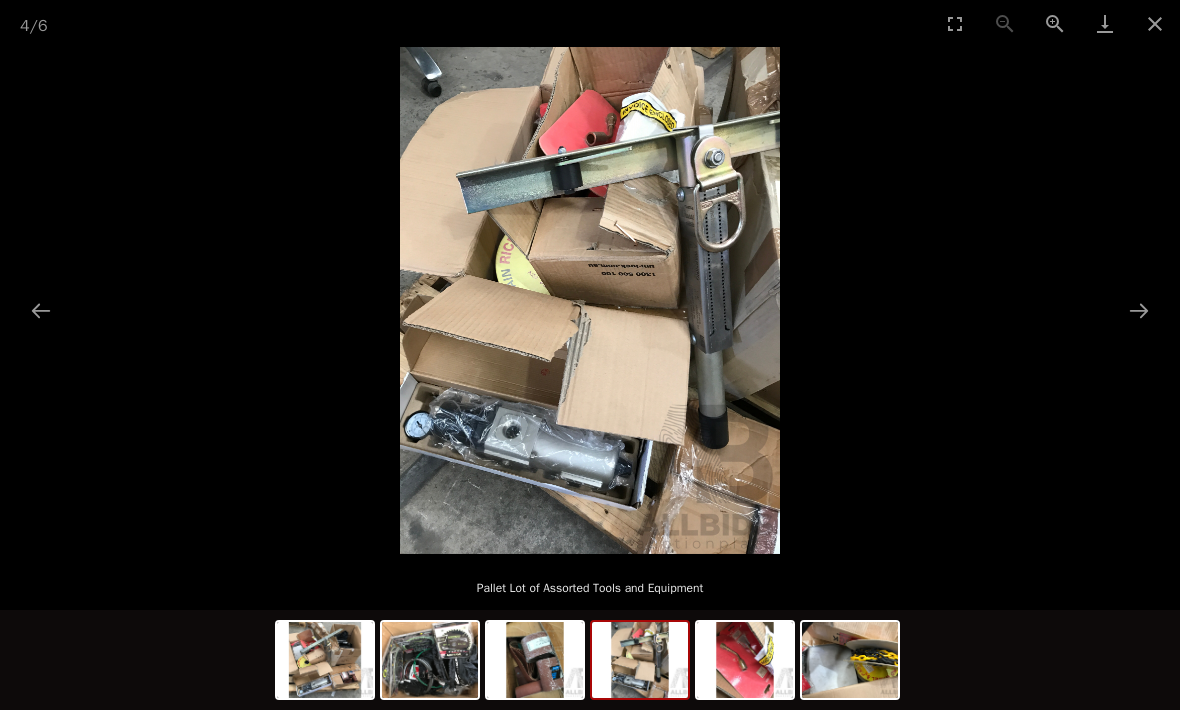 click at bounding box center [590, 300] 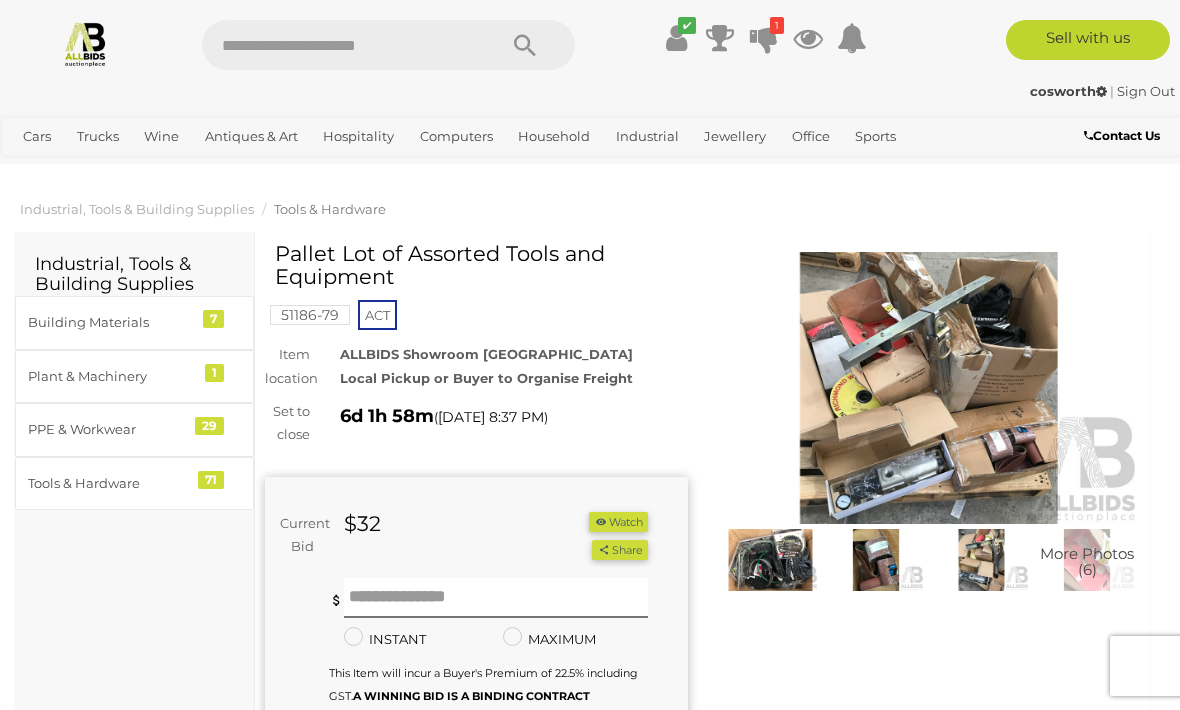 scroll, scrollTop: 0, scrollLeft: 0, axis: both 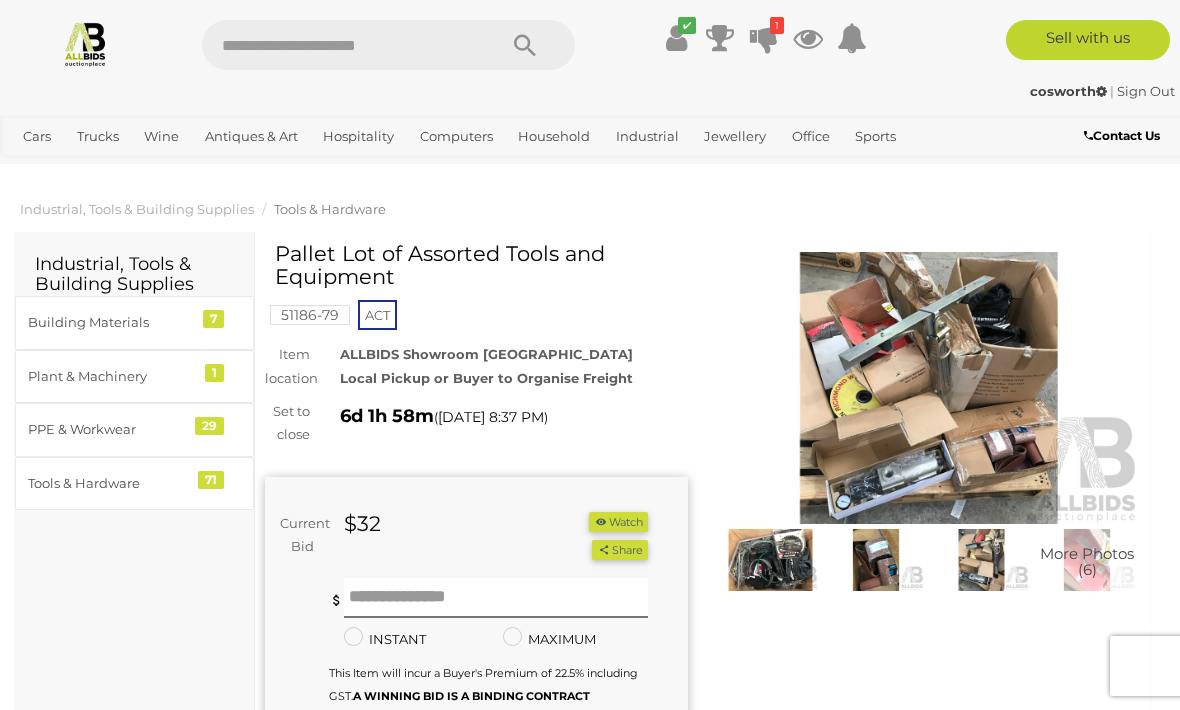click at bounding box center [982, 560] 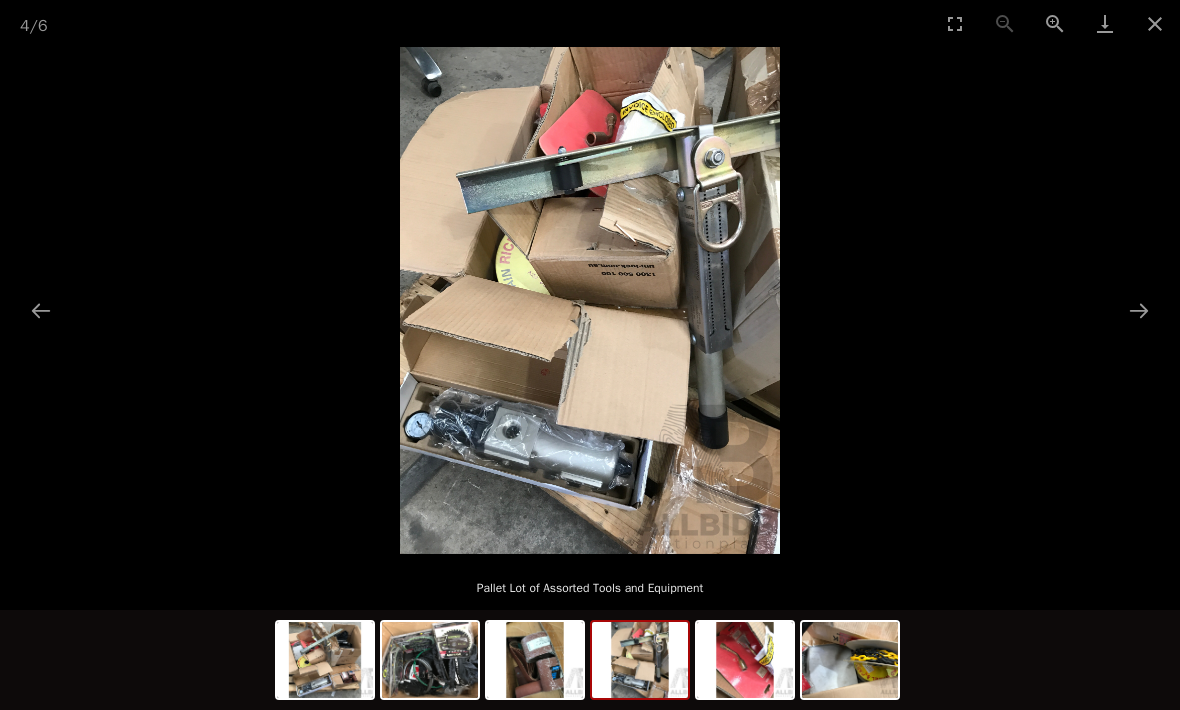 click at bounding box center [1139, 310] 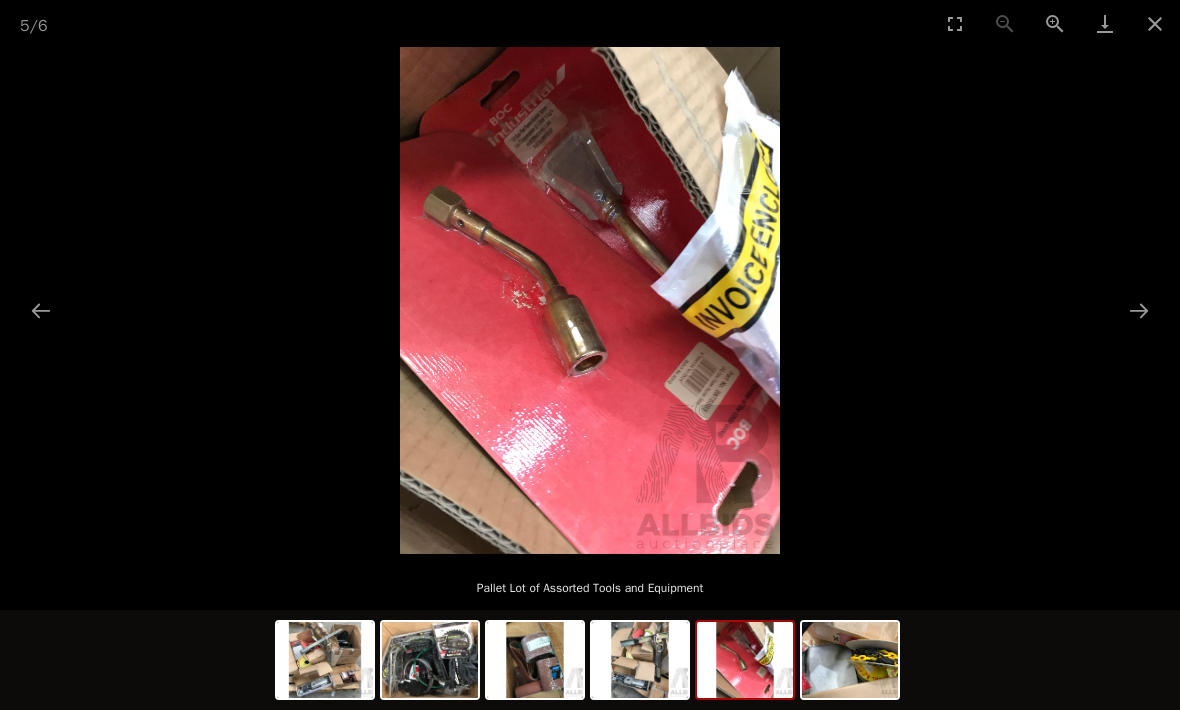 click at bounding box center [1139, 310] 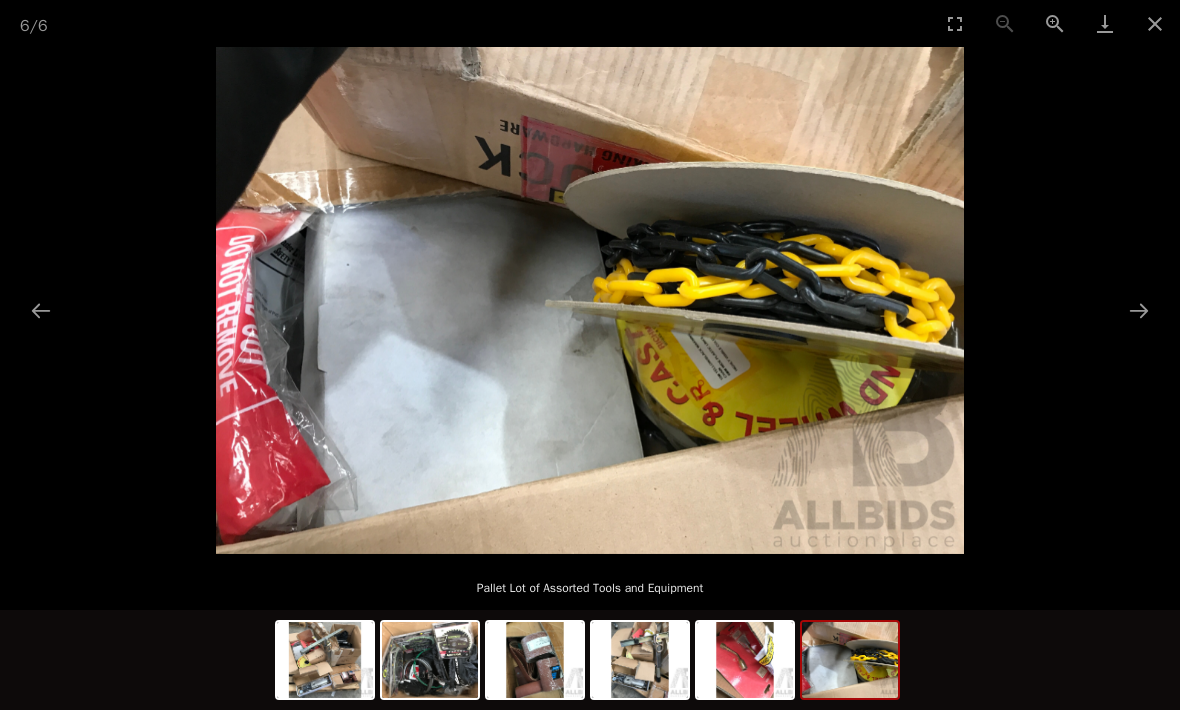 click at bounding box center [1139, 310] 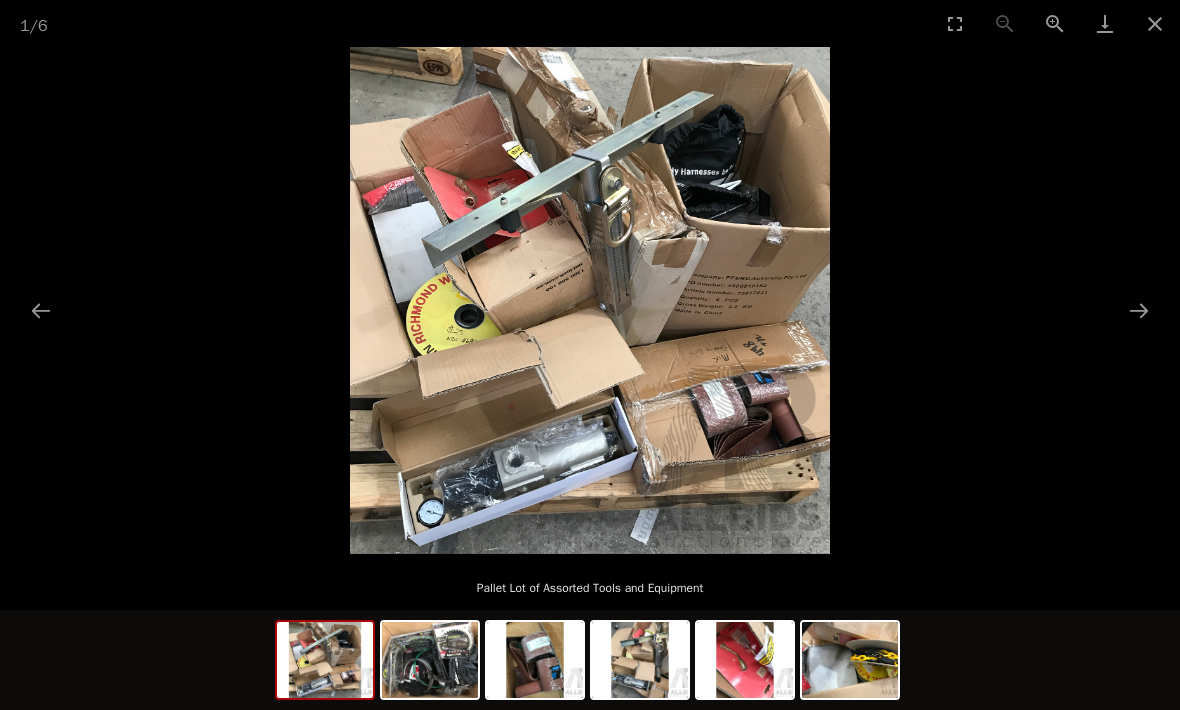 click at bounding box center (1155, 23) 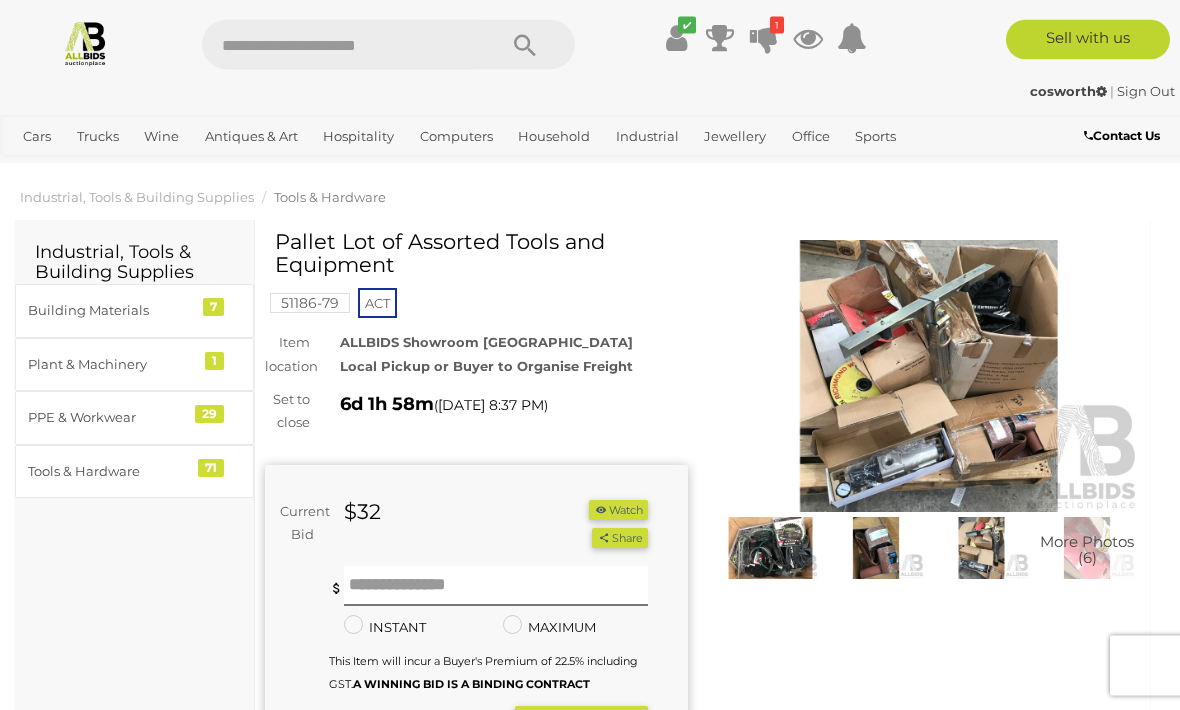 scroll, scrollTop: 0, scrollLeft: 0, axis: both 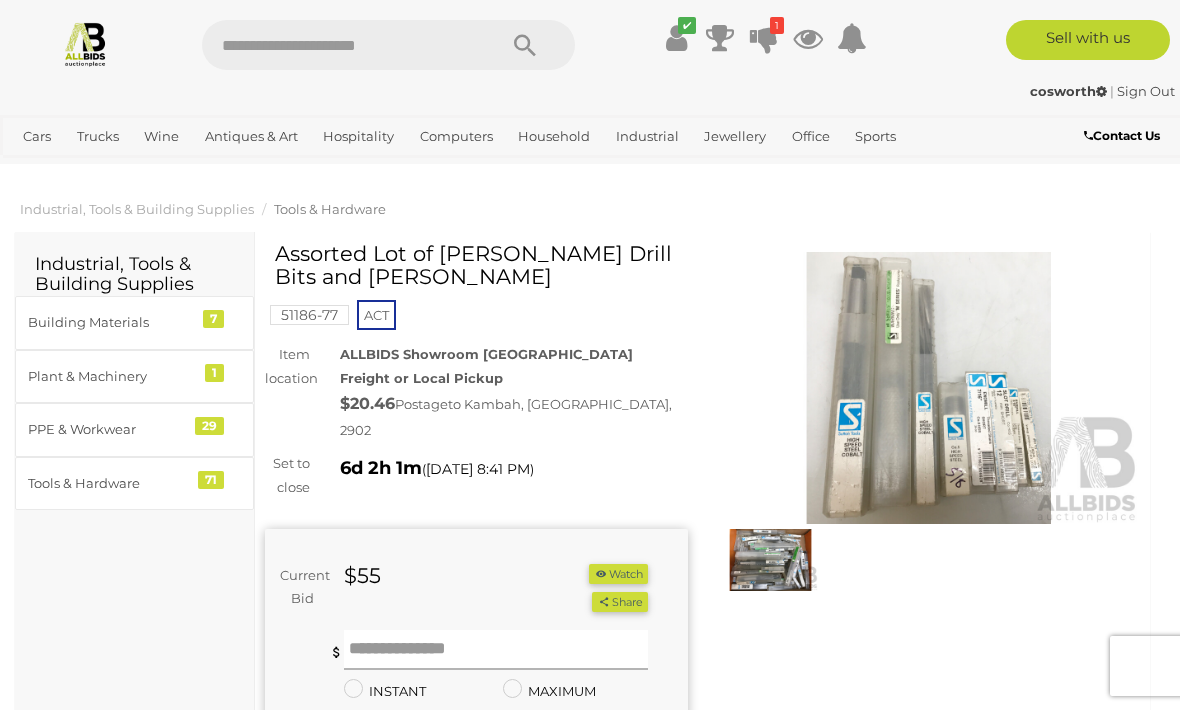 click at bounding box center (496, 650) 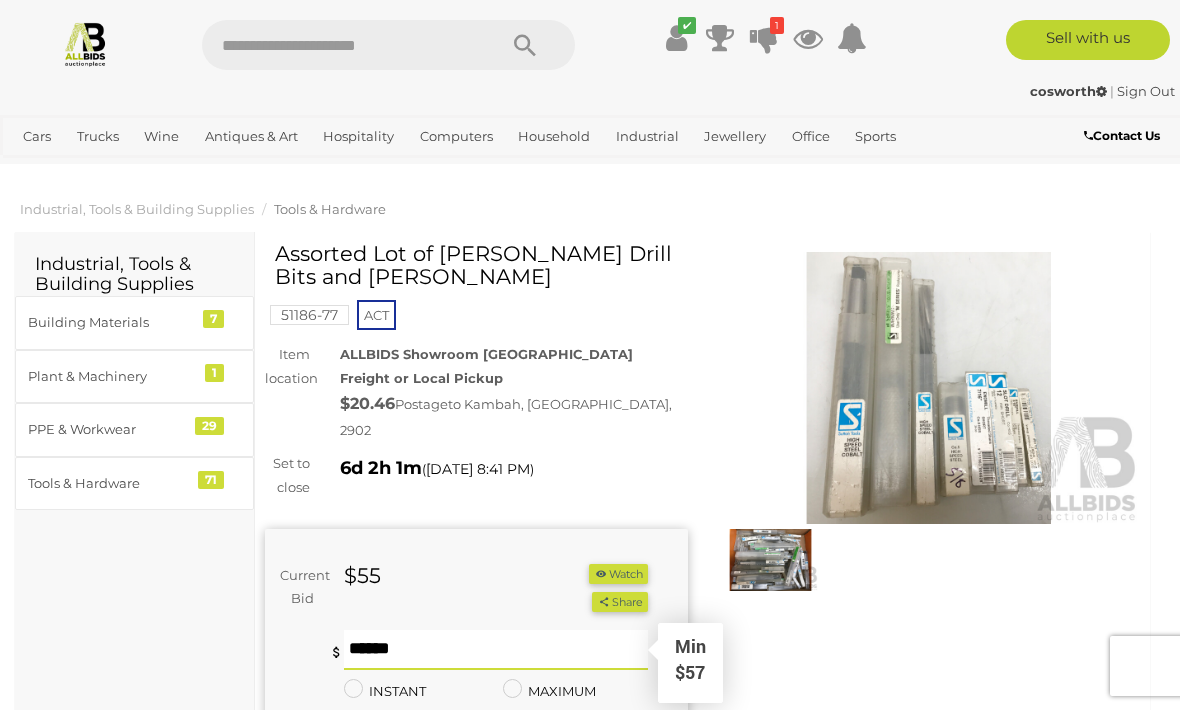 scroll, scrollTop: 54, scrollLeft: 0, axis: vertical 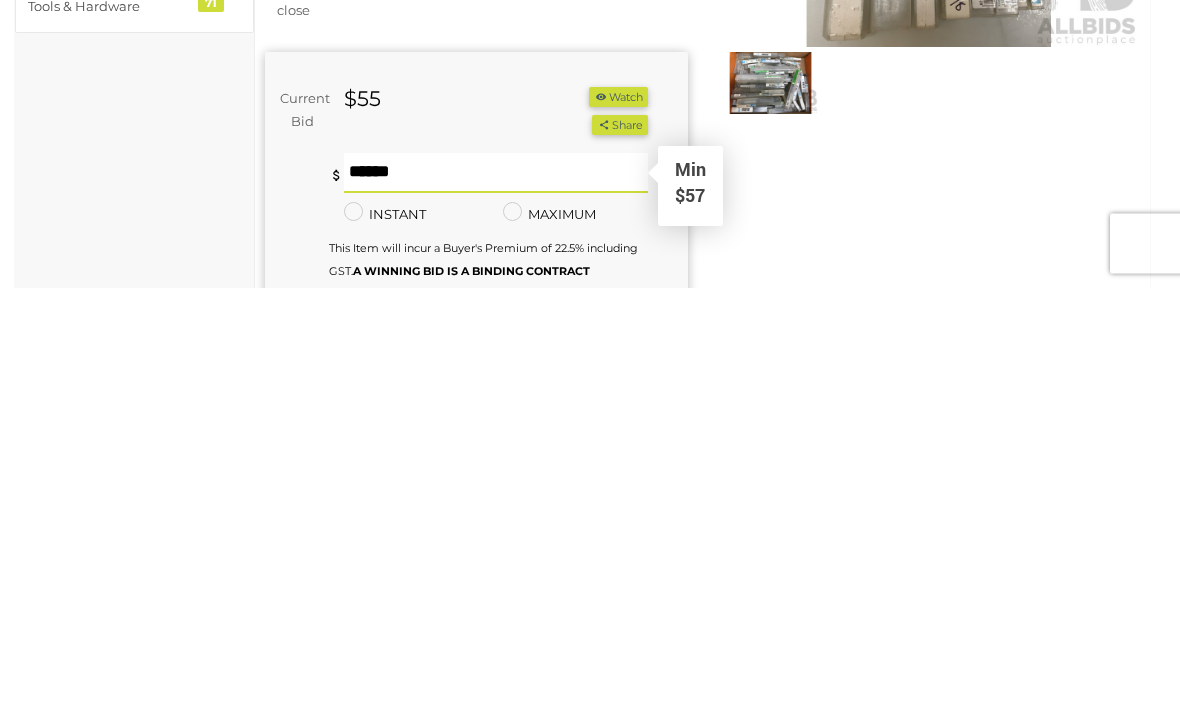 type on "**" 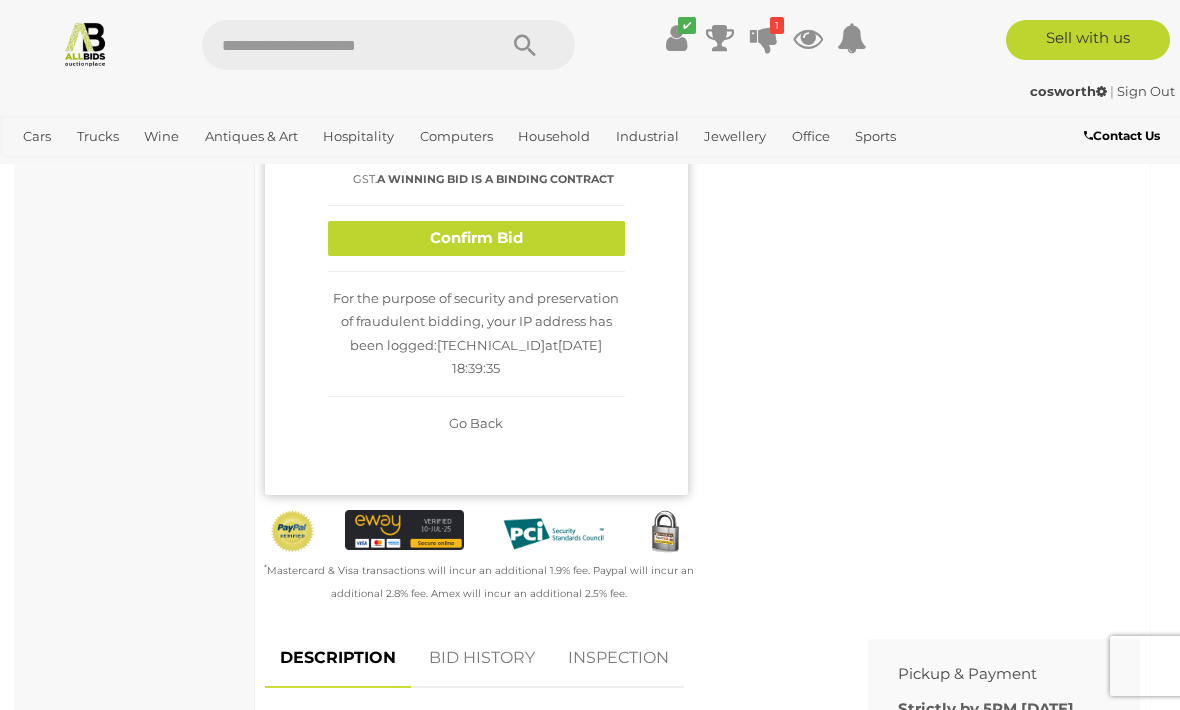 click on "Confirm Bid" at bounding box center (476, 238) 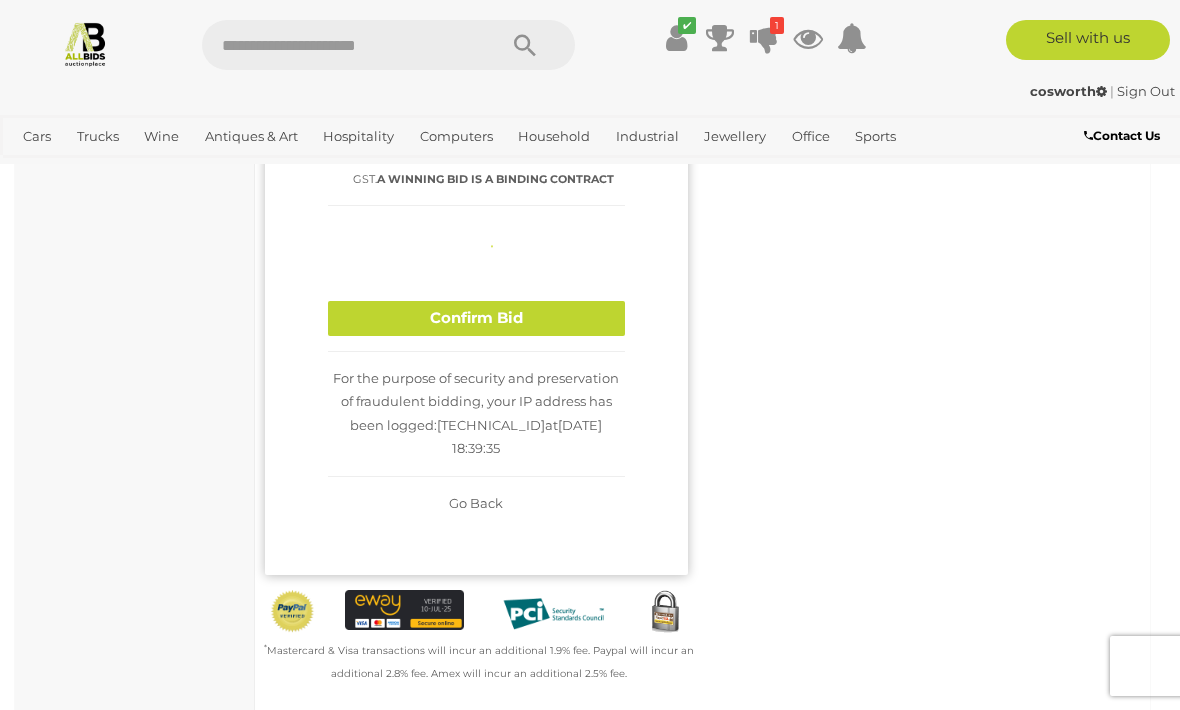 type 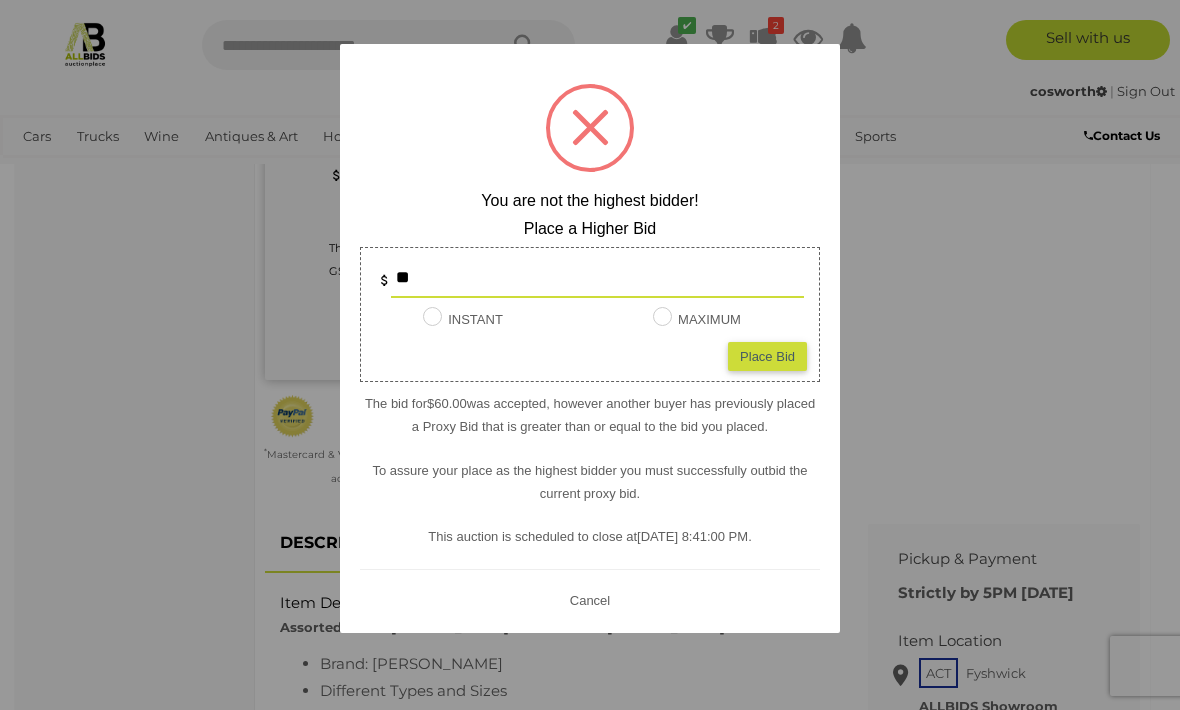 click on "**" at bounding box center (597, 278) 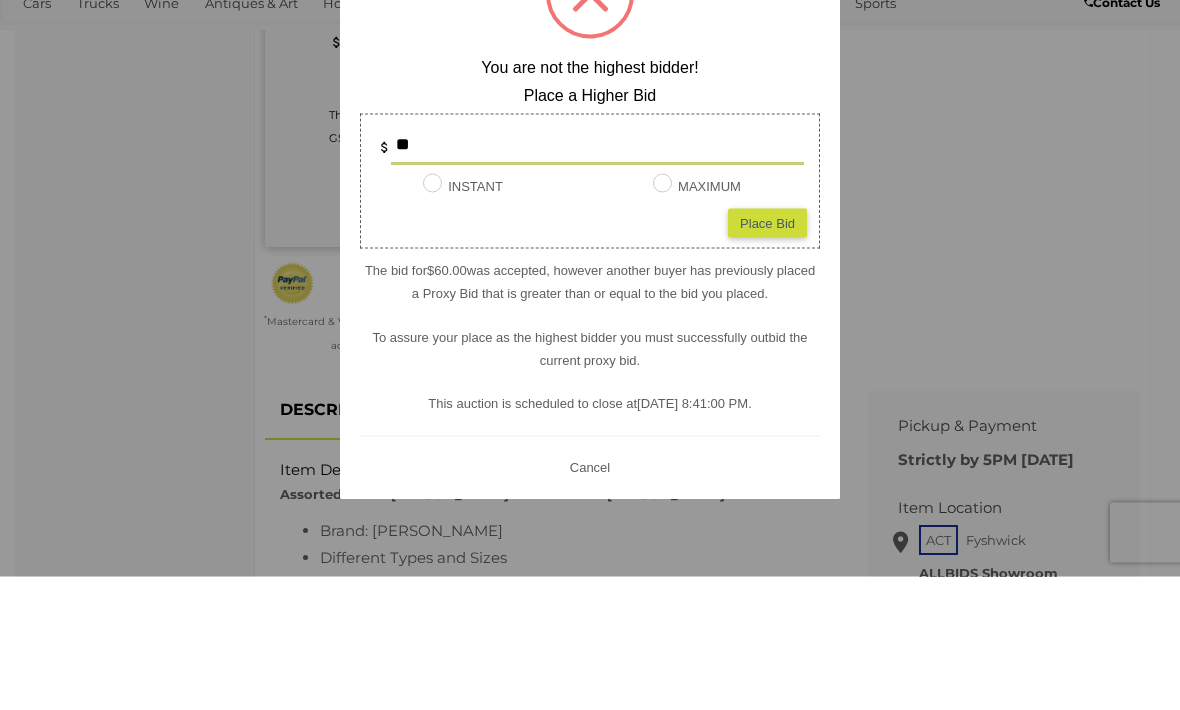 type on "*" 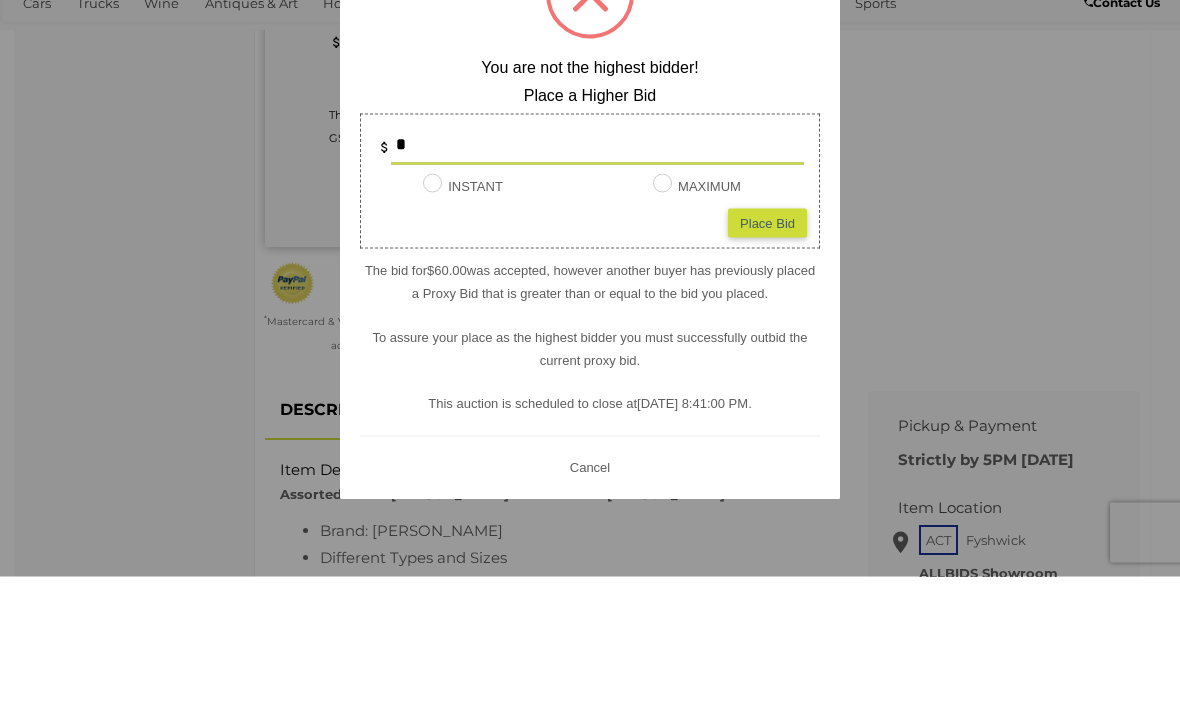 type on "**" 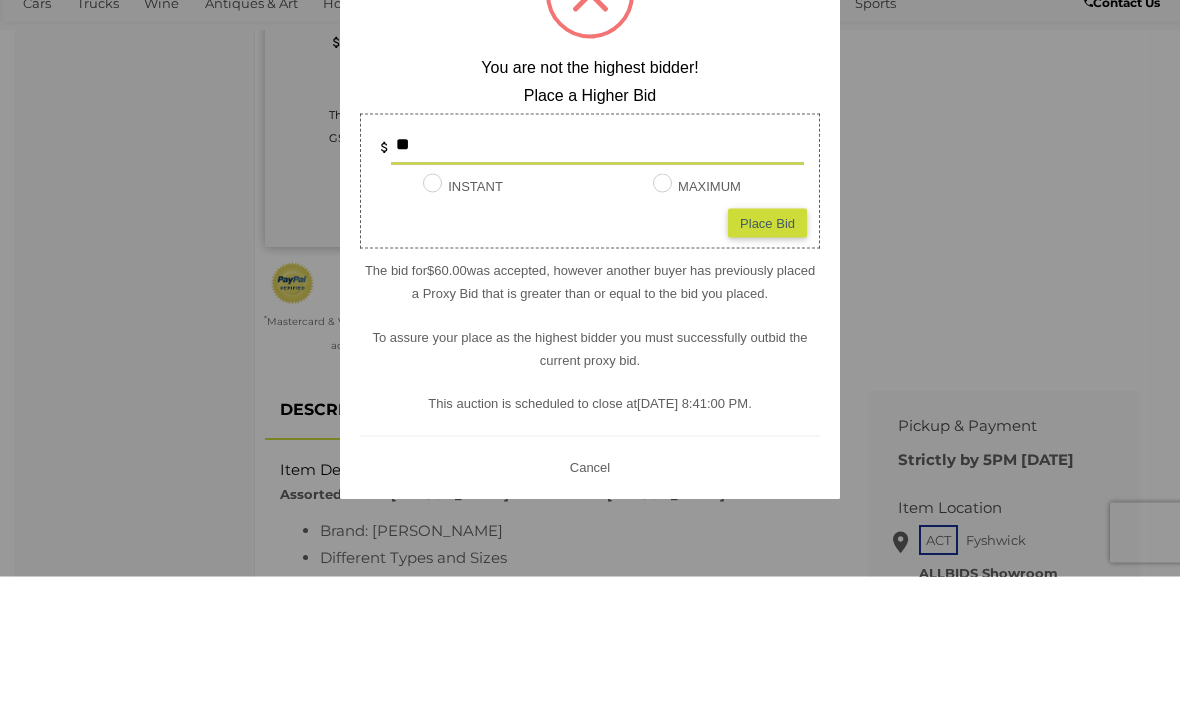 click on "Place Bid" at bounding box center (767, 356) 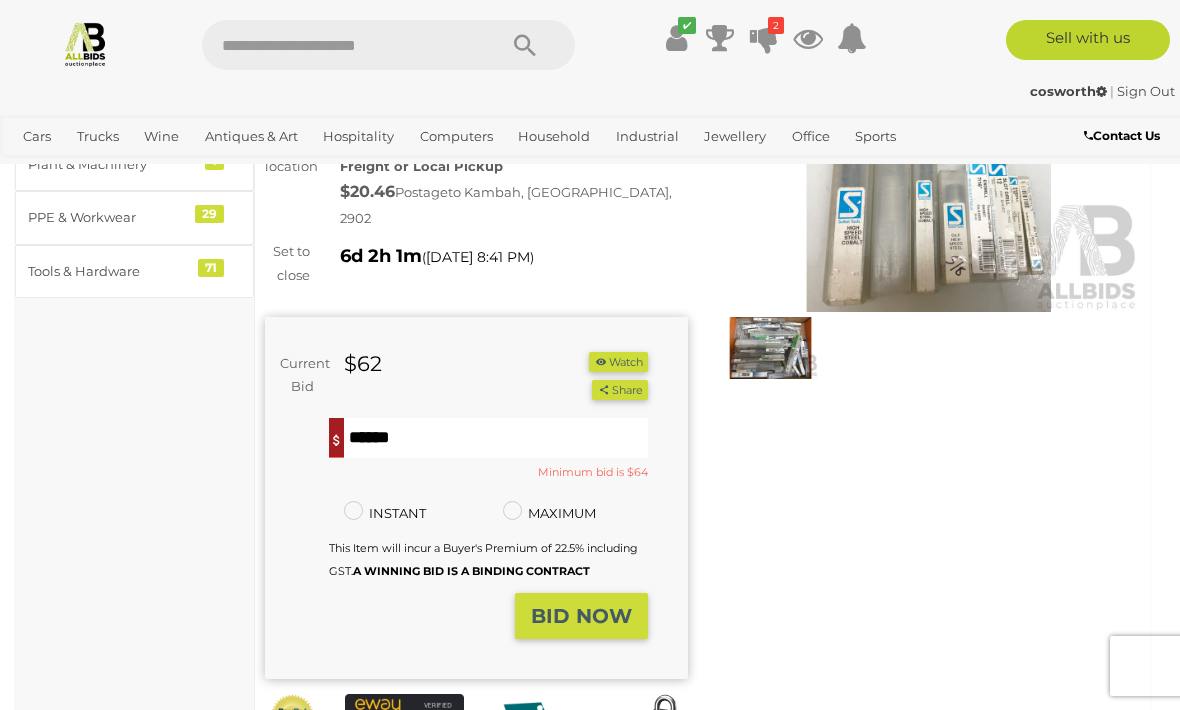 scroll, scrollTop: 211, scrollLeft: 0, axis: vertical 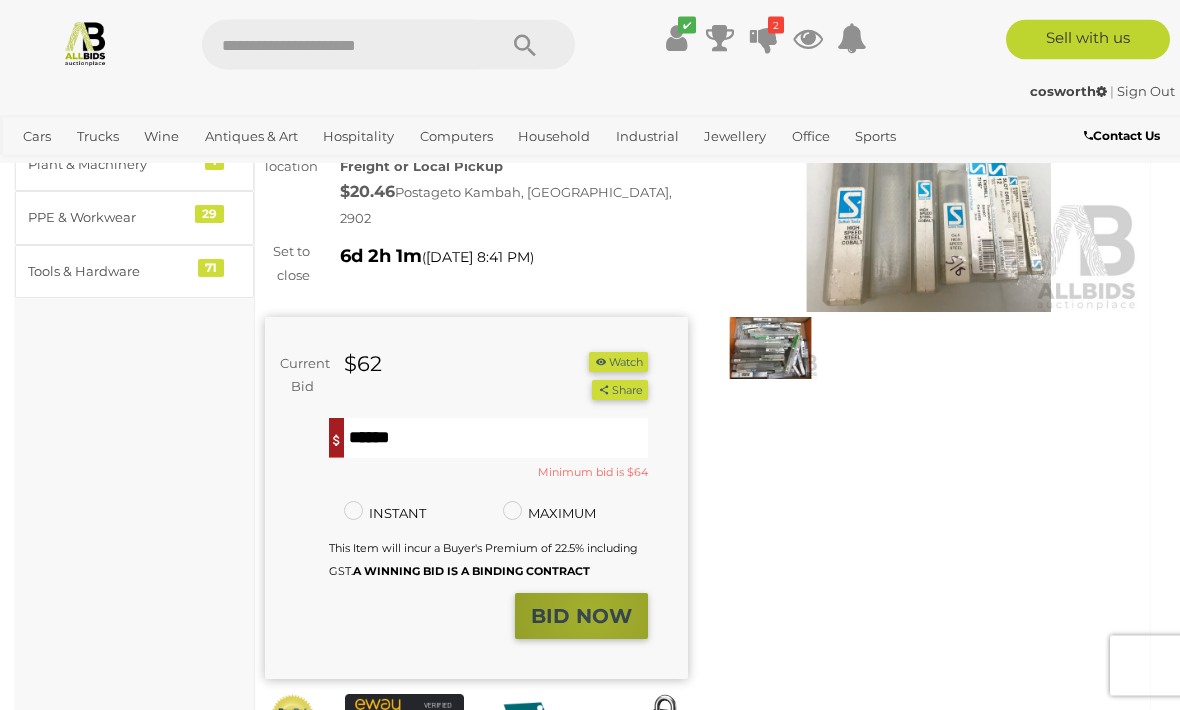 click on "BID NOW" at bounding box center (581, 617) 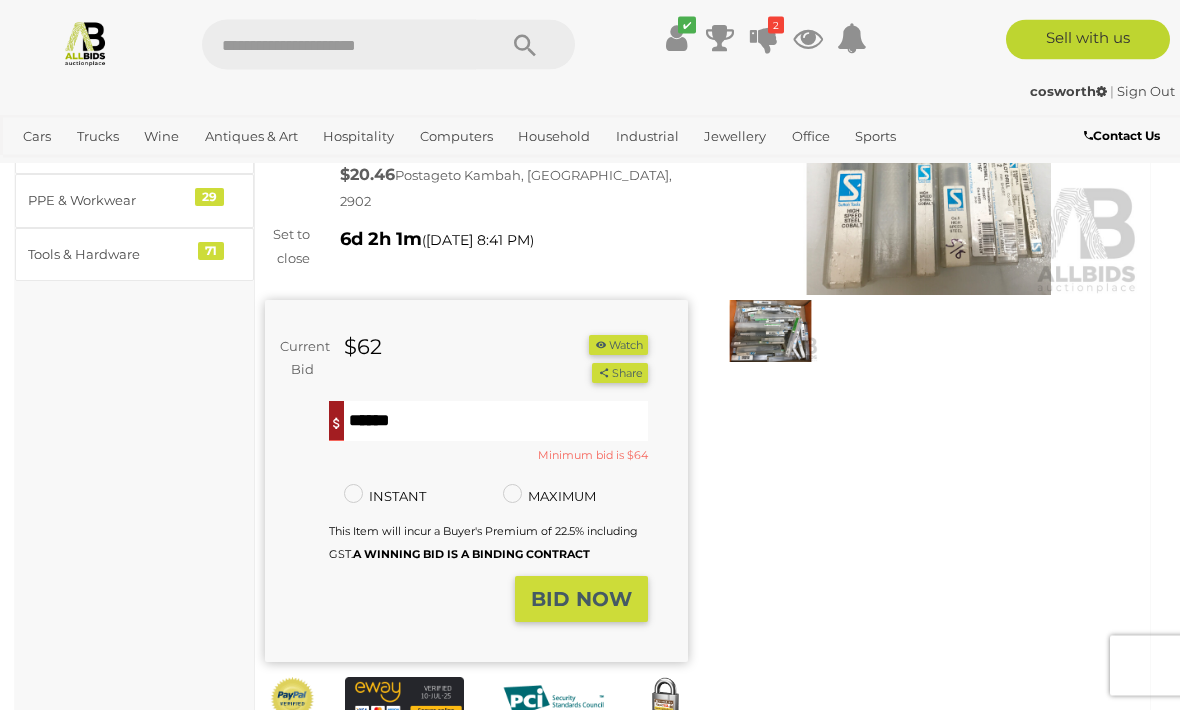 scroll, scrollTop: 226, scrollLeft: 0, axis: vertical 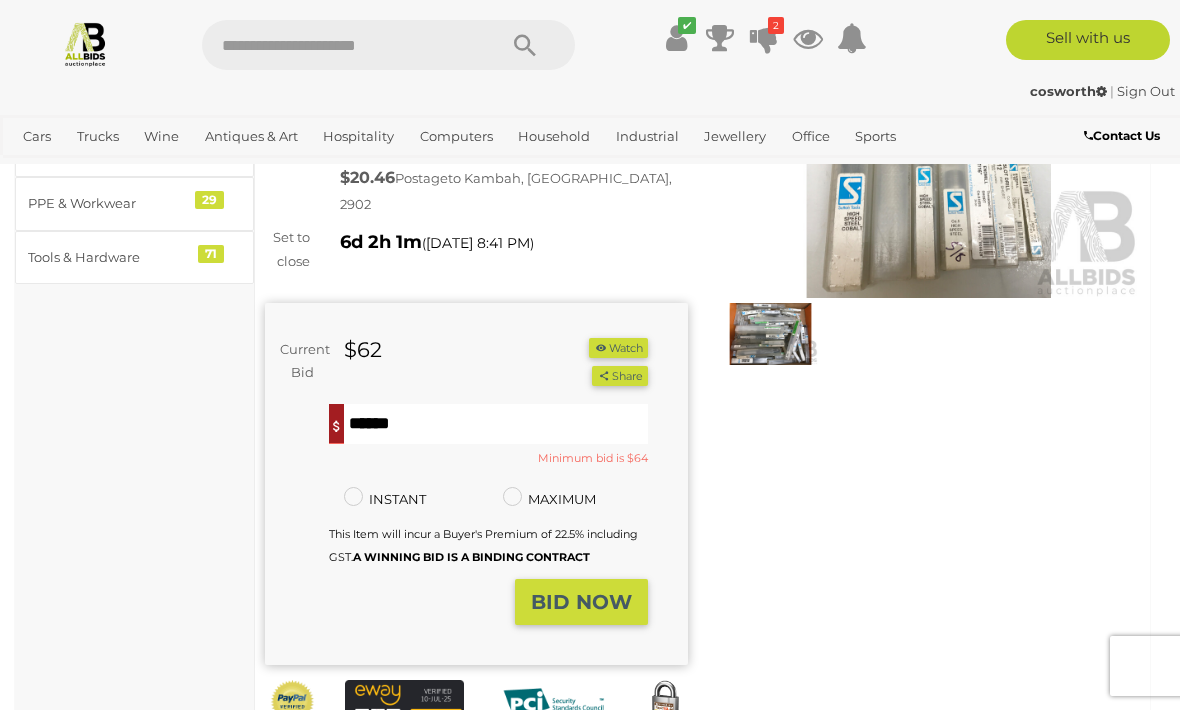 click on "**" at bounding box center [496, 424] 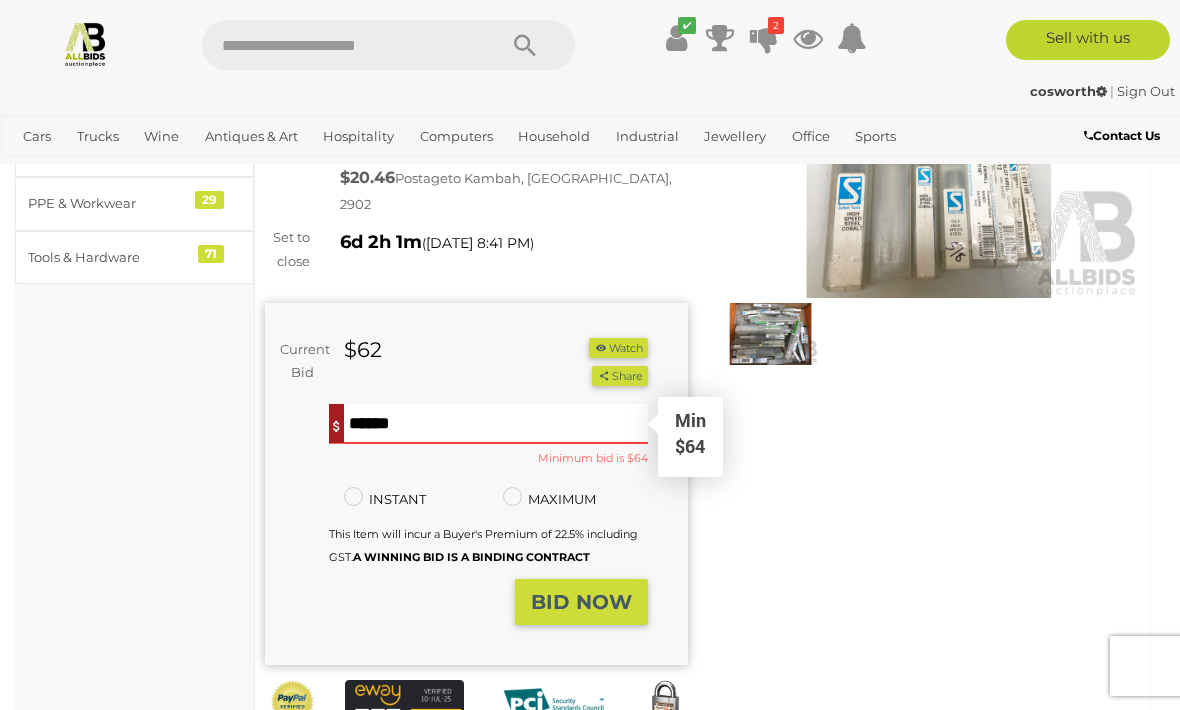 scroll, scrollTop: 225, scrollLeft: 0, axis: vertical 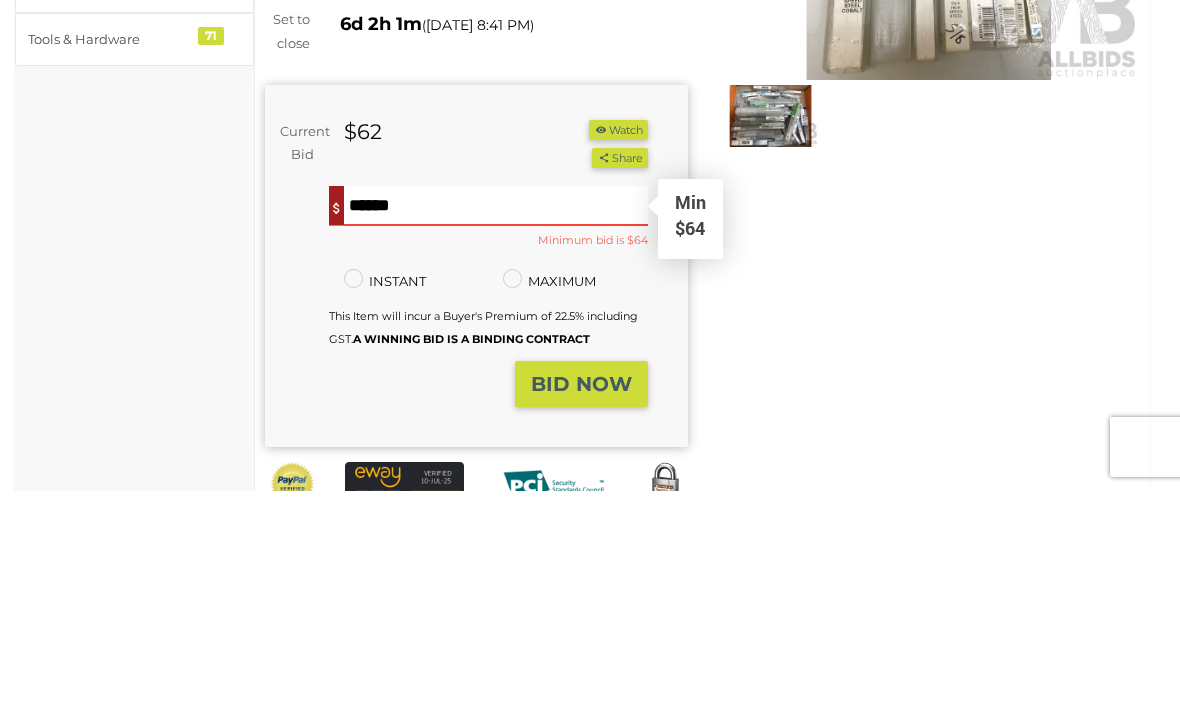 type on "*" 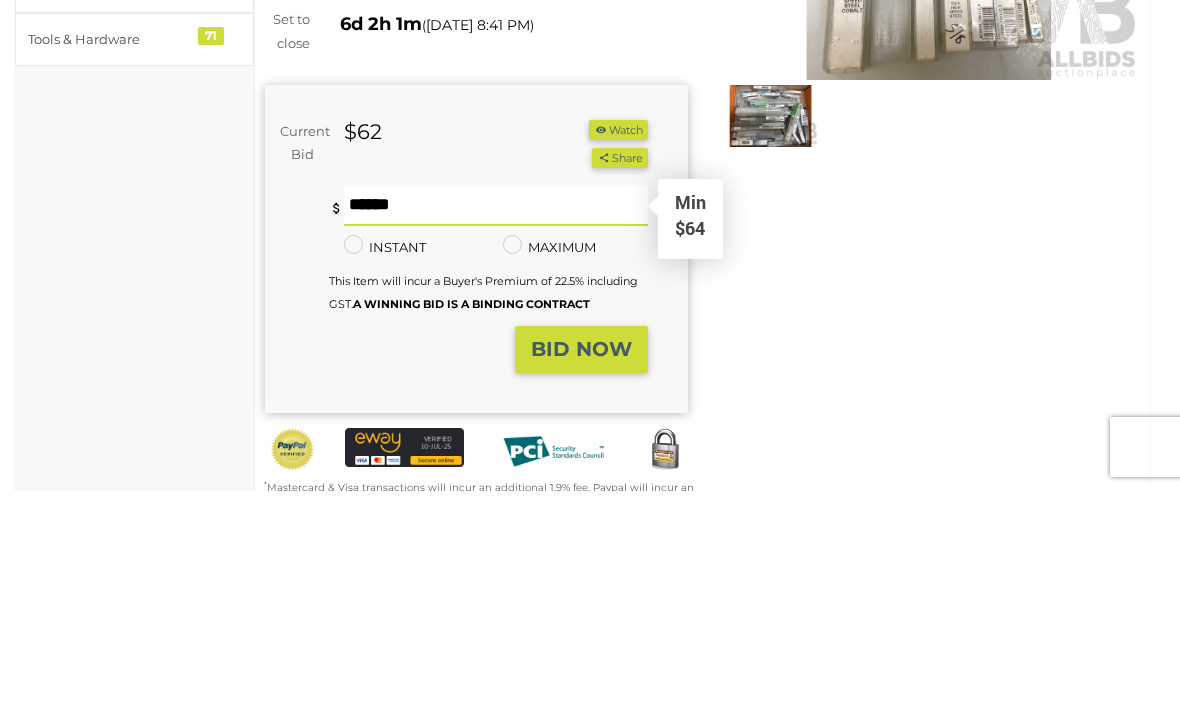 click on "BID NOW" at bounding box center [581, 568] 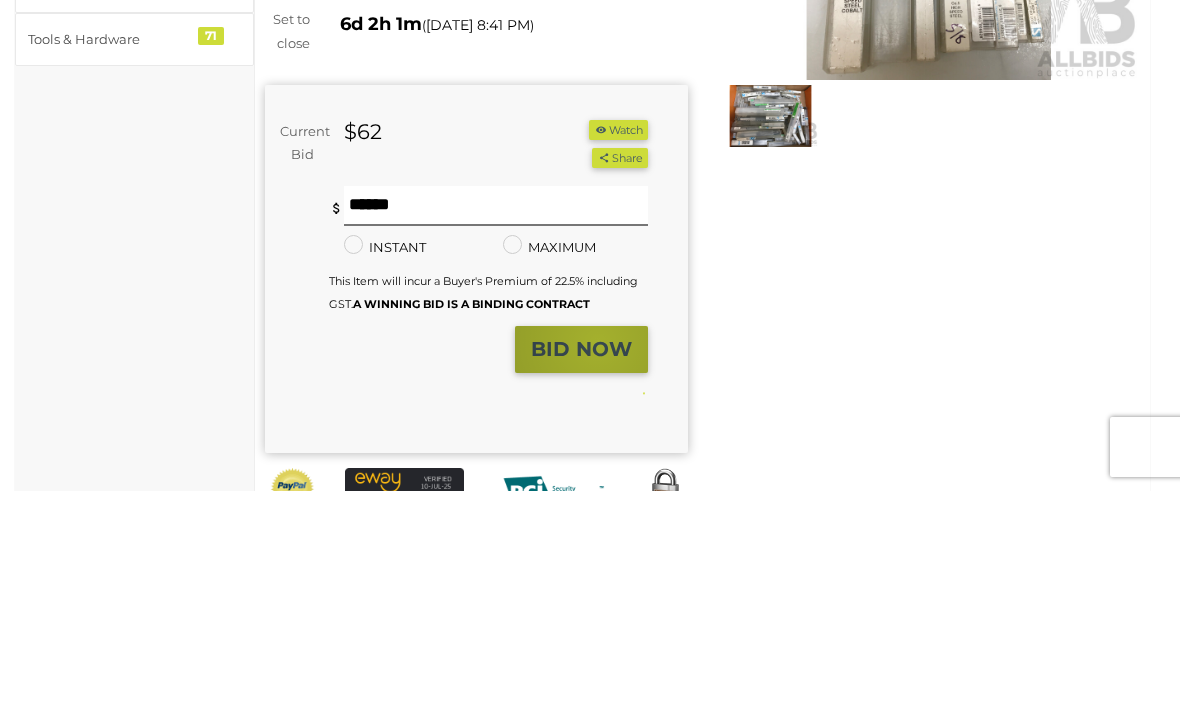 scroll, scrollTop: 445, scrollLeft: 0, axis: vertical 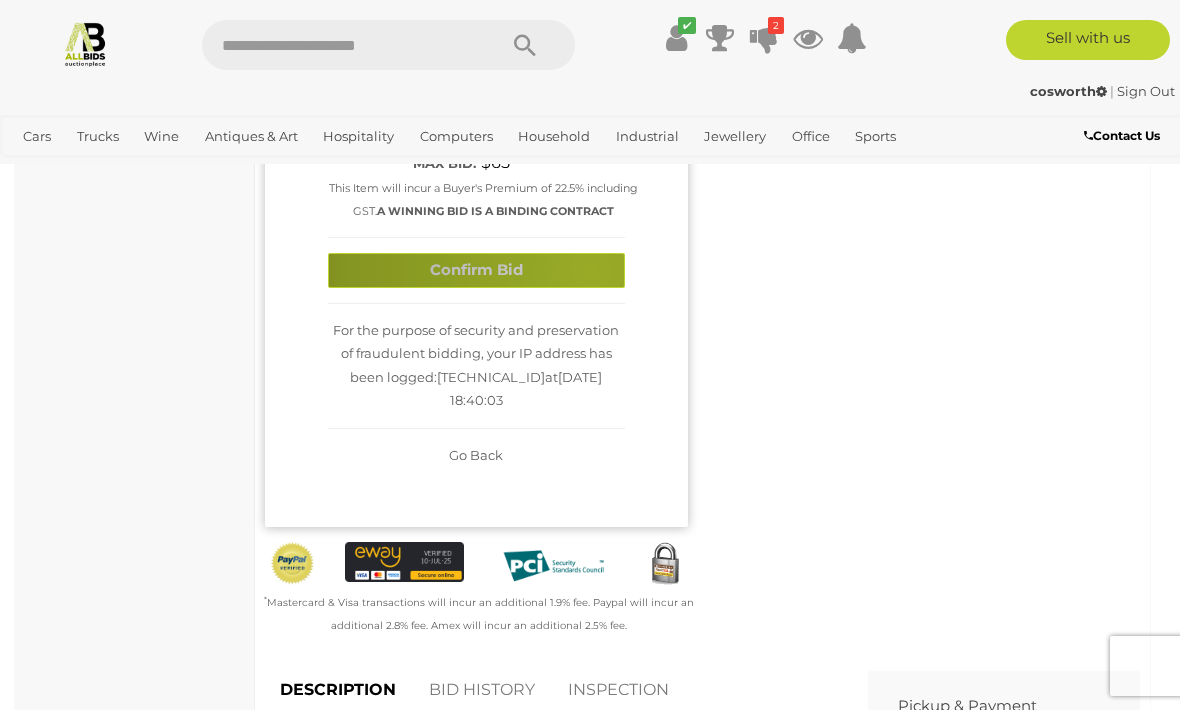 click on "Confirm Bid" at bounding box center (476, 270) 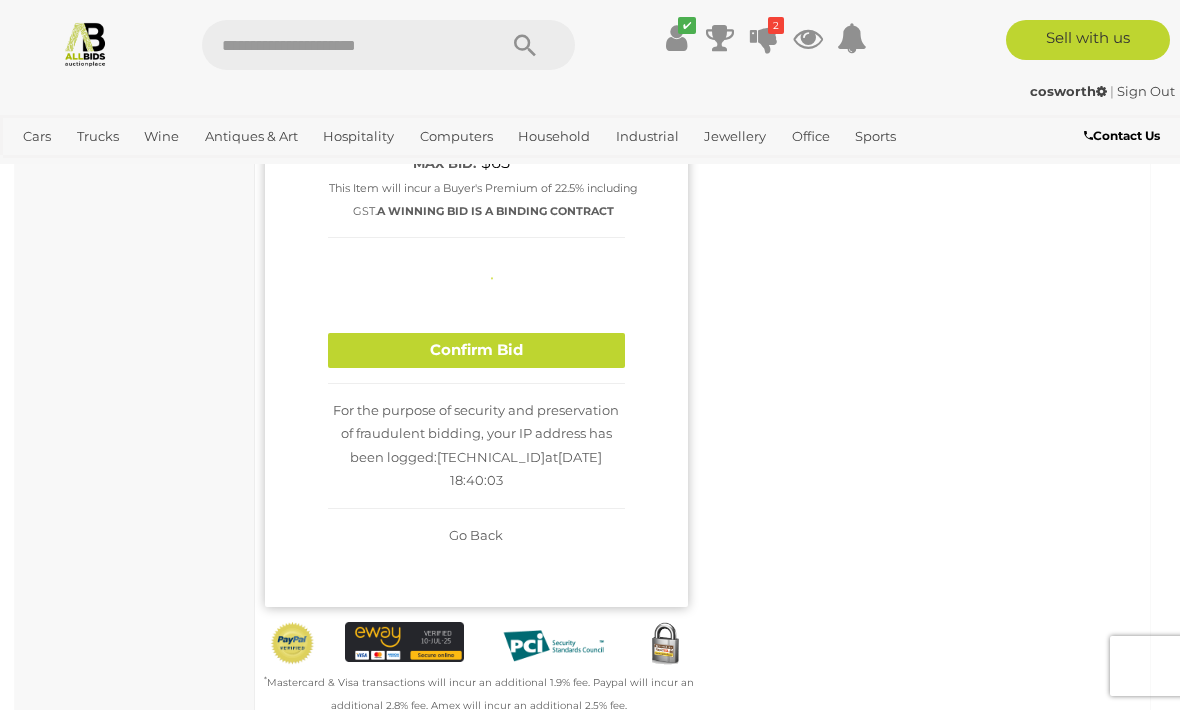 type 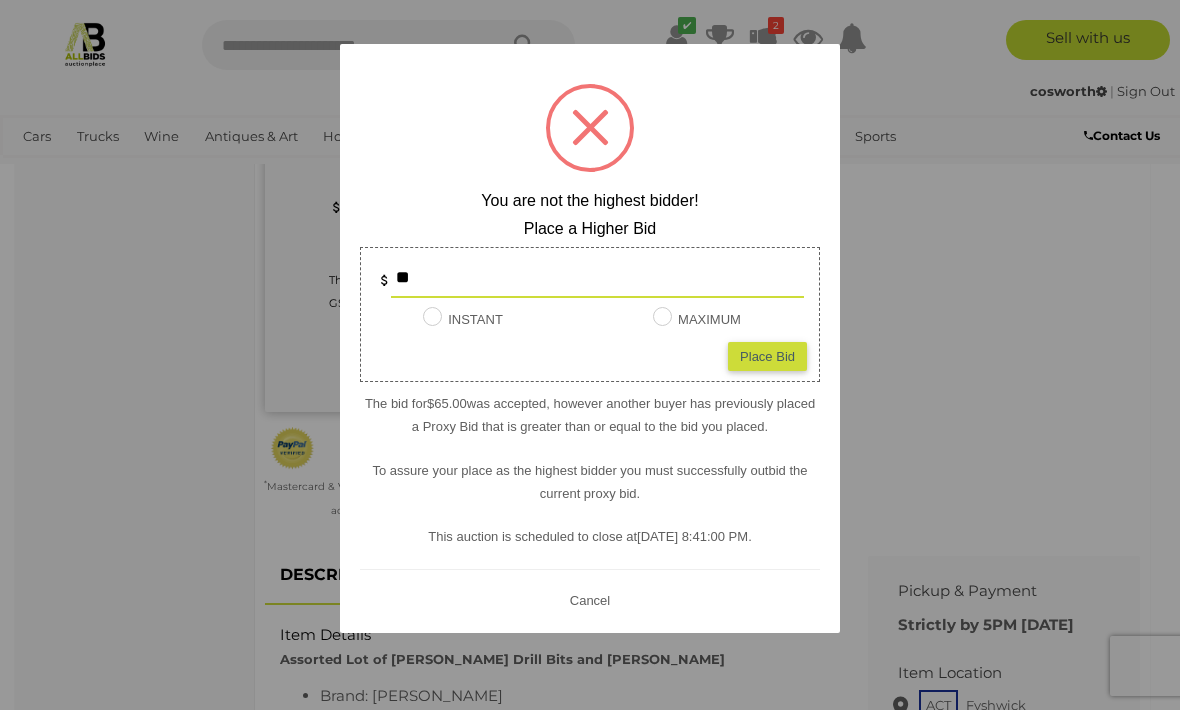 click on "**" at bounding box center [597, 278] 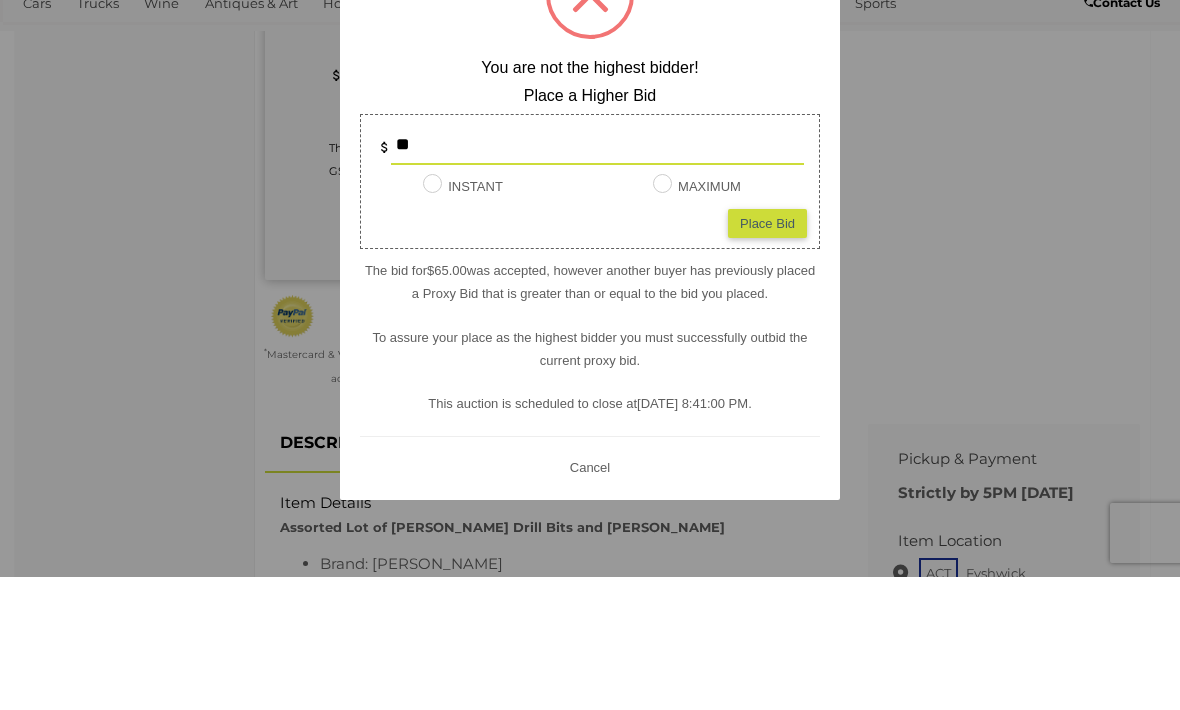 type on "*" 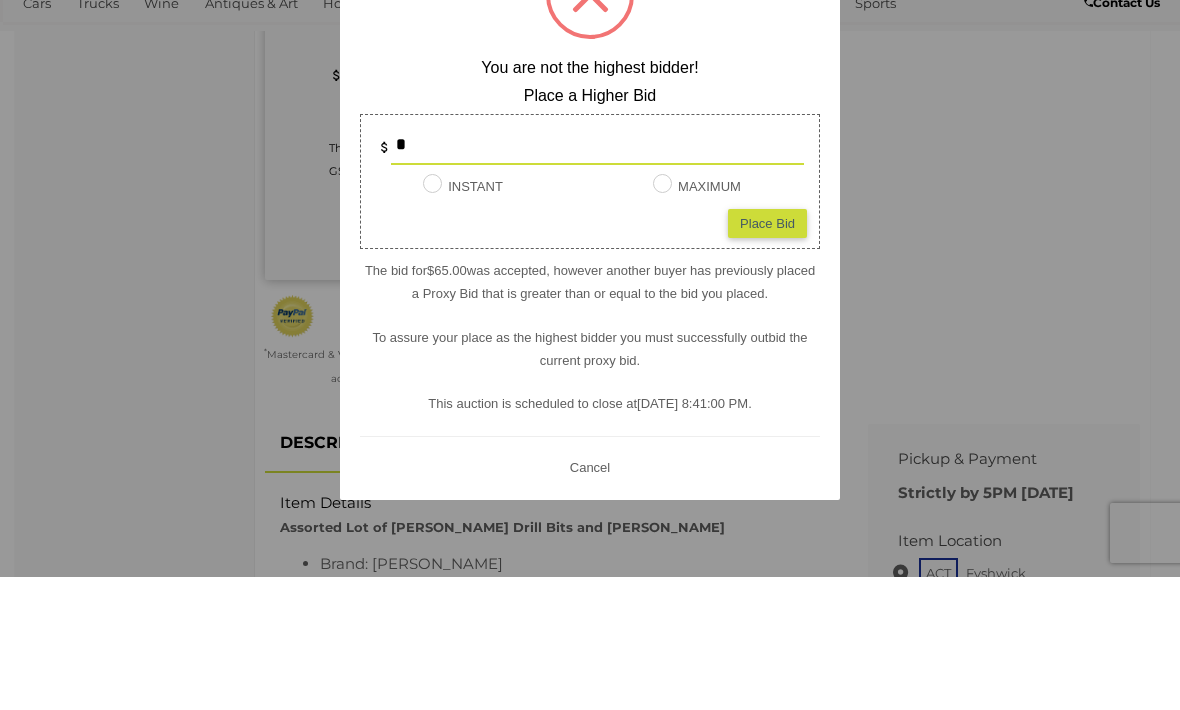 type on "**" 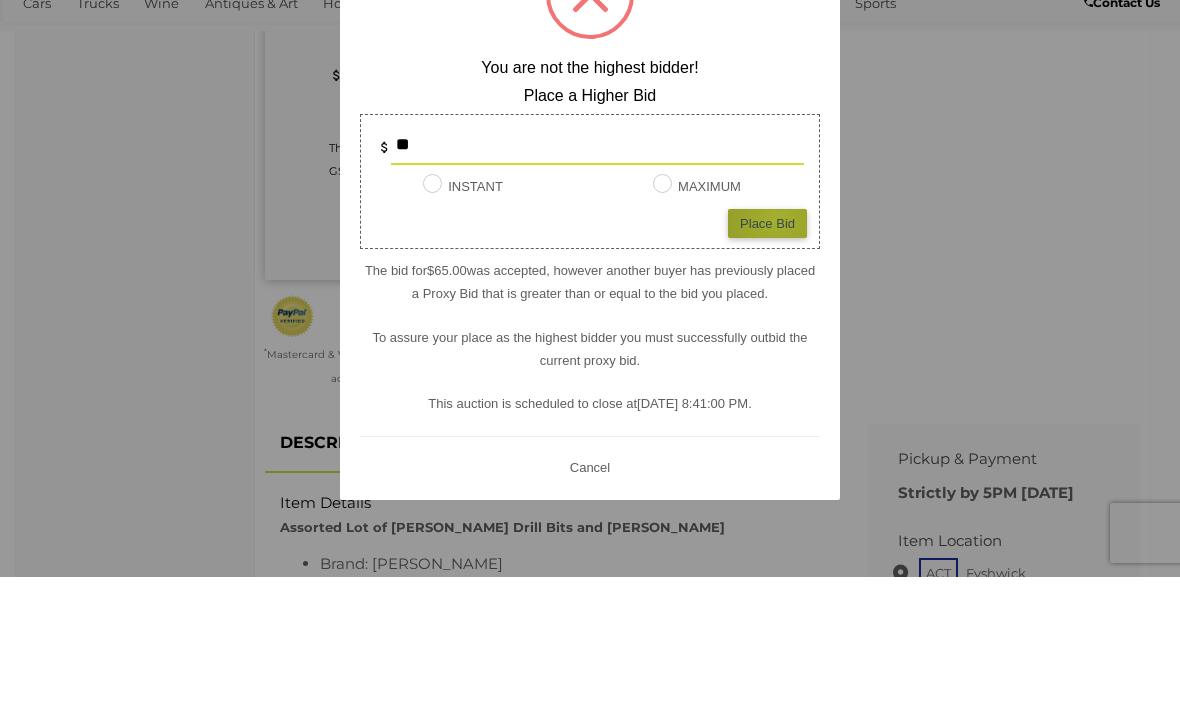 click on "Place Bid" at bounding box center [767, 356] 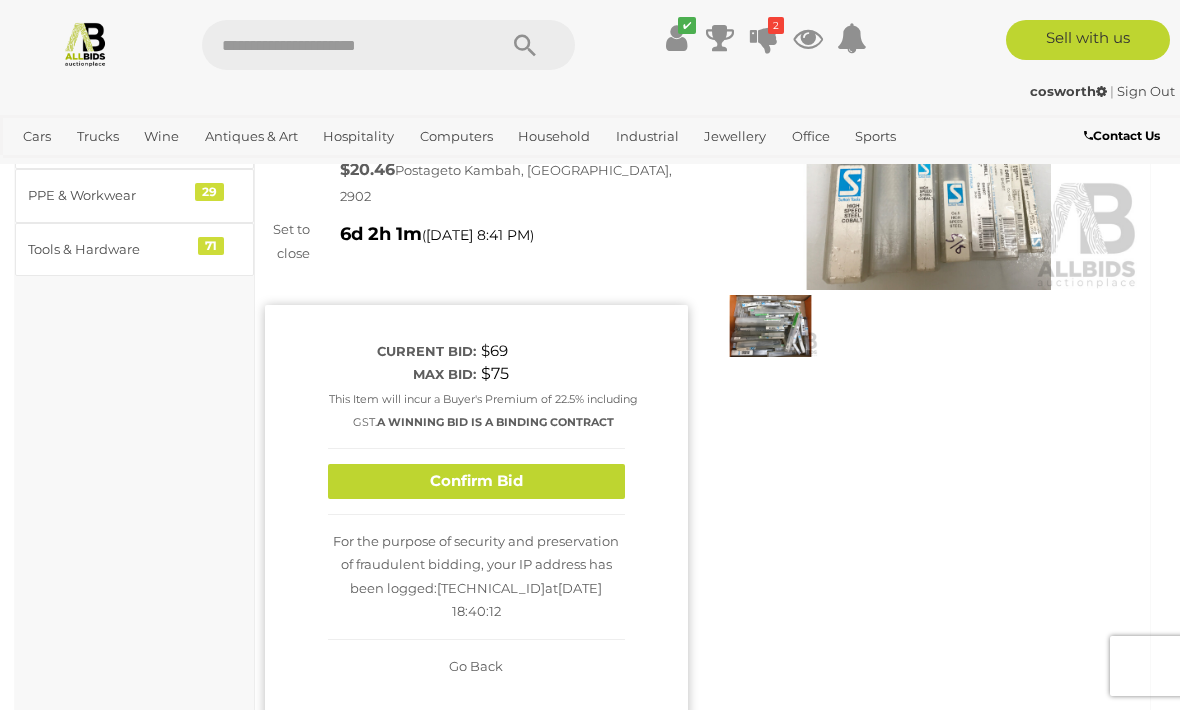 scroll, scrollTop: 208, scrollLeft: 0, axis: vertical 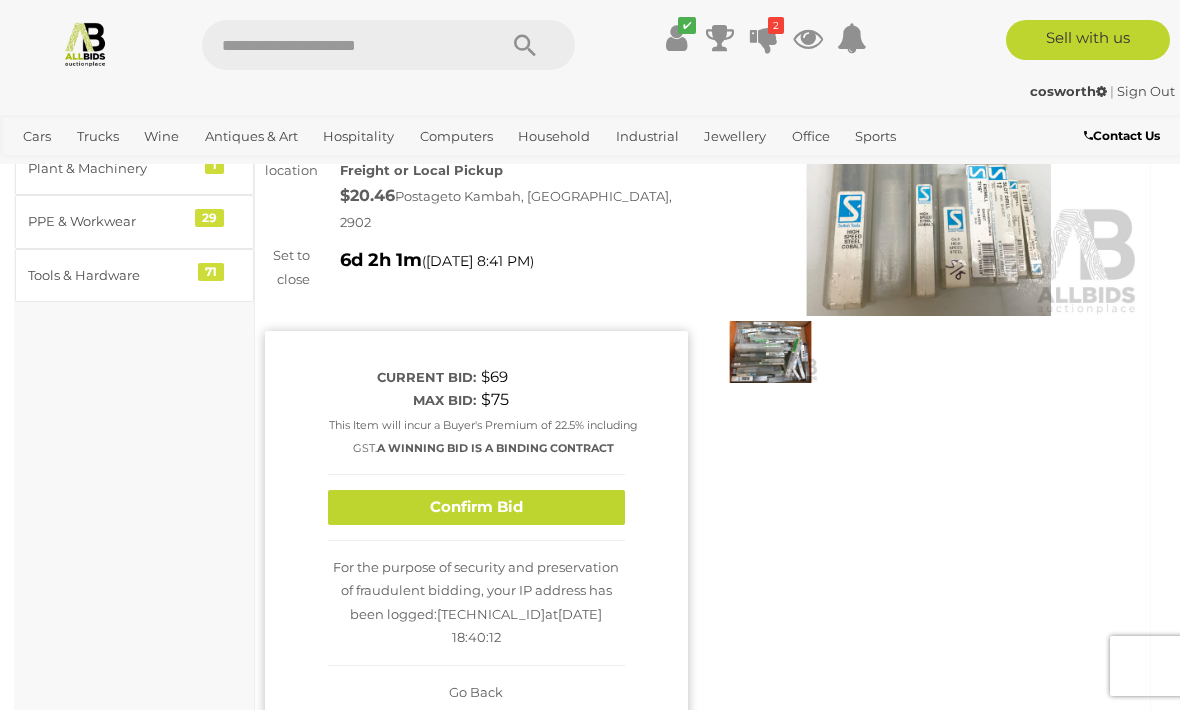 click on "Confirm Bid" at bounding box center [476, 507] 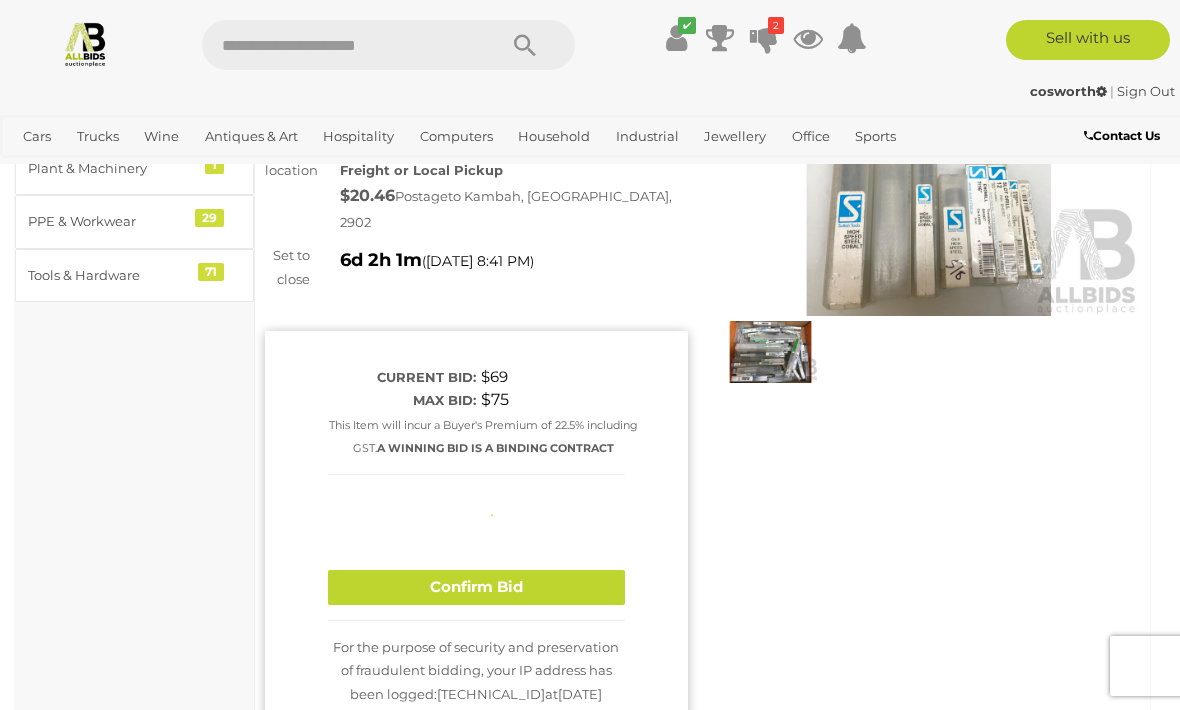 type 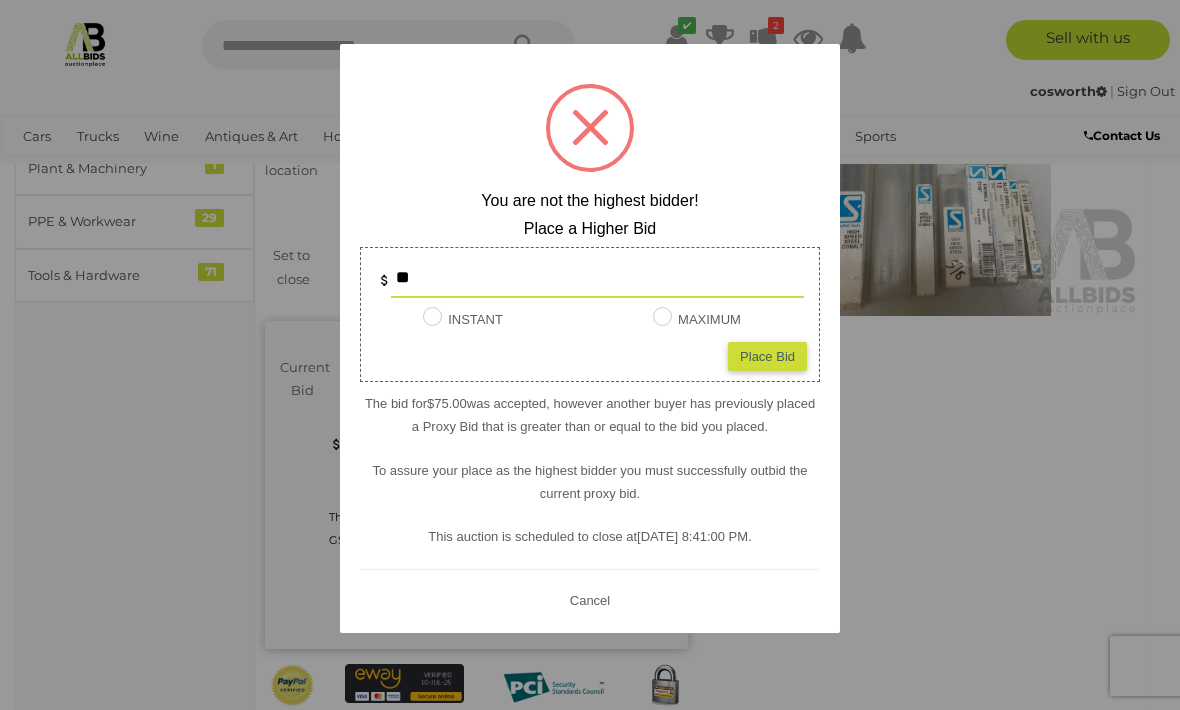 click on "**" at bounding box center [597, 278] 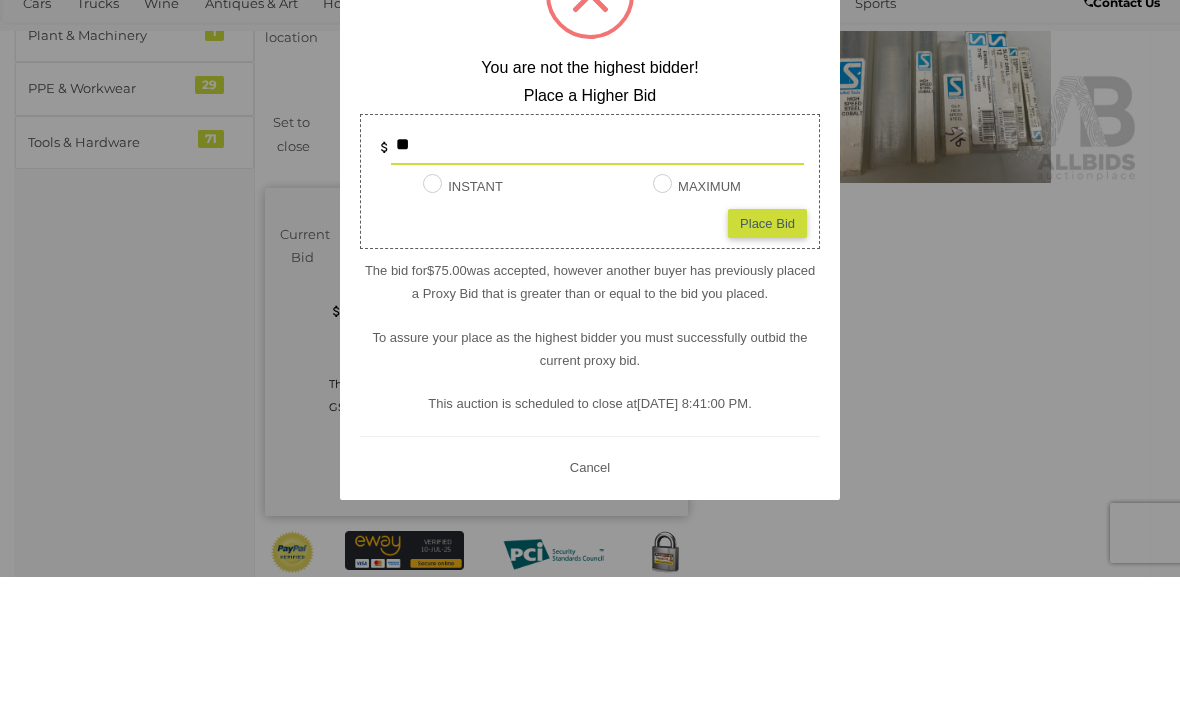type on "*" 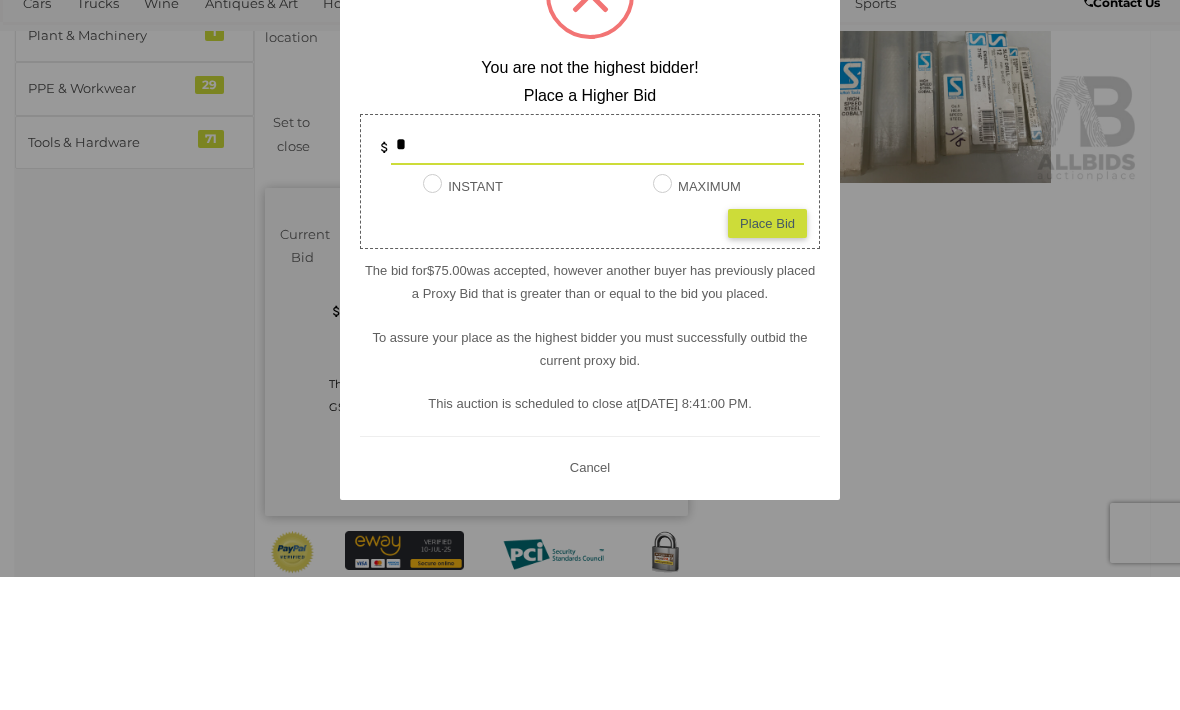 type on "**" 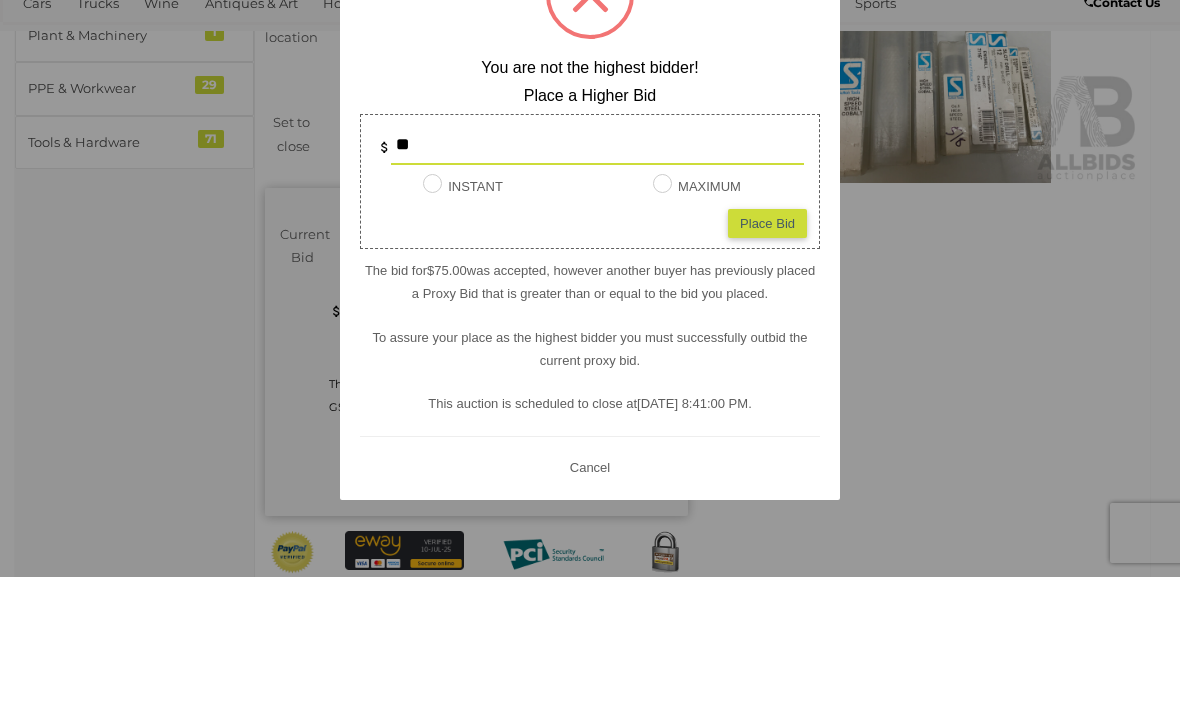 click on "Place Bid" at bounding box center [767, 356] 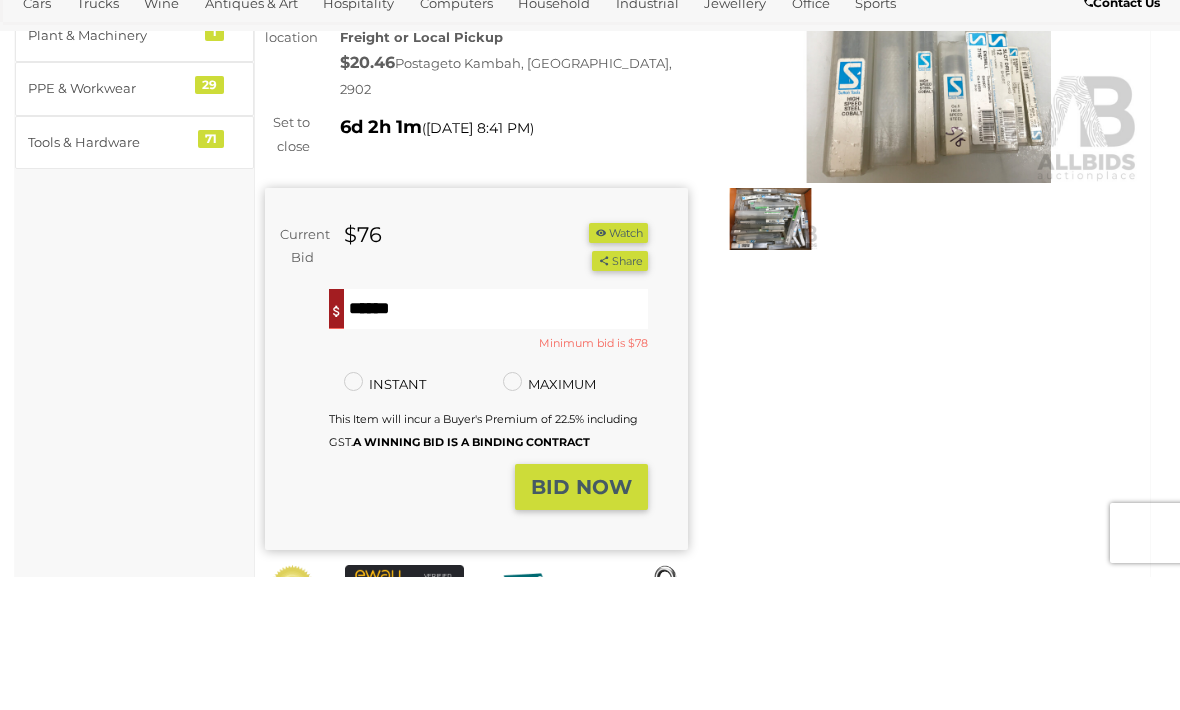 scroll, scrollTop: 341, scrollLeft: 0, axis: vertical 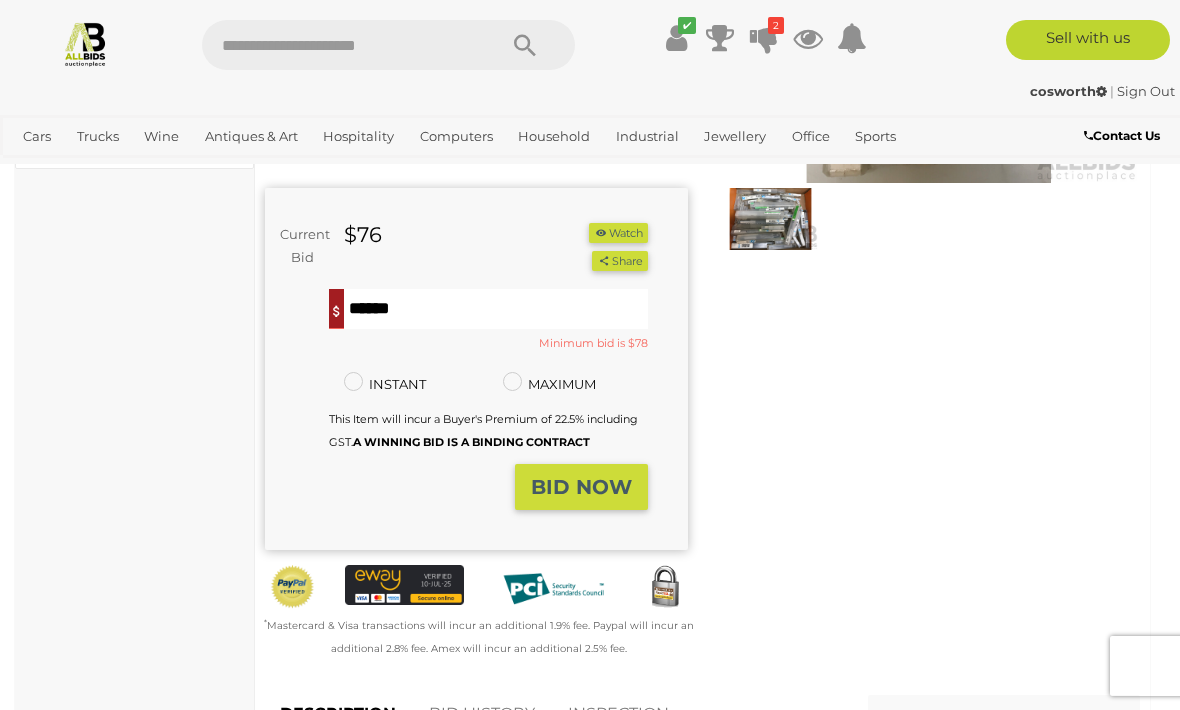 click on "BID NOW" at bounding box center (581, 487) 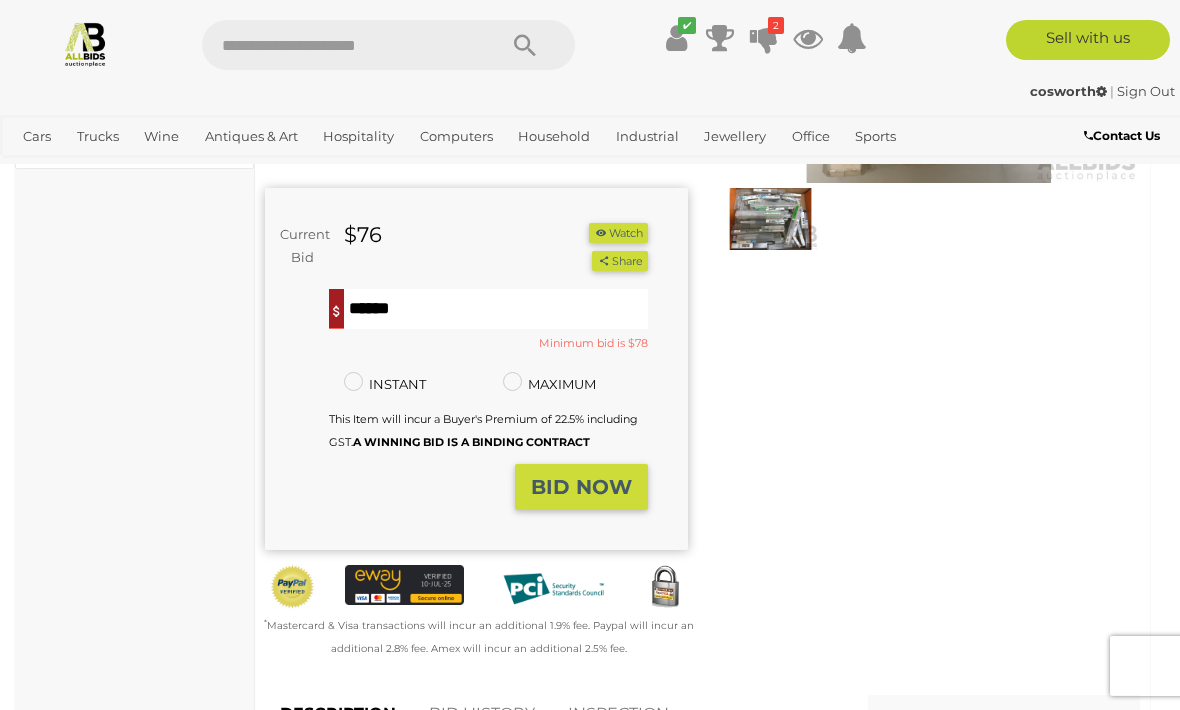 click on "**" at bounding box center (496, 309) 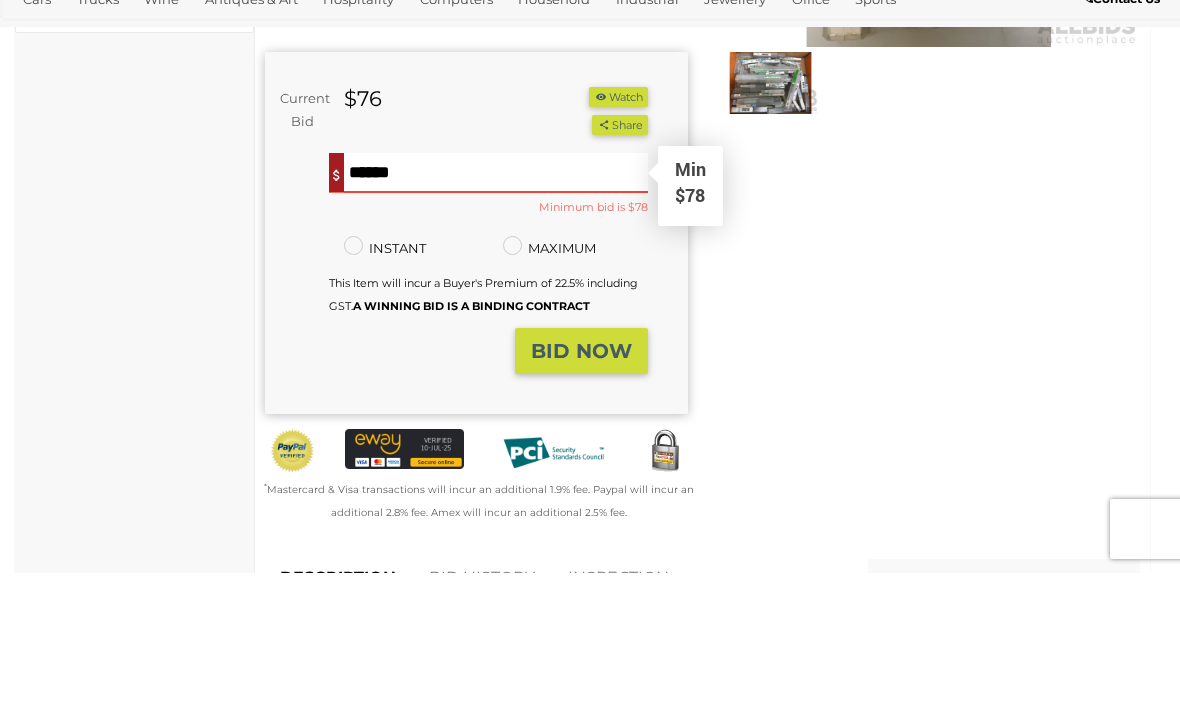 type on "*" 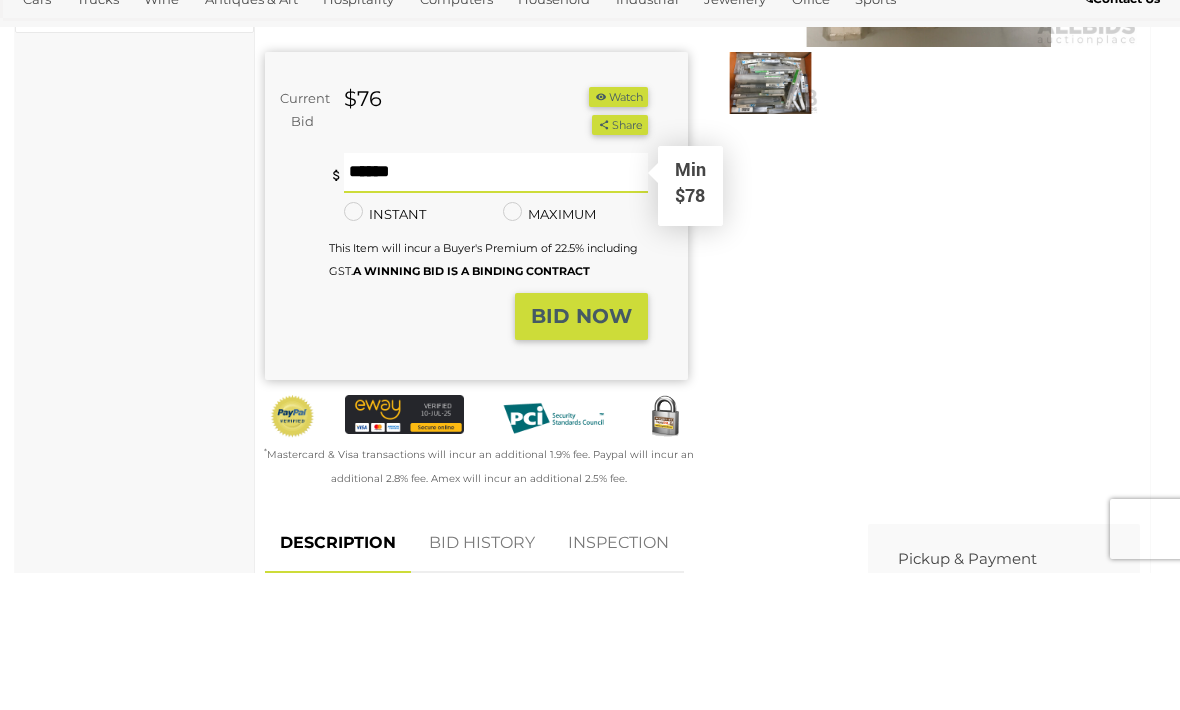 click on "BID NOW" at bounding box center [581, 453] 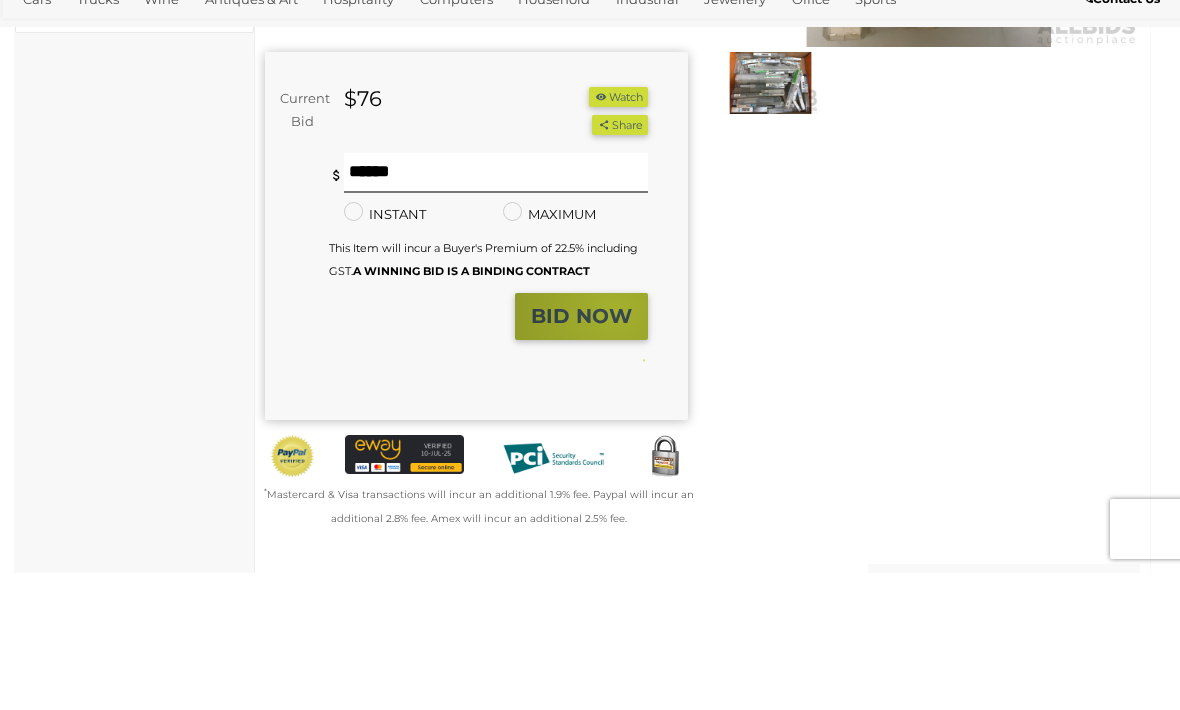 scroll, scrollTop: 478, scrollLeft: 0, axis: vertical 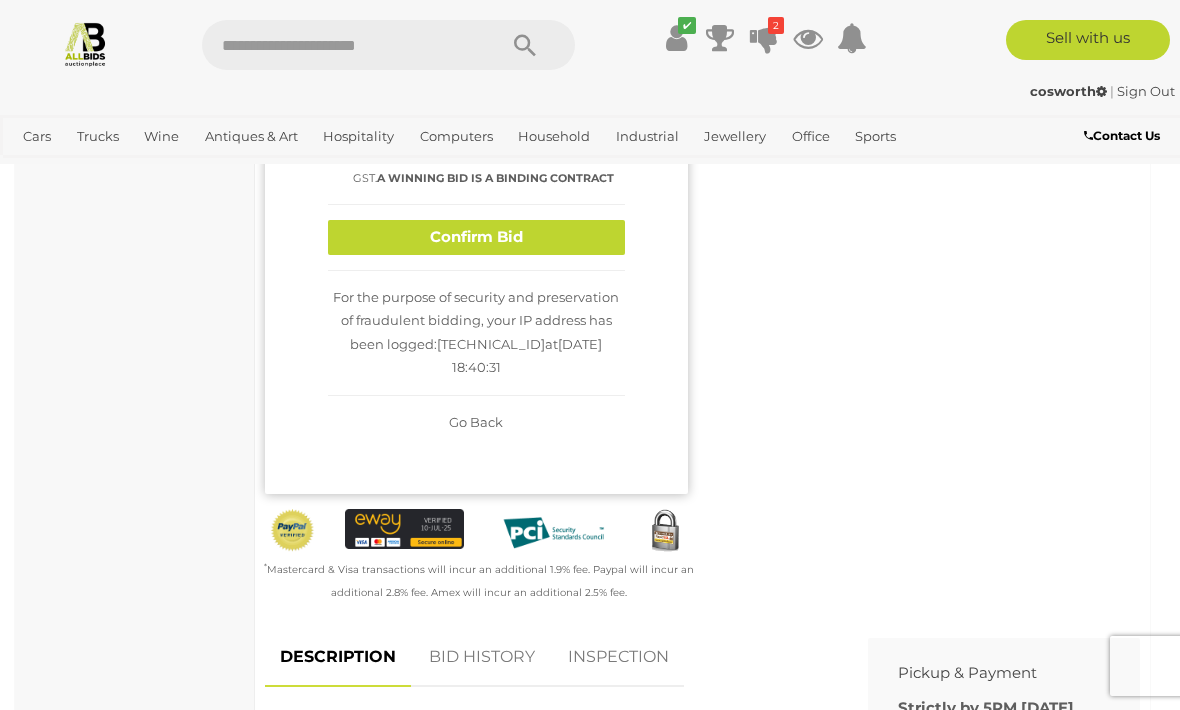 click on "Confirm Bid" at bounding box center [476, 237] 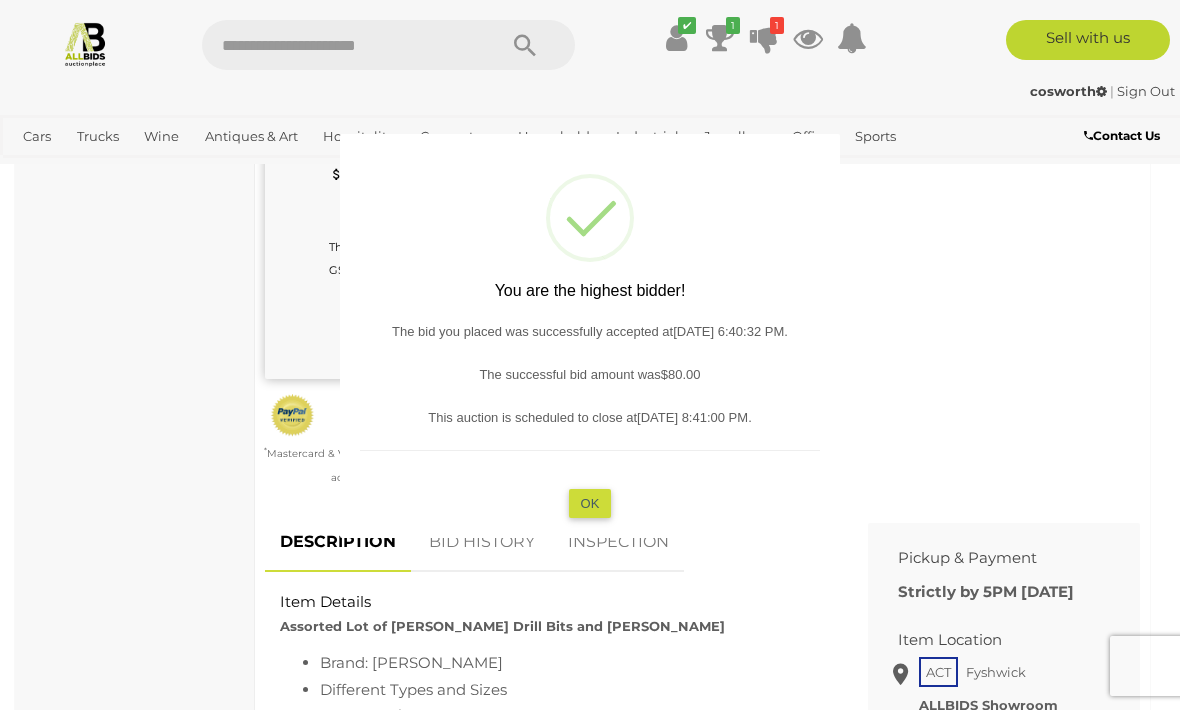 type 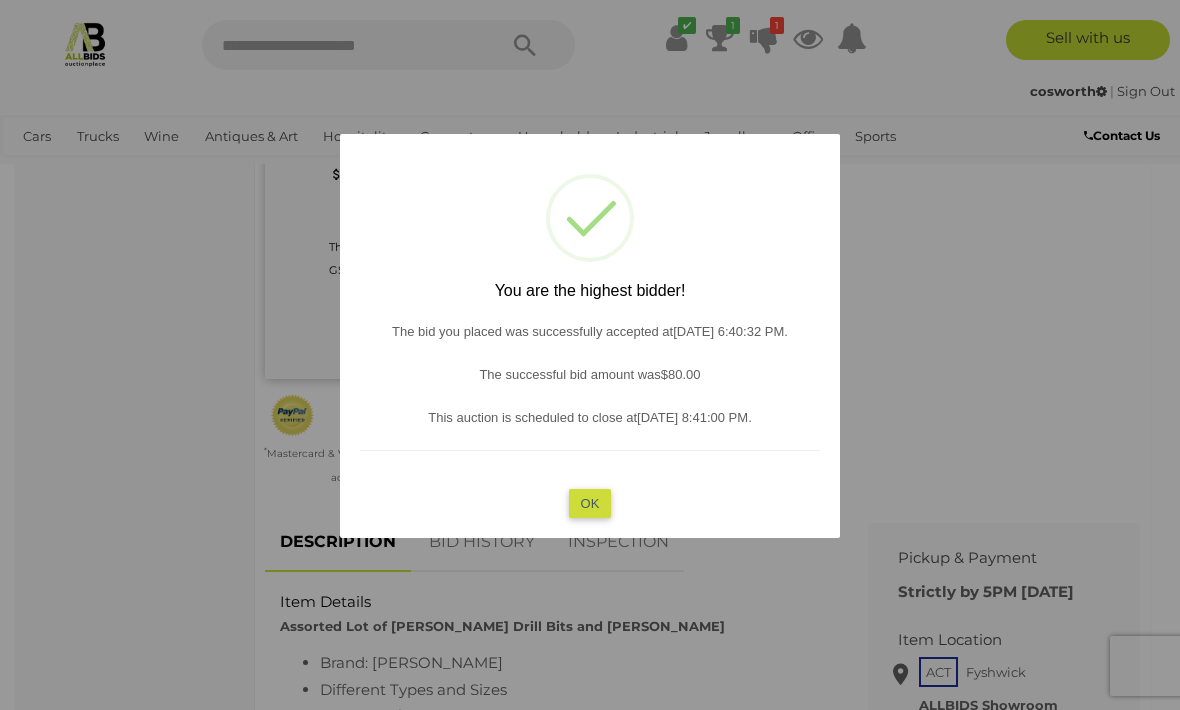 click on "OK" at bounding box center (590, 503) 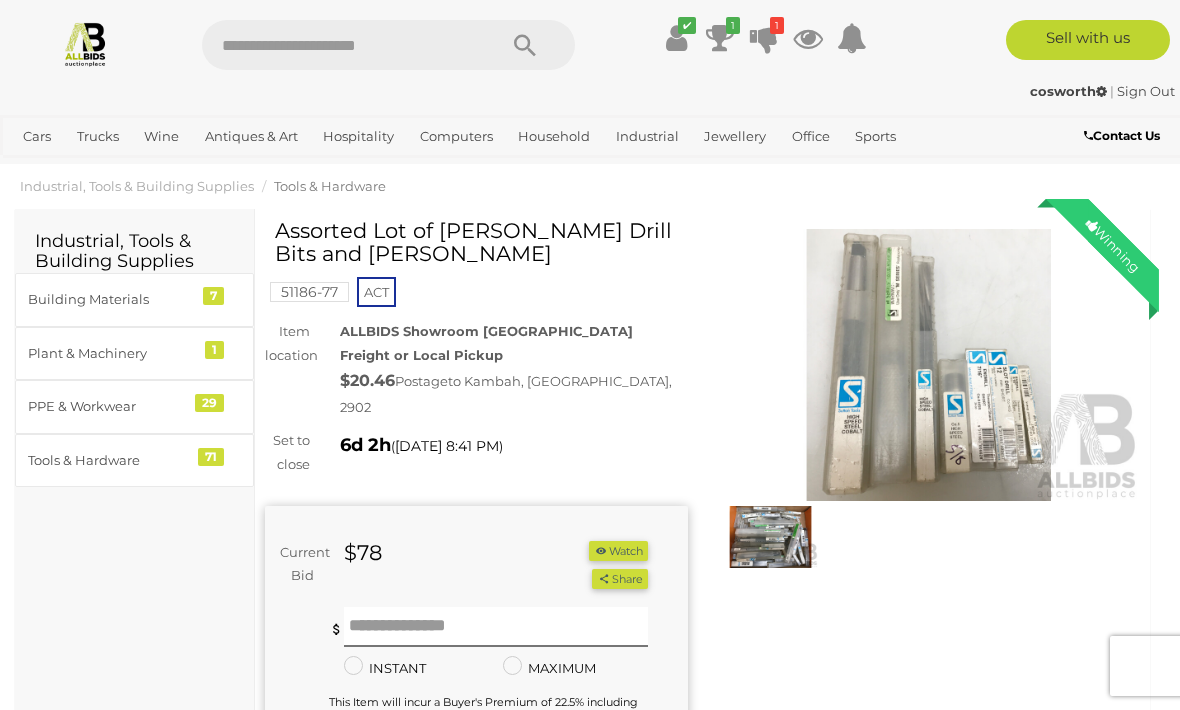 scroll, scrollTop: 0, scrollLeft: 0, axis: both 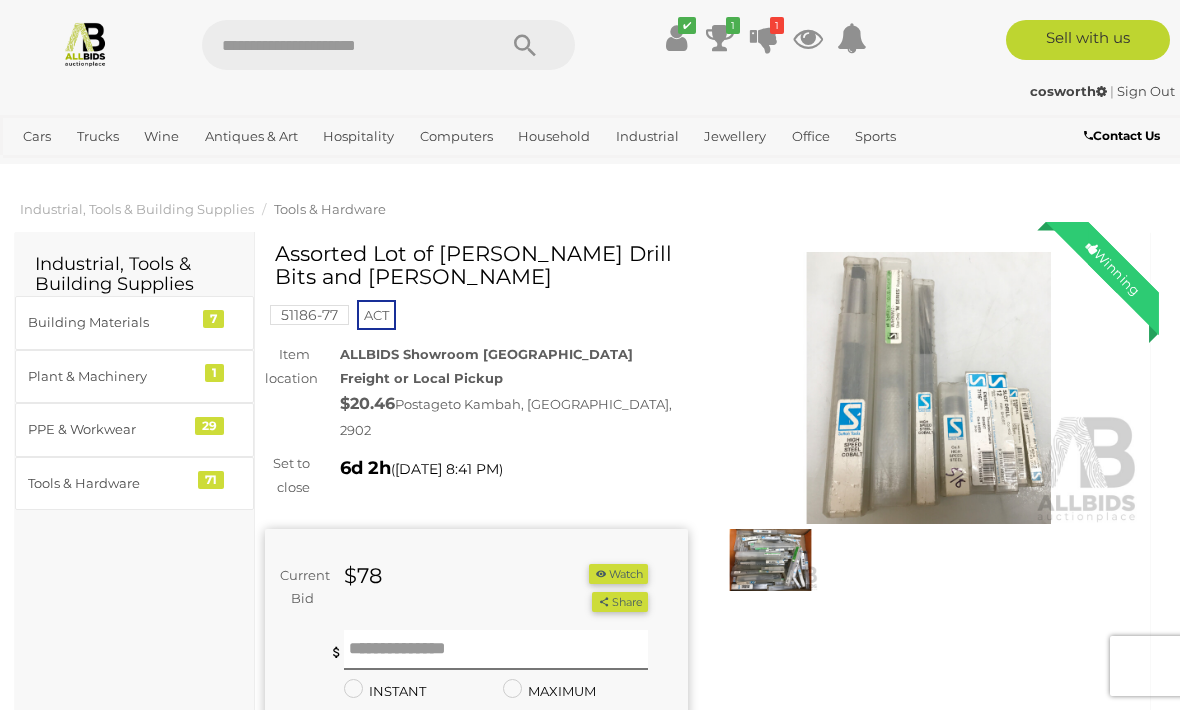 click at bounding box center (929, 388) 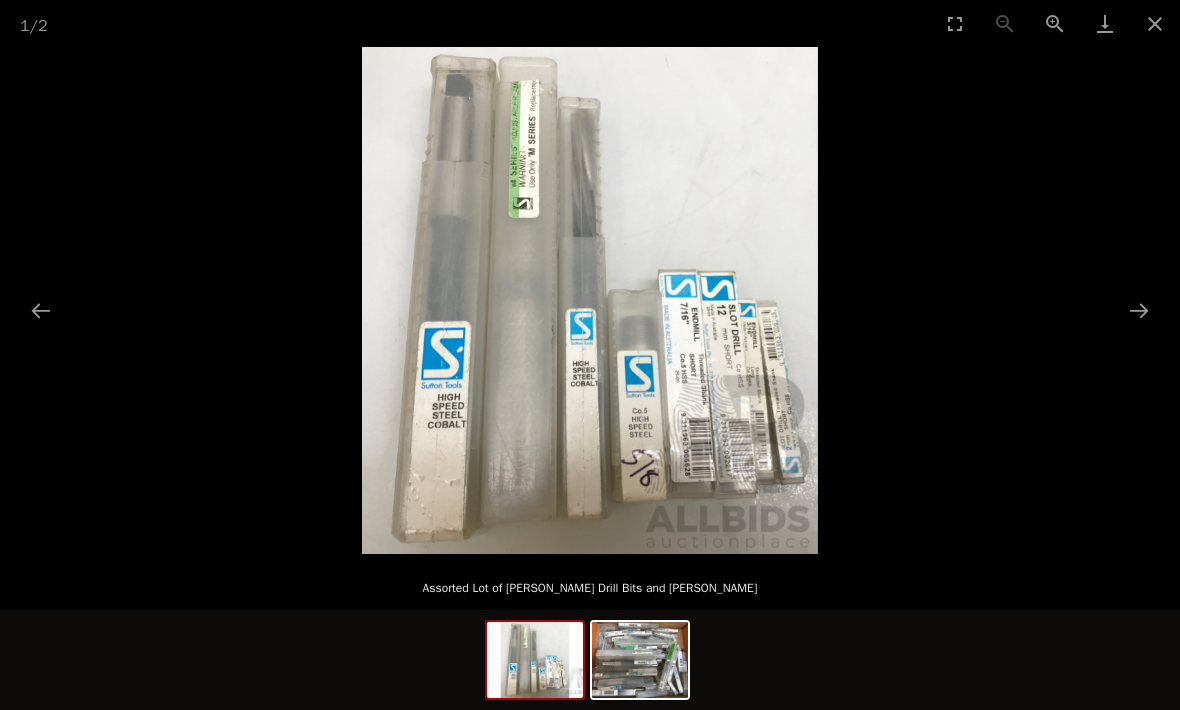 click at bounding box center [1139, 310] 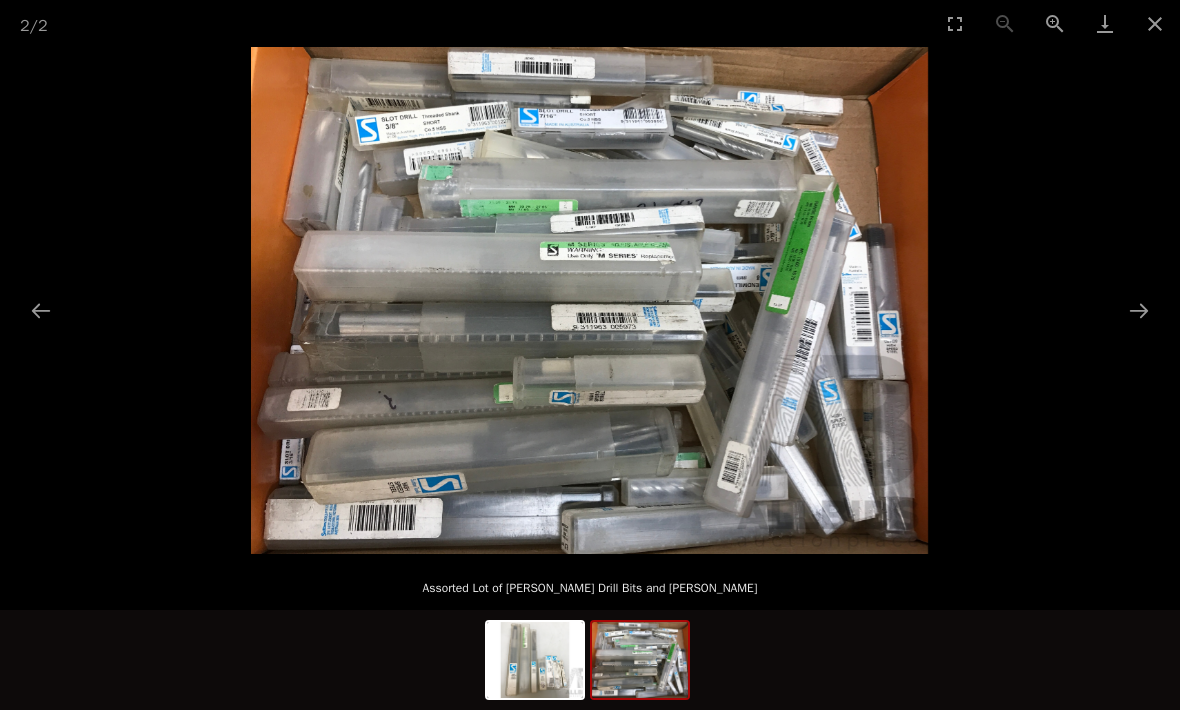 click at bounding box center (1155, 23) 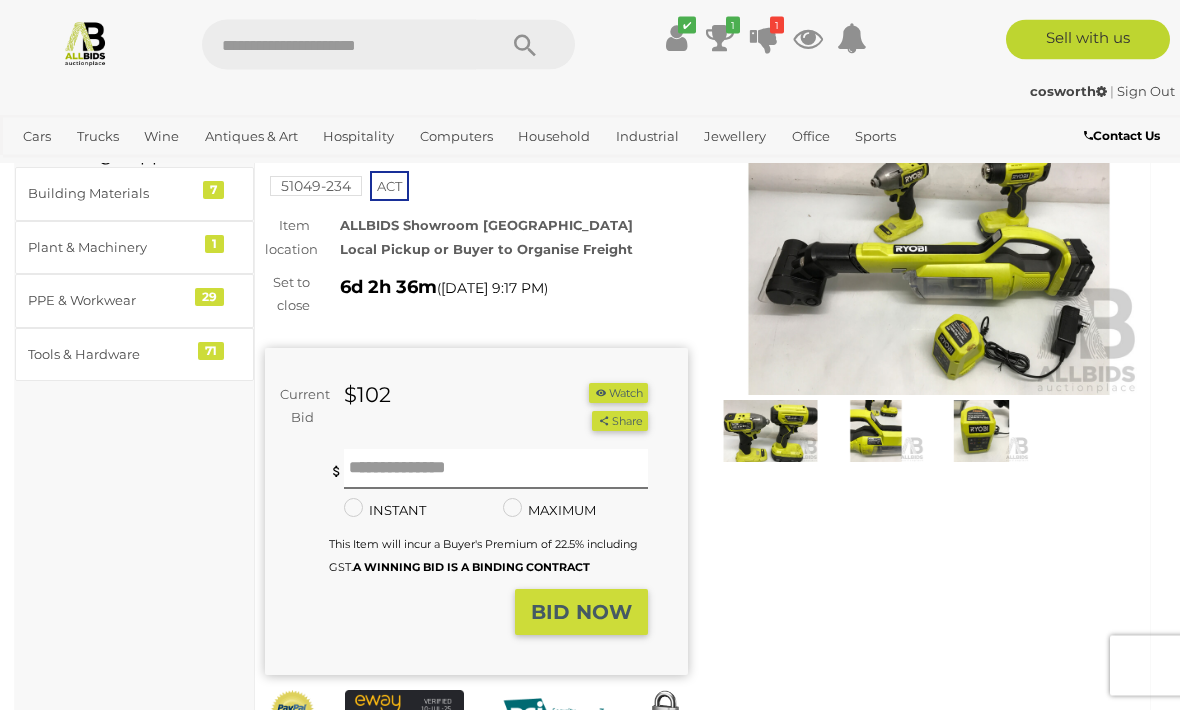 scroll, scrollTop: 130, scrollLeft: 0, axis: vertical 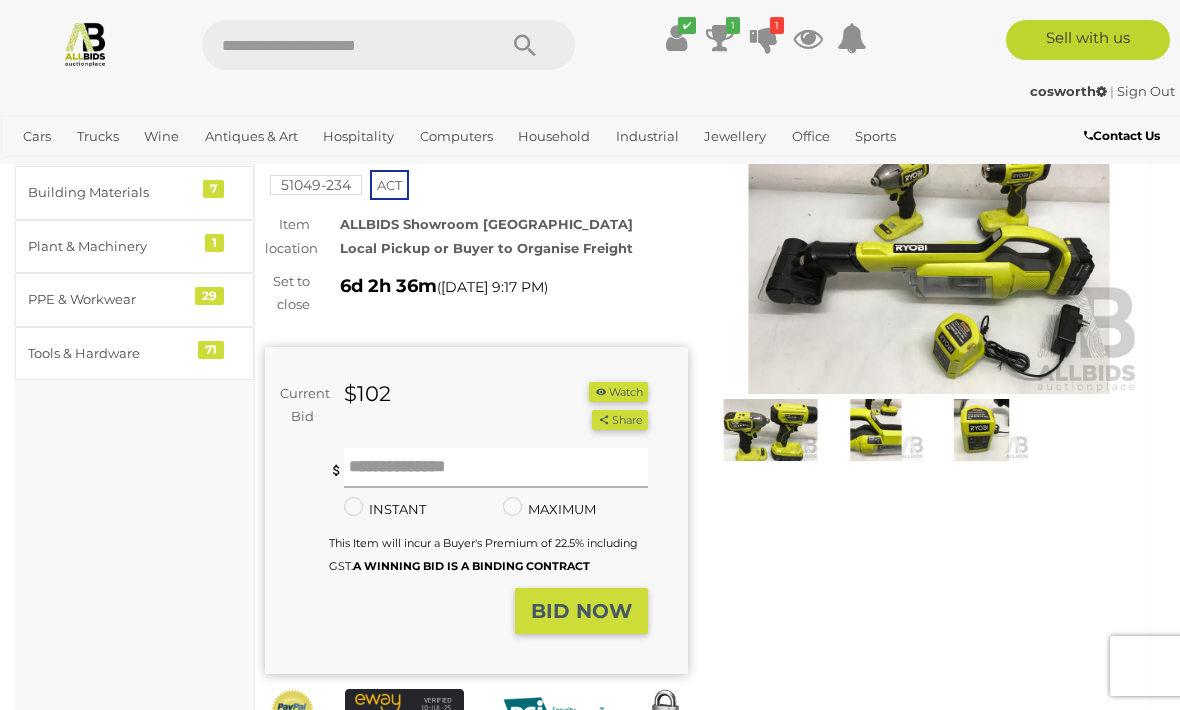 click at bounding box center (496, 468) 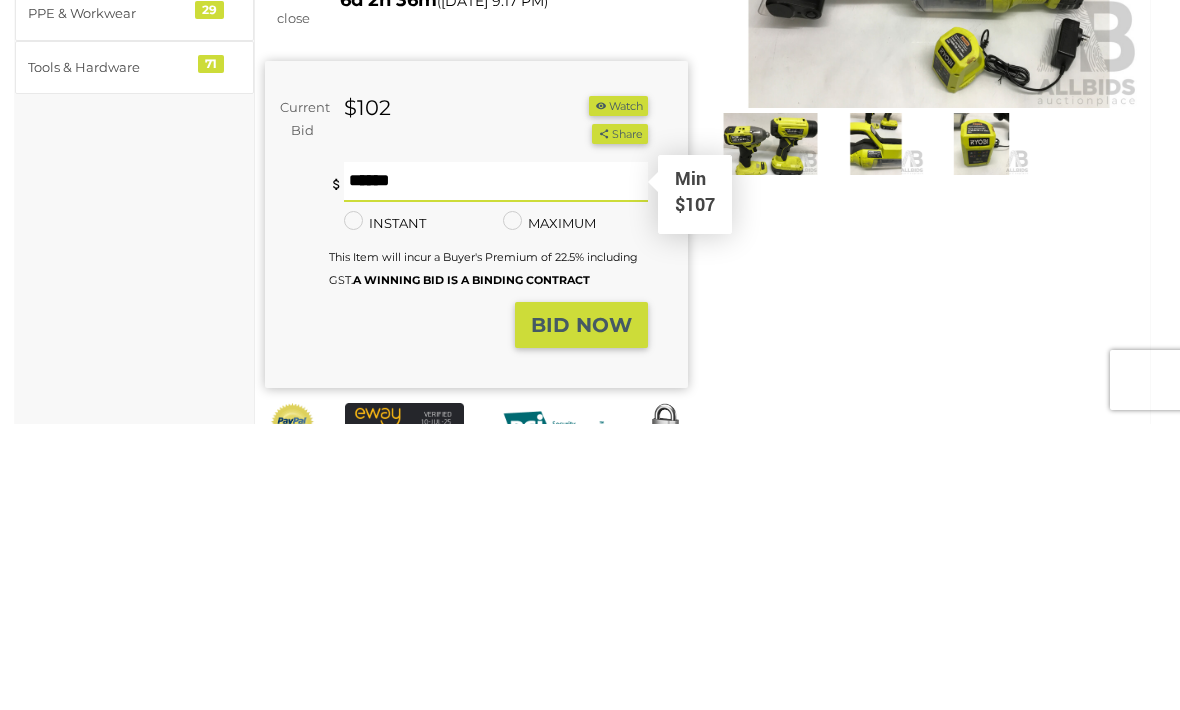 click on "BID NOW" at bounding box center (581, 611) 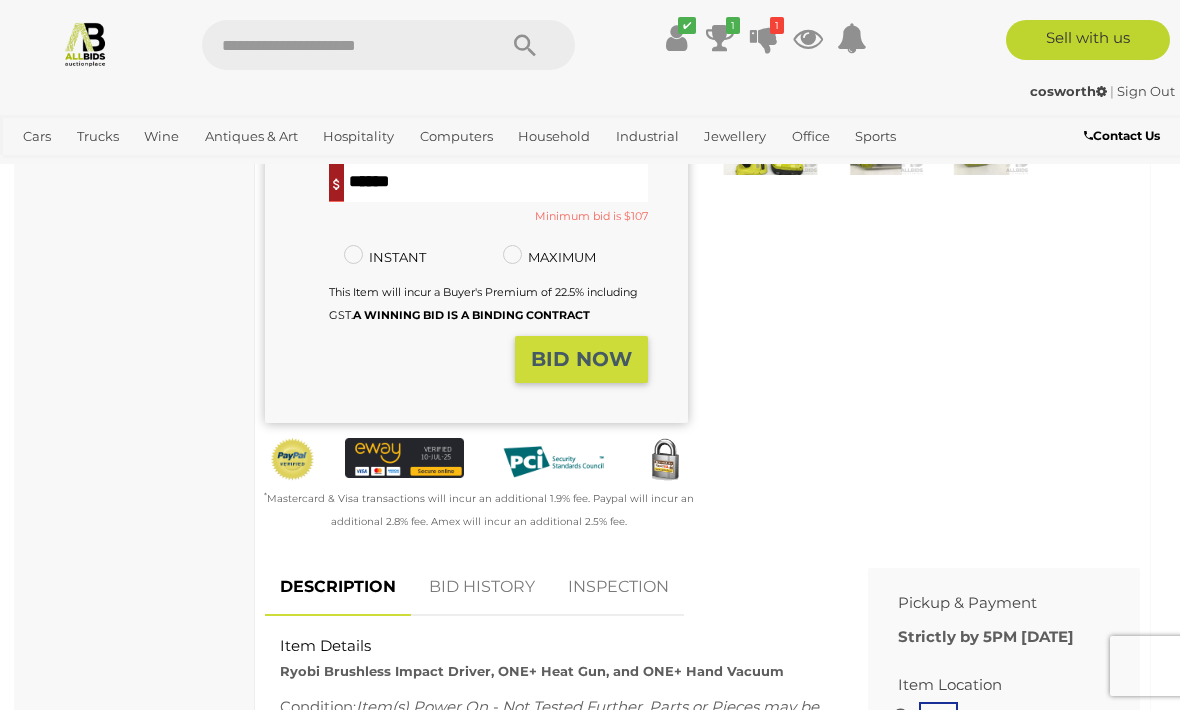 click on "***" at bounding box center [496, 182] 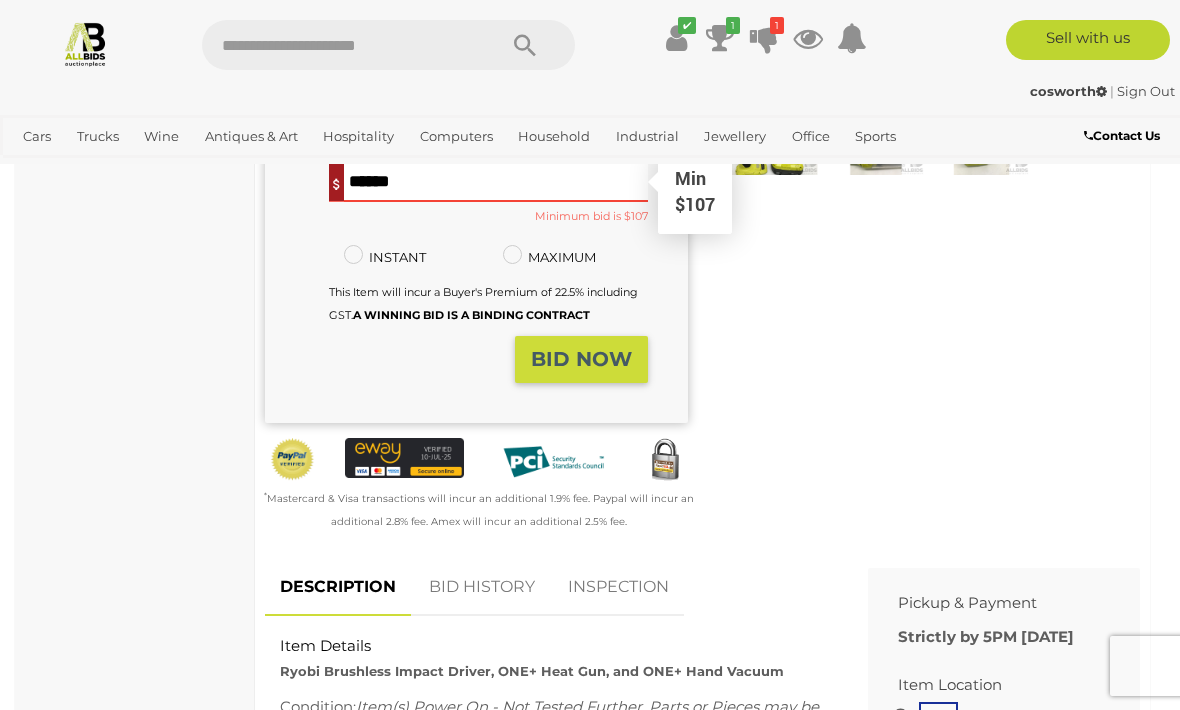 type on "***" 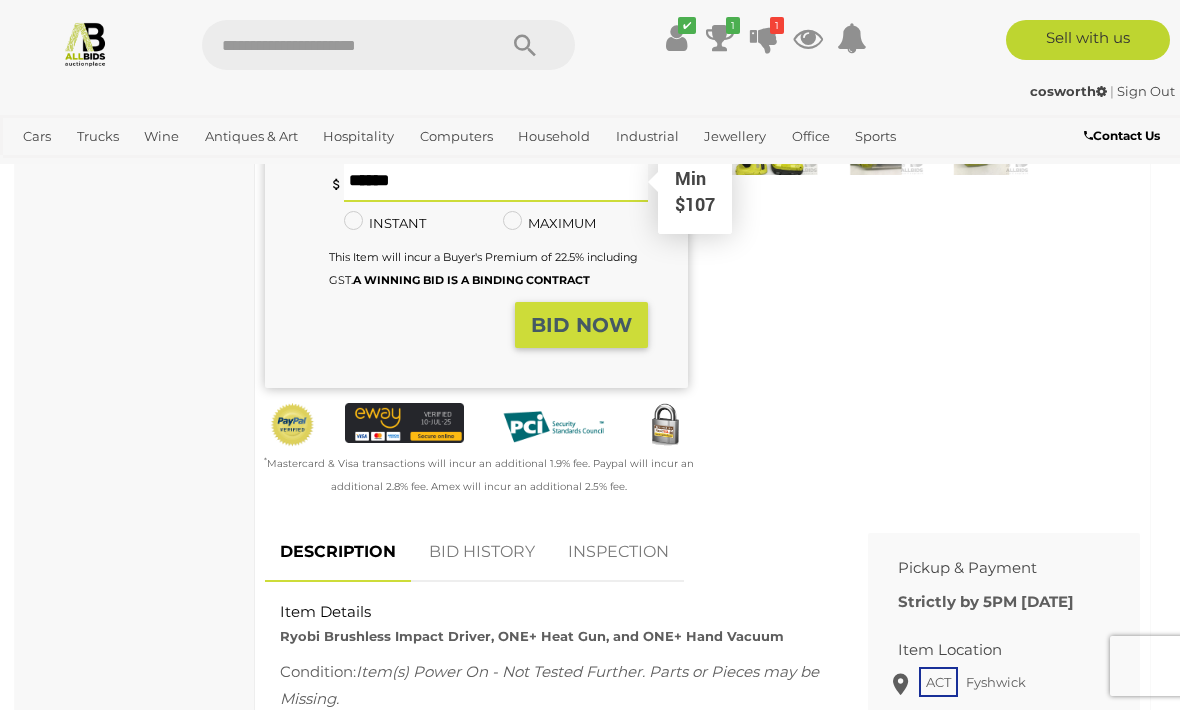 click on "BID NOW" at bounding box center [581, 325] 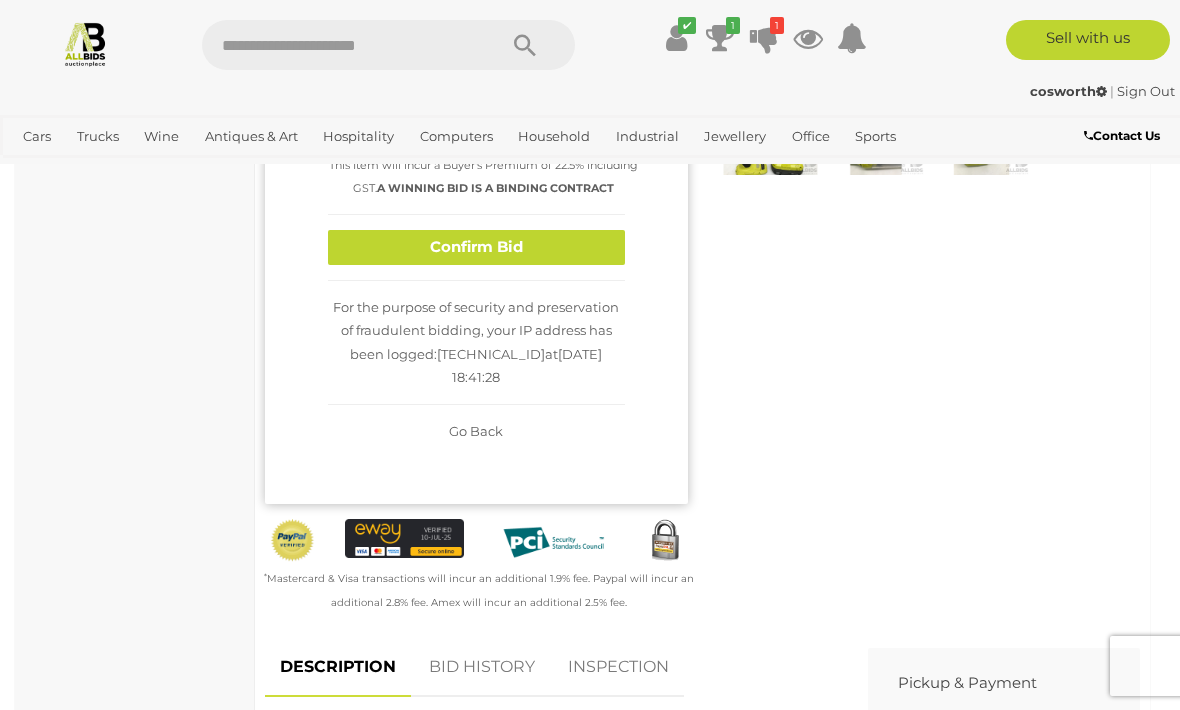 click on "Confirm Bid" at bounding box center [476, 247] 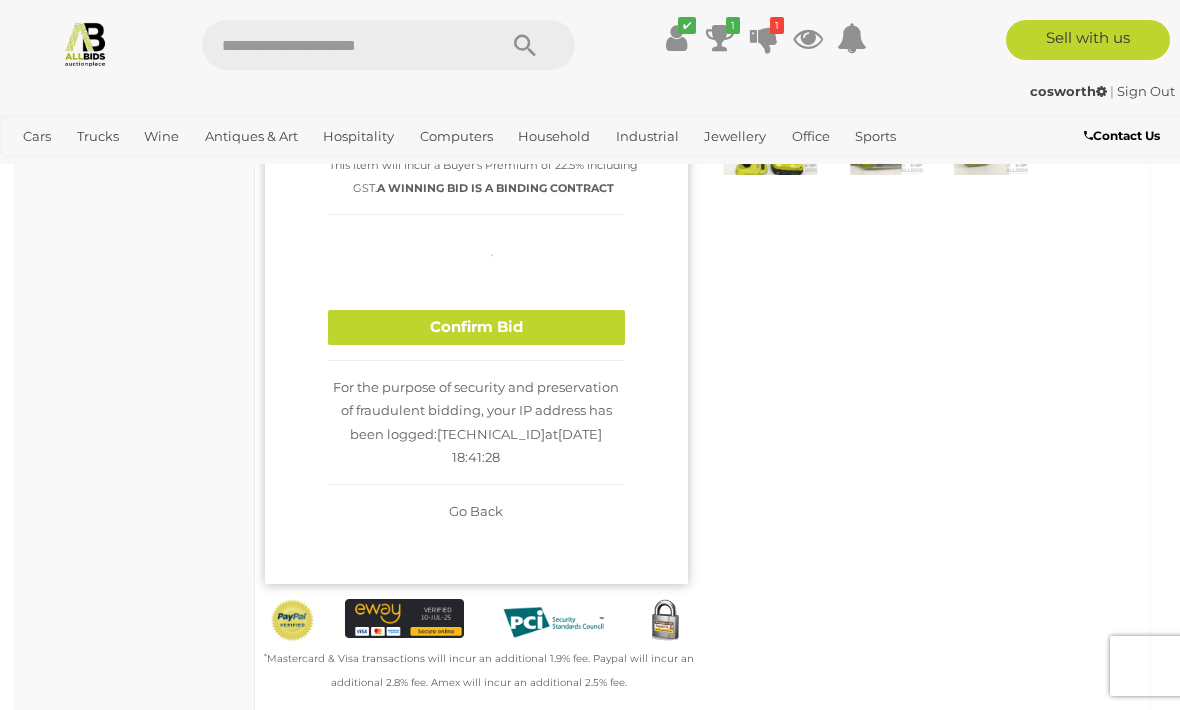 type 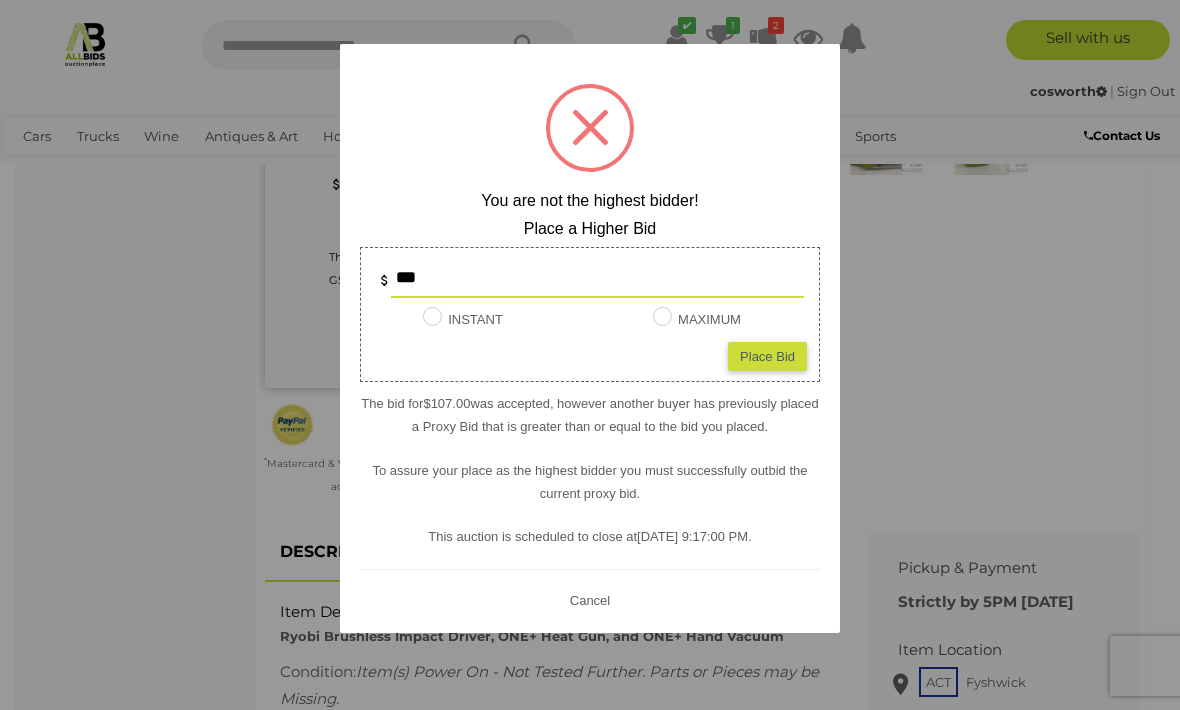 click at bounding box center [590, 355] 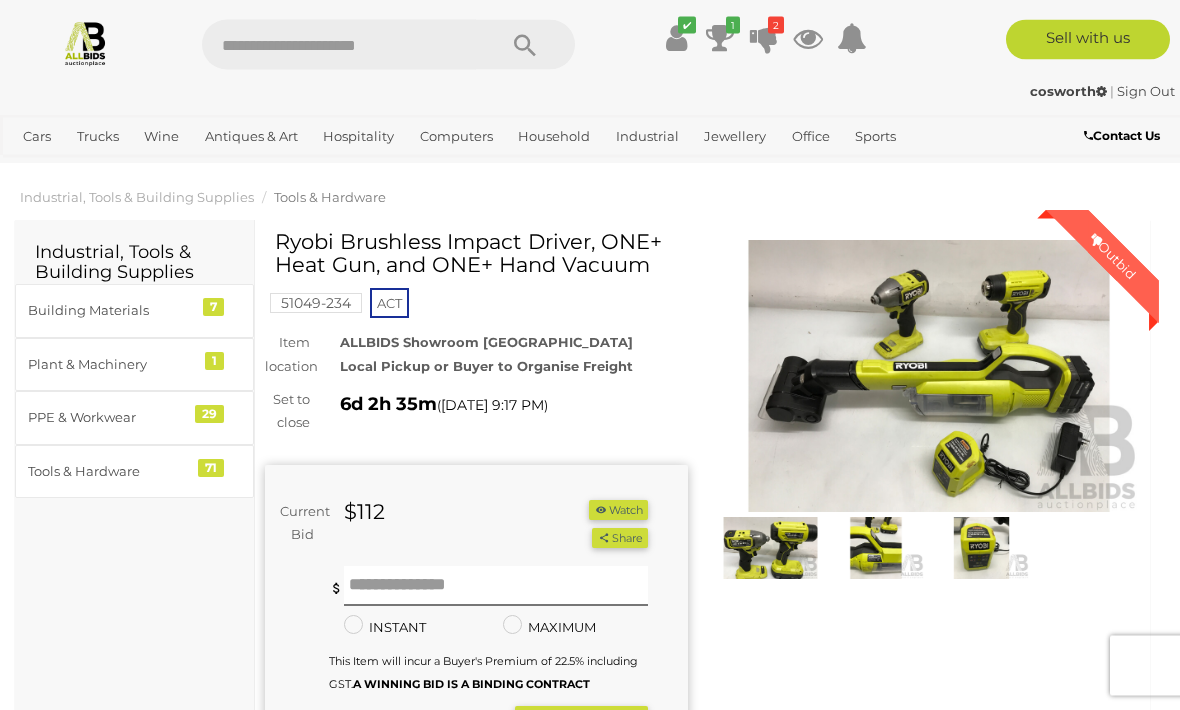 scroll, scrollTop: 0, scrollLeft: 0, axis: both 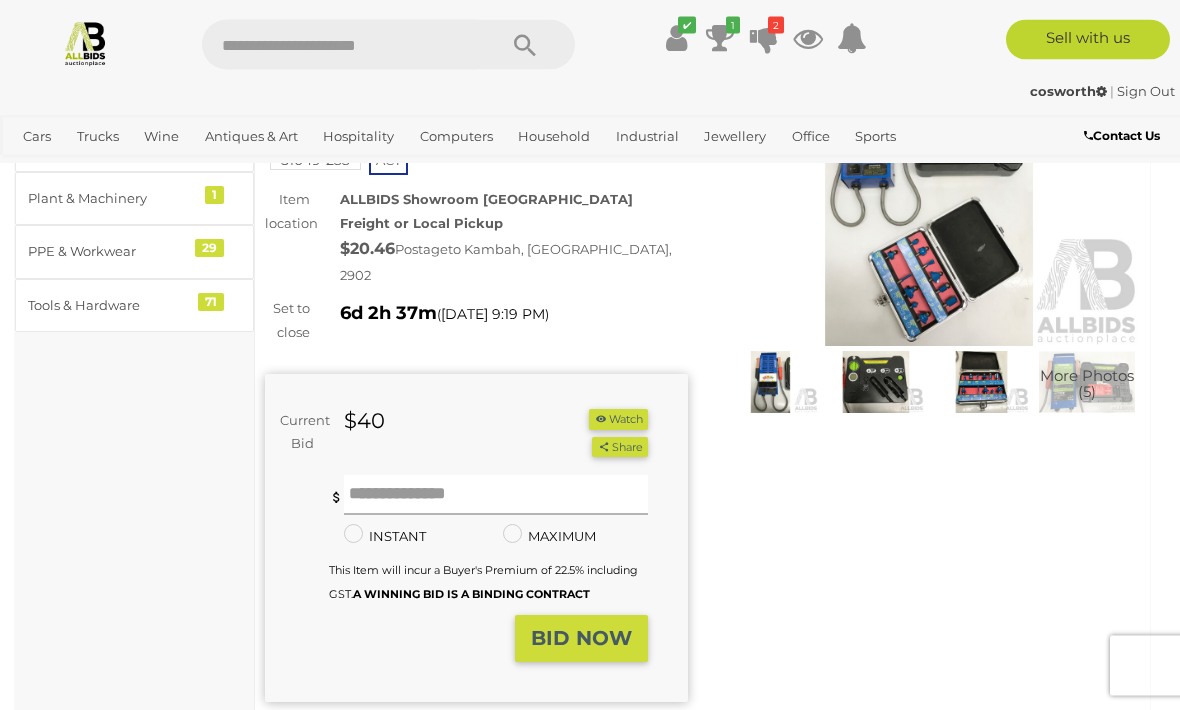 click at bounding box center [496, 496] 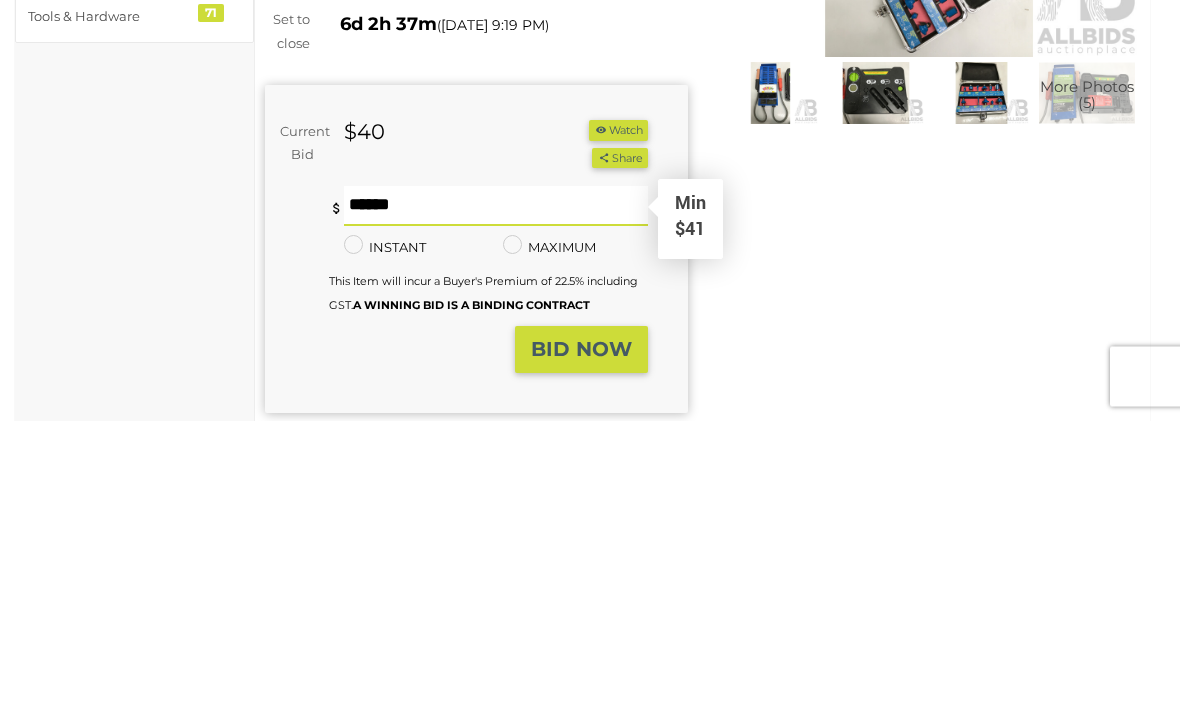 type on "**" 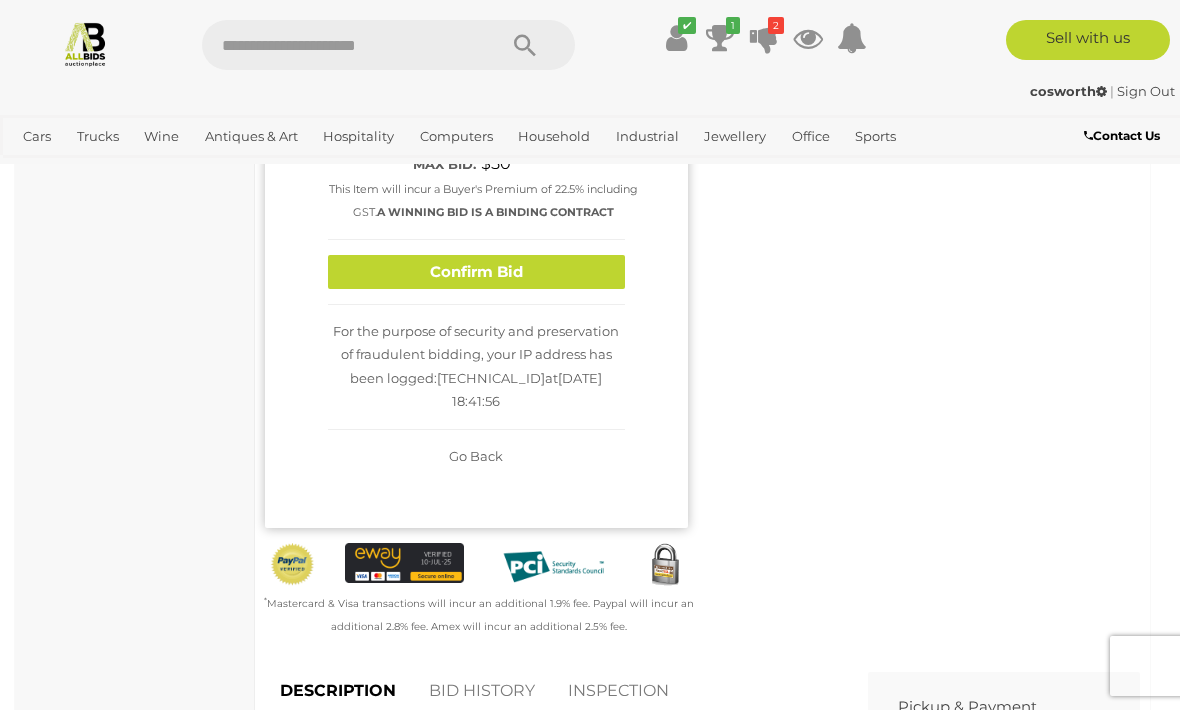 click on "Confirm Bid" at bounding box center [476, 272] 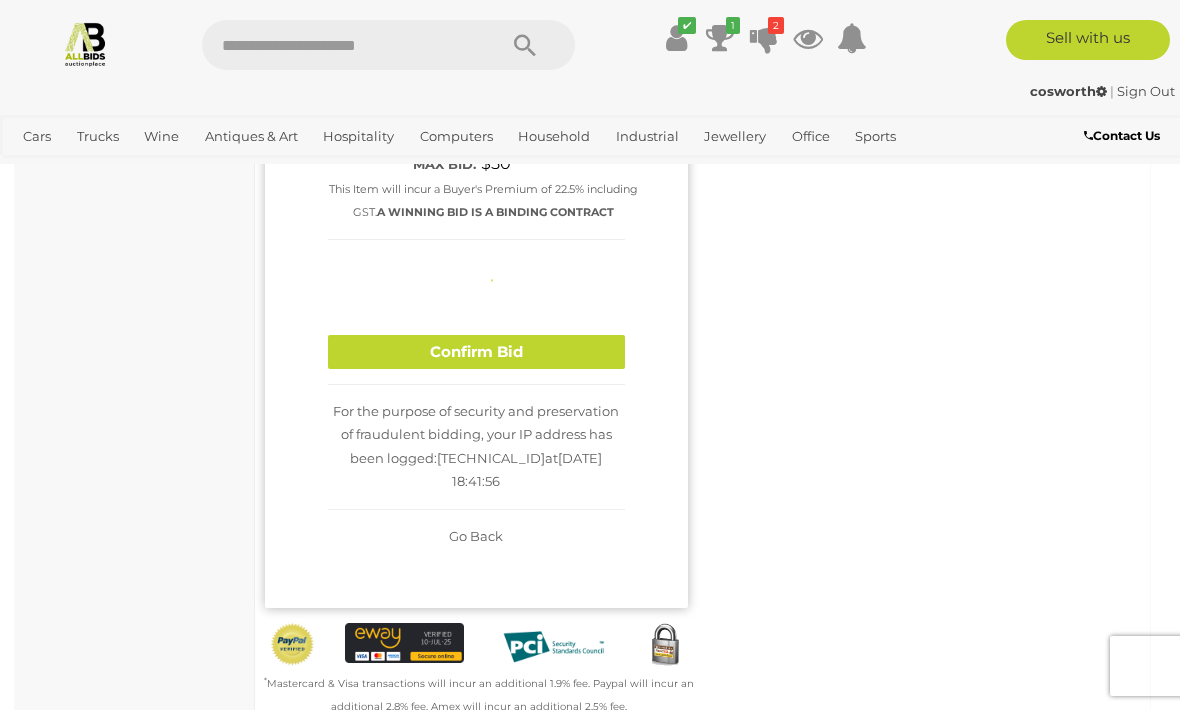 type 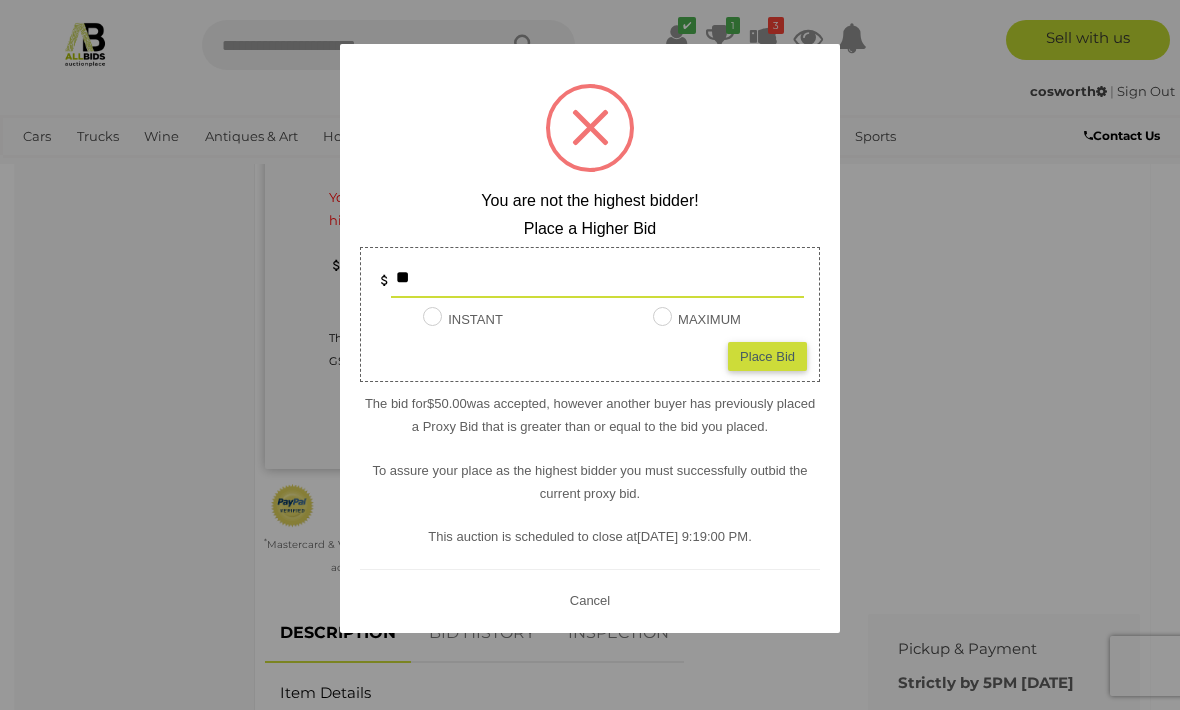 click at bounding box center [590, 355] 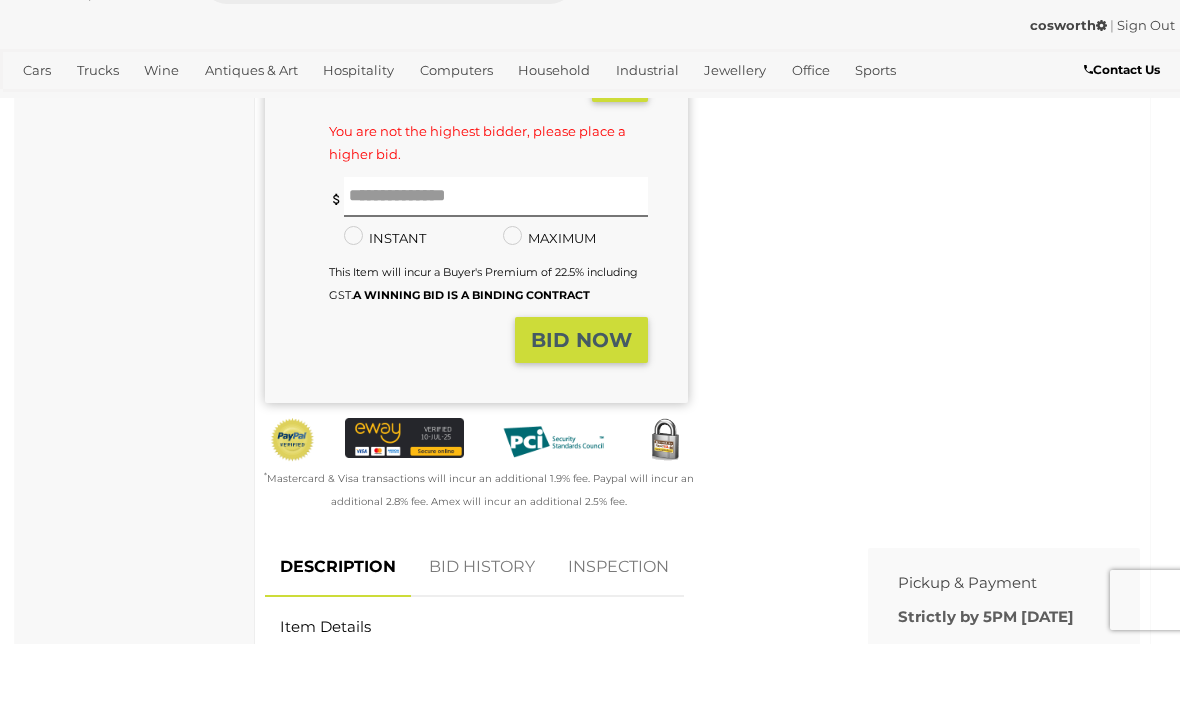scroll, scrollTop: 533, scrollLeft: 0, axis: vertical 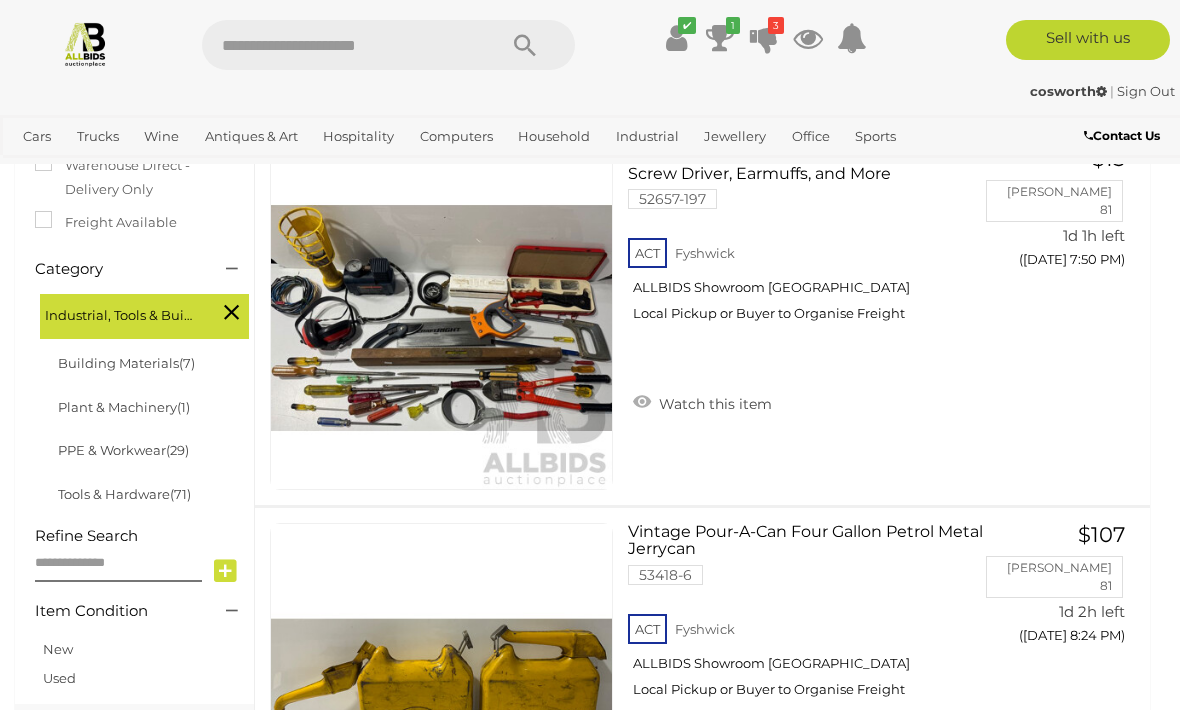 click on "Building Materials
(7)" at bounding box center (126, 363) 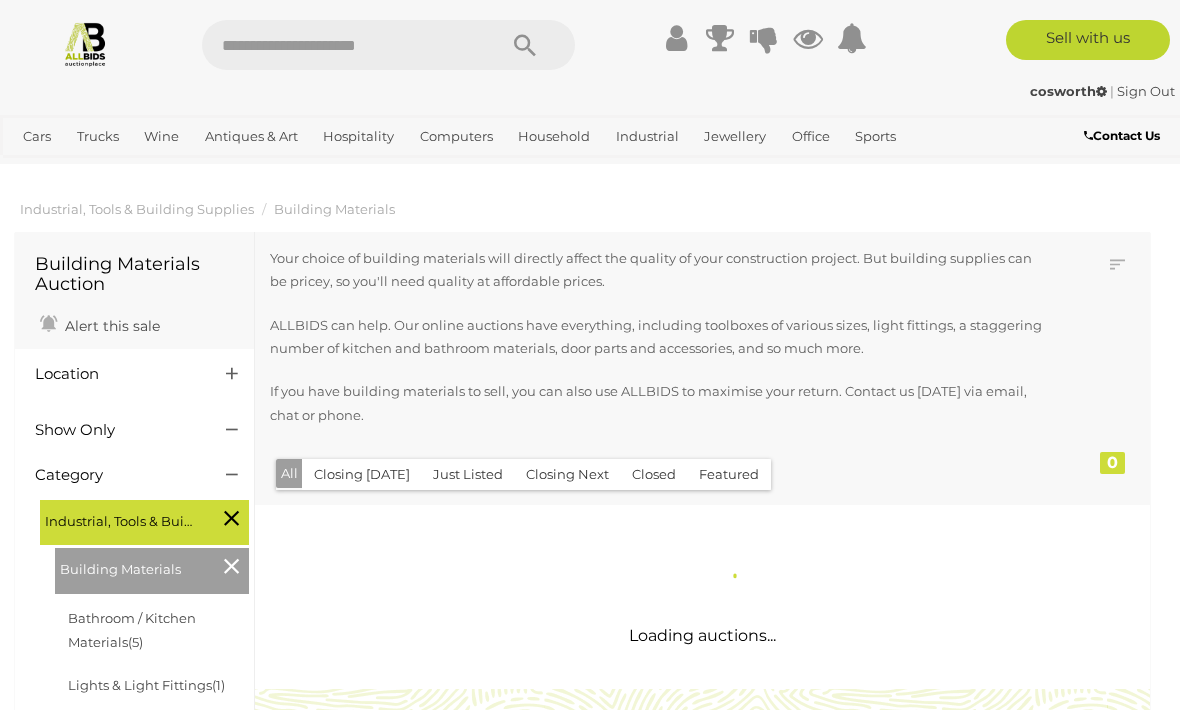 scroll, scrollTop: 0, scrollLeft: 0, axis: both 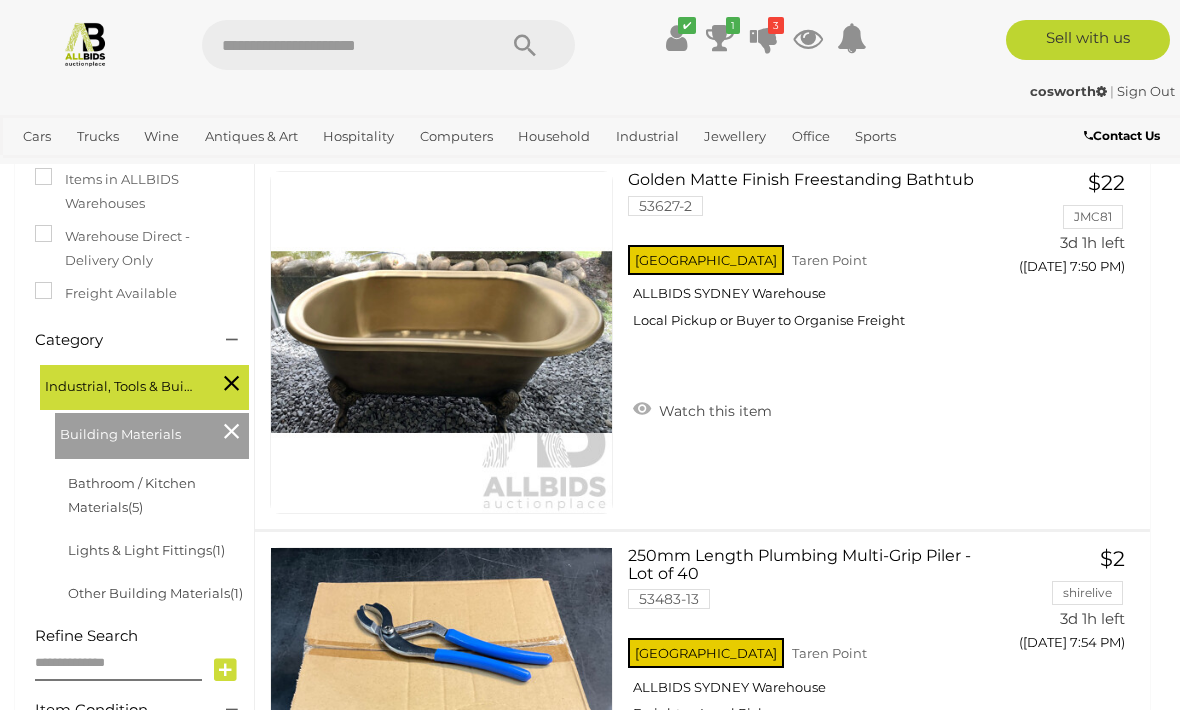 click at bounding box center [231, 383] 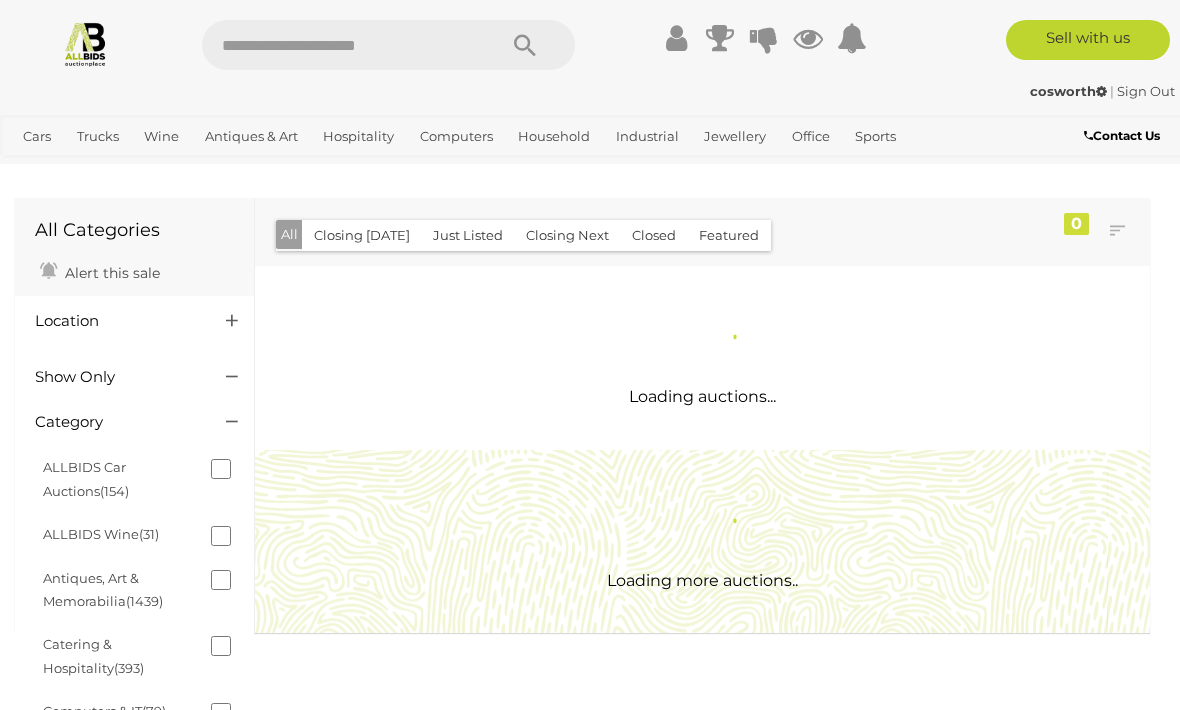 scroll, scrollTop: 0, scrollLeft: 0, axis: both 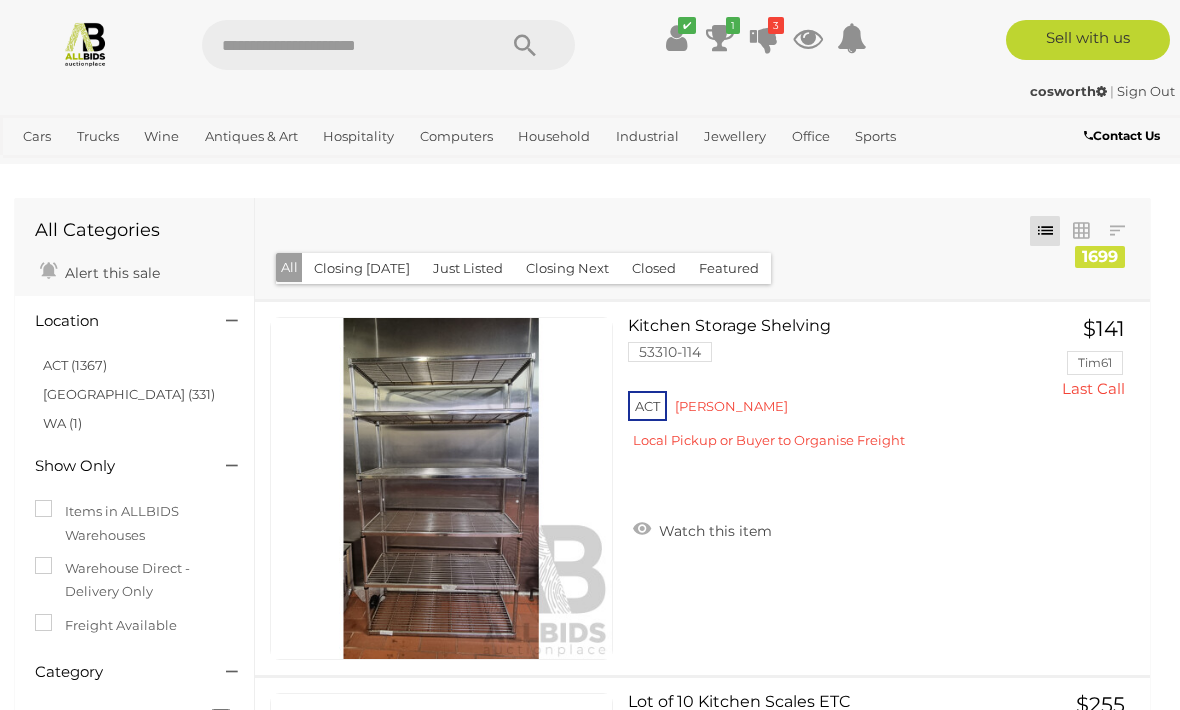 click on "ACT (1367)" at bounding box center (75, 365) 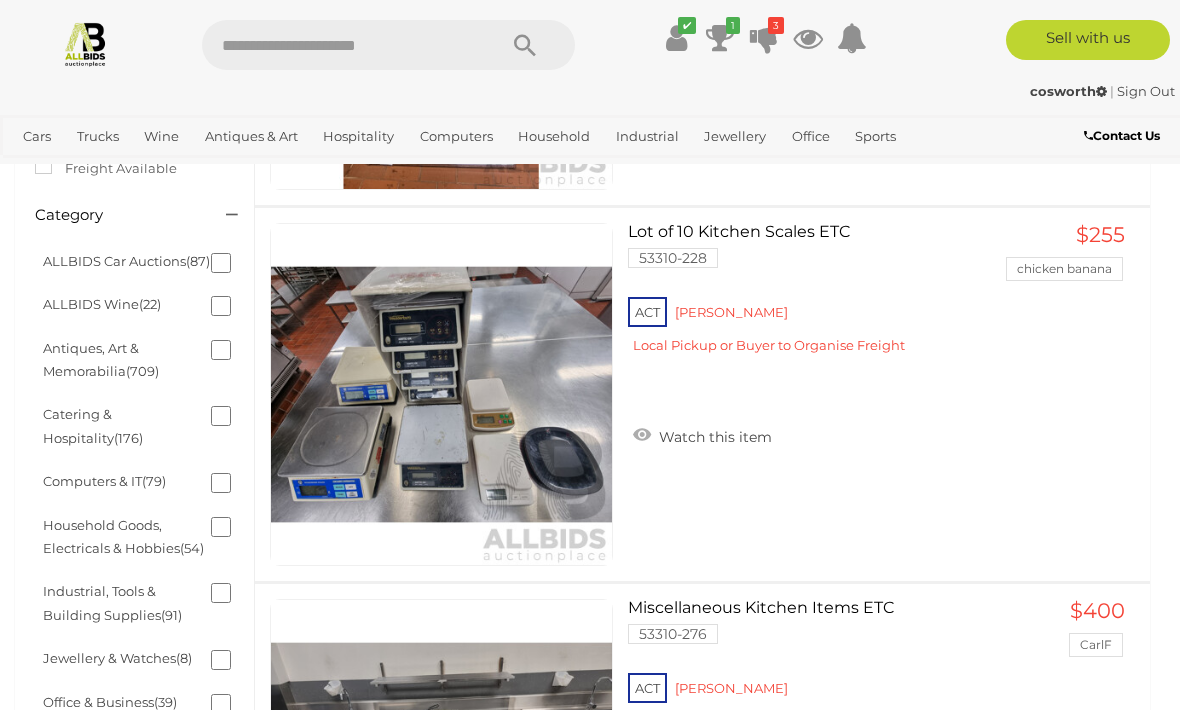 scroll, scrollTop: 0, scrollLeft: 0, axis: both 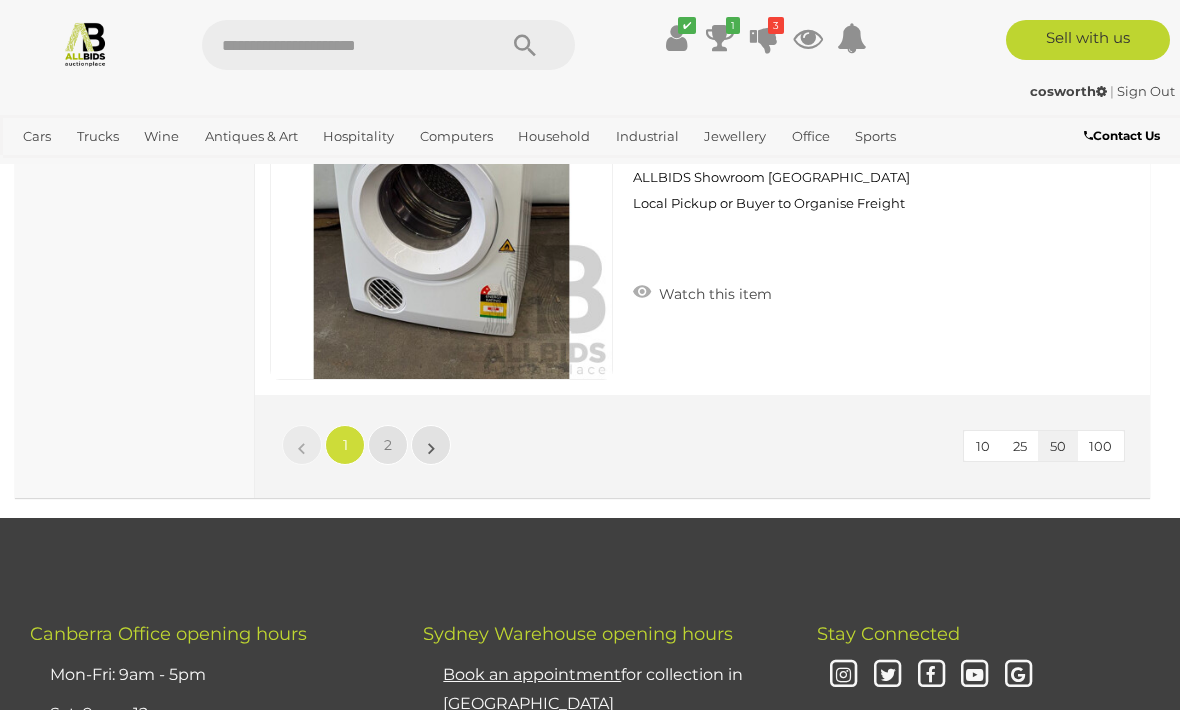 click on "2" at bounding box center (388, 445) 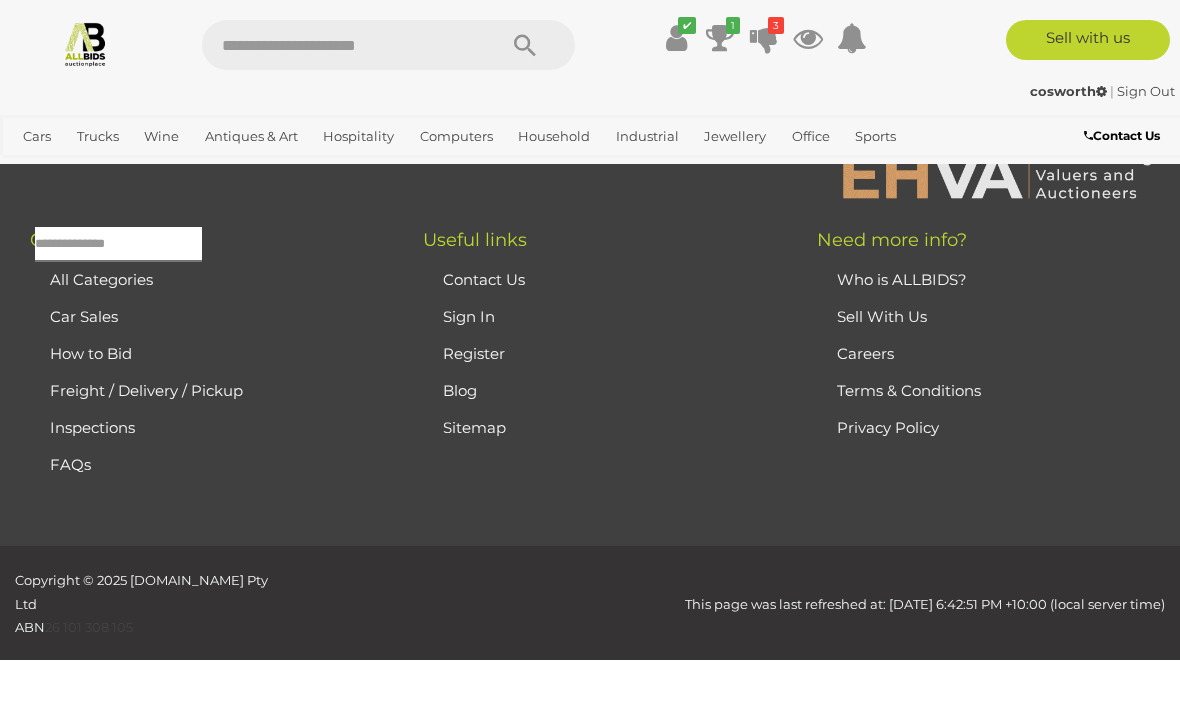 scroll, scrollTop: 99, scrollLeft: 0, axis: vertical 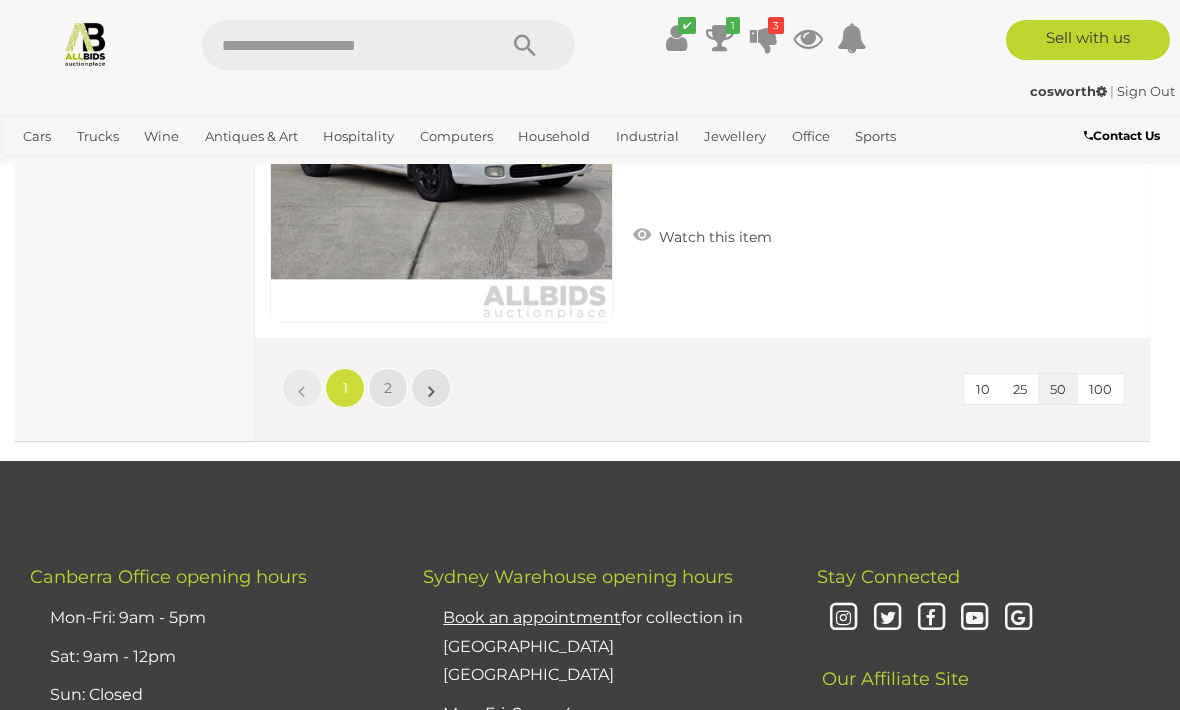 click on "2" at bounding box center (388, 388) 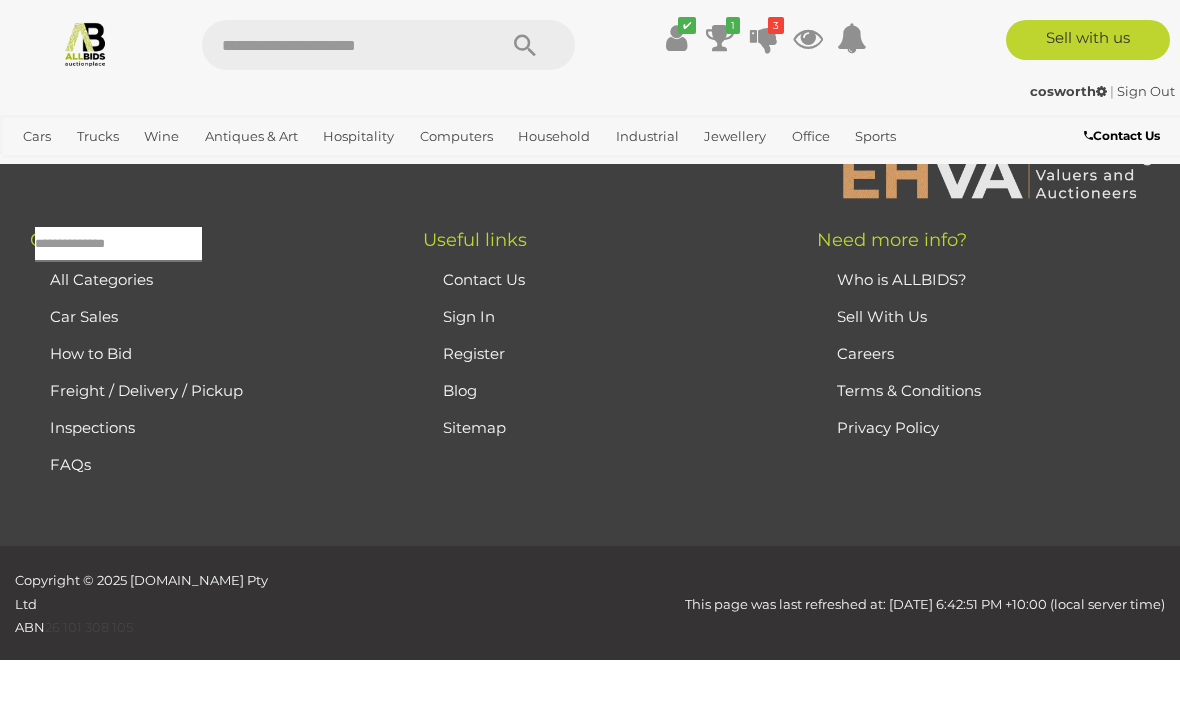 scroll, scrollTop: 99, scrollLeft: 0, axis: vertical 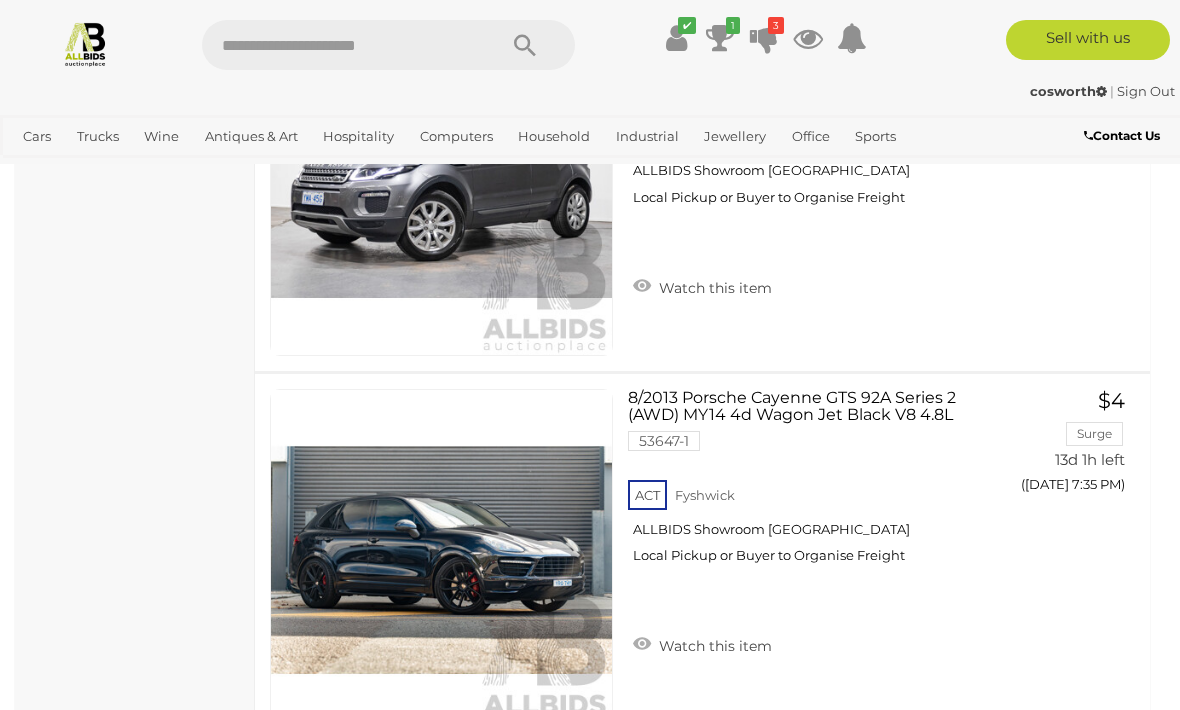 click at bounding box center [764, 38] 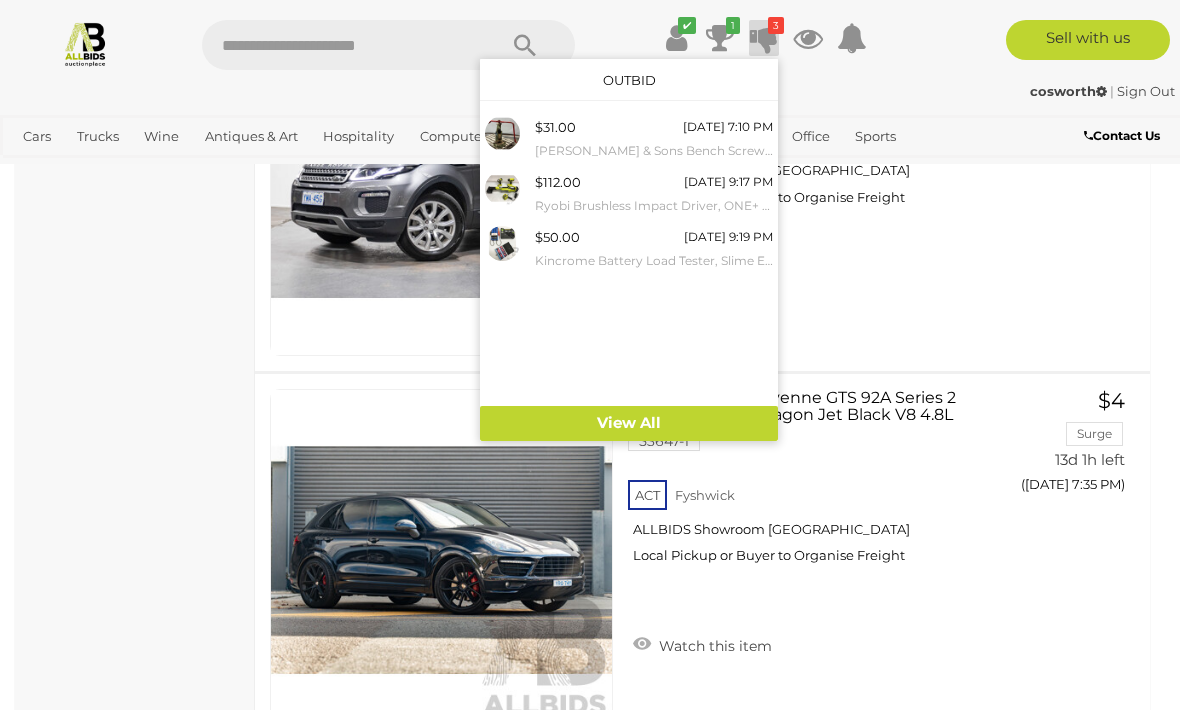 click at bounding box center [590, 355] 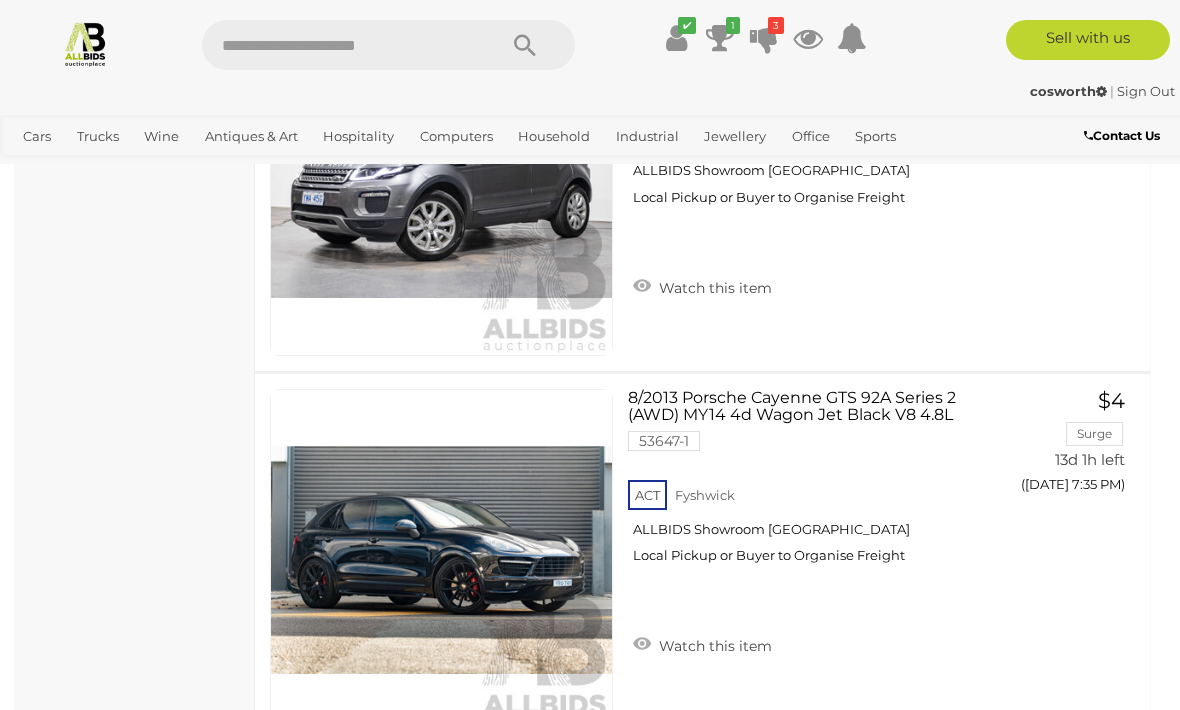 click at bounding box center (720, 38) 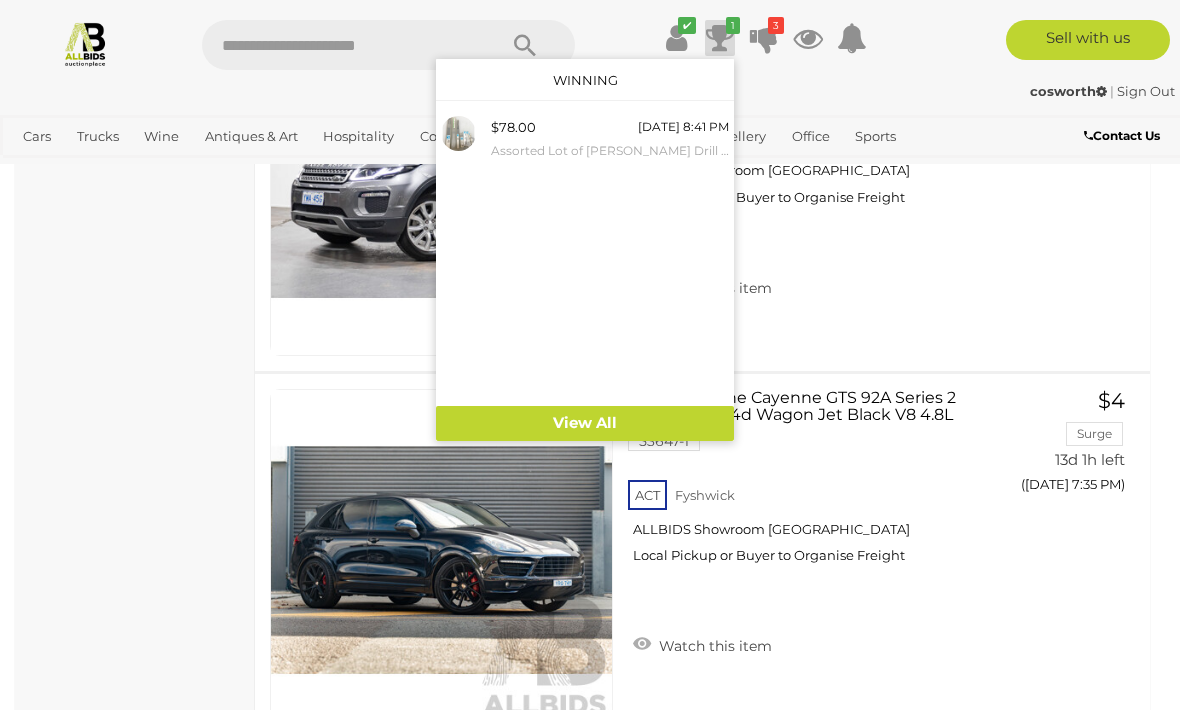 click at bounding box center (590, 355) 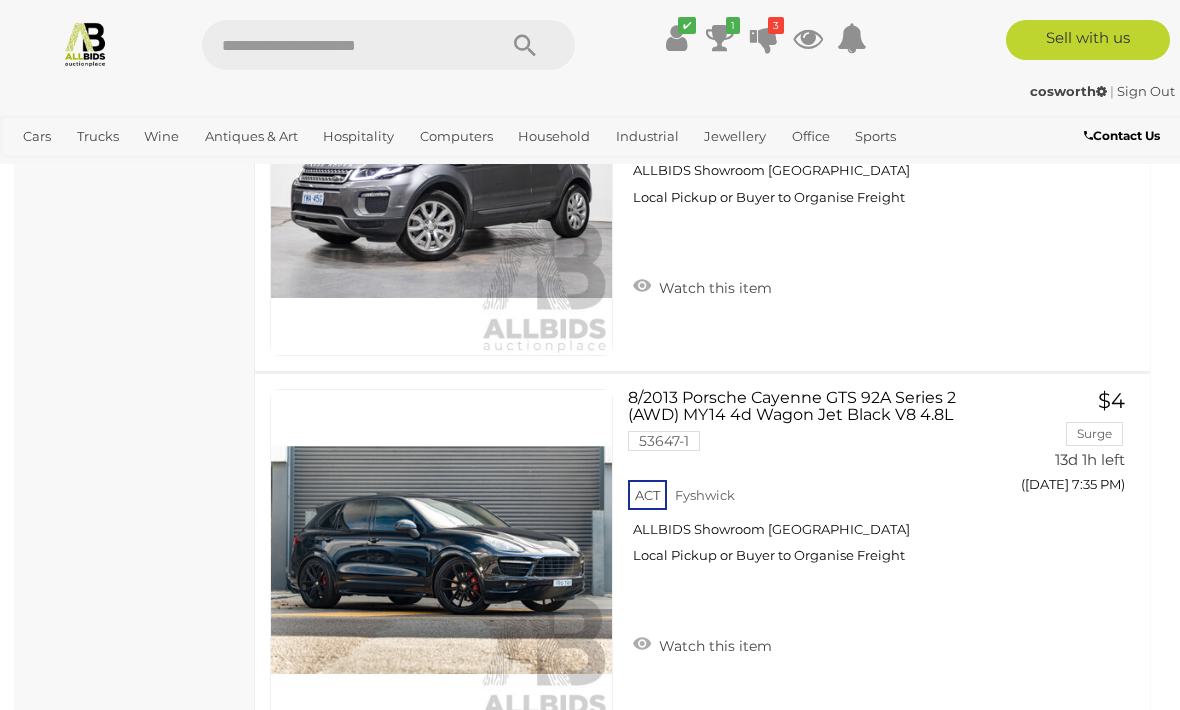 click at bounding box center [764, 38] 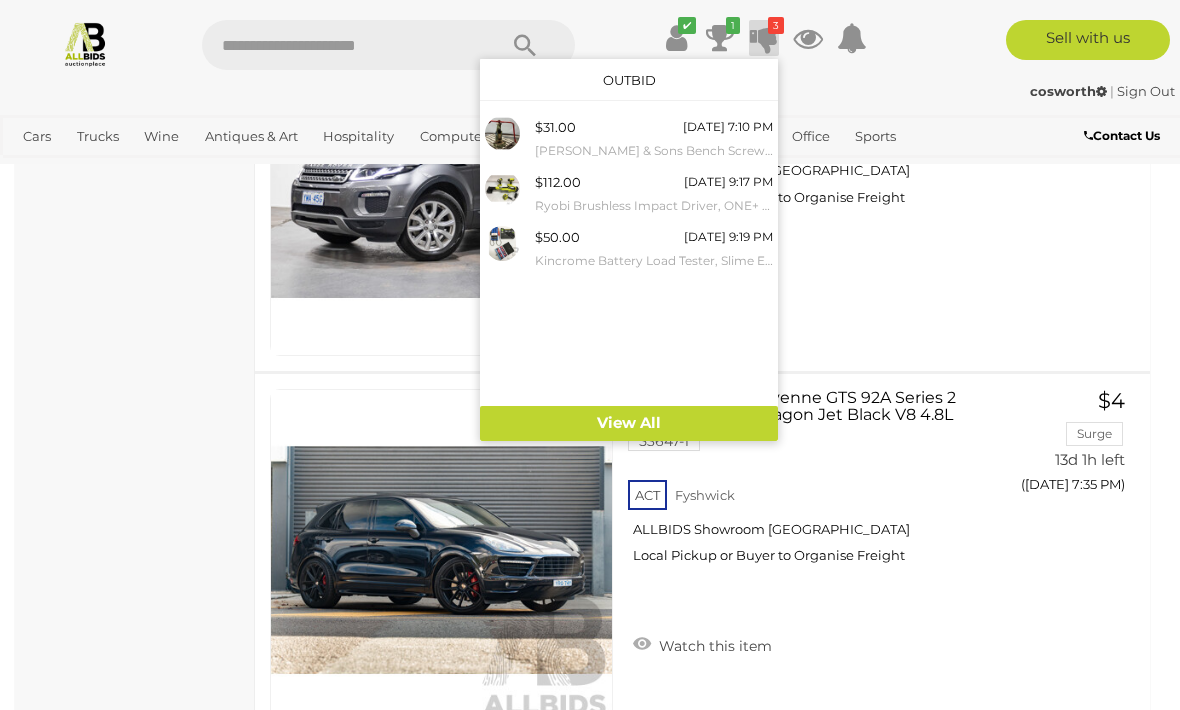 click at bounding box center [590, 355] 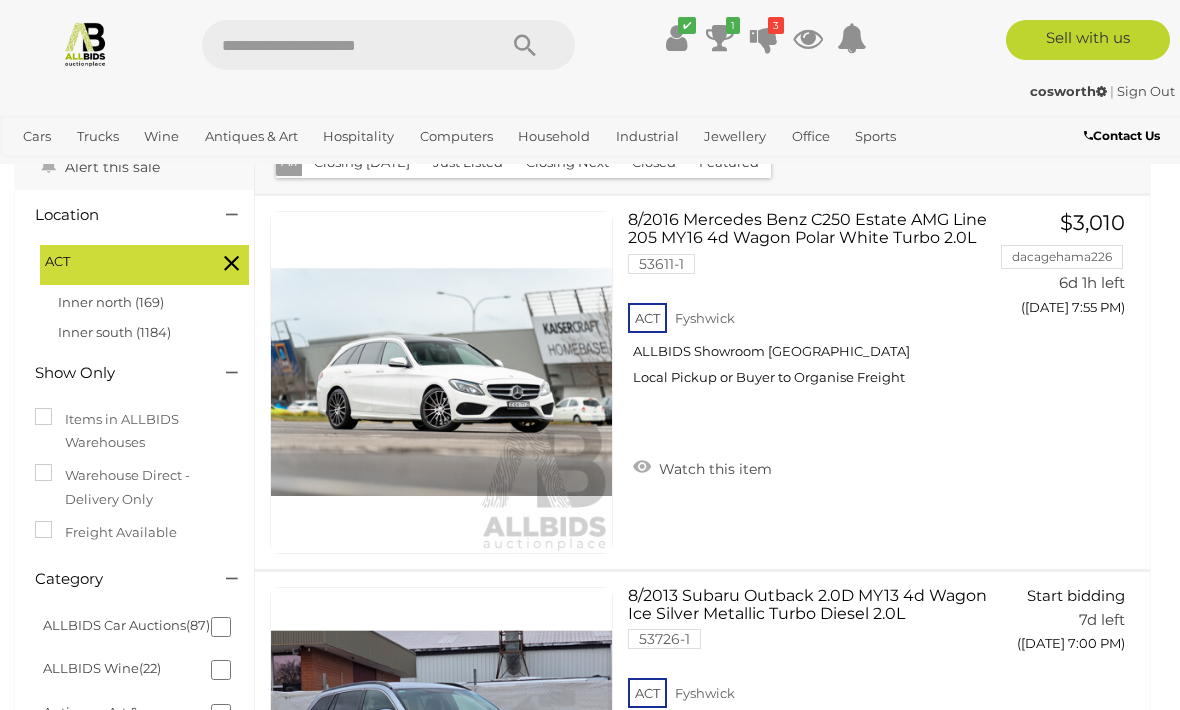 scroll, scrollTop: 0, scrollLeft: 0, axis: both 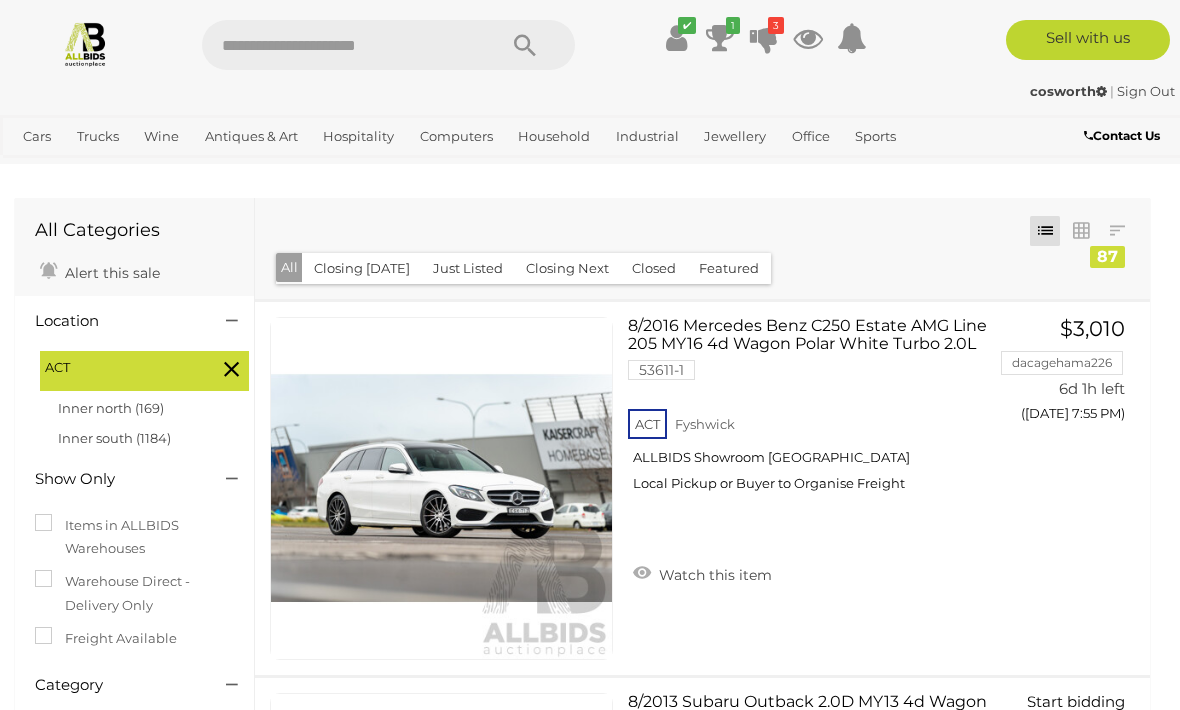 click at bounding box center (85, 43) 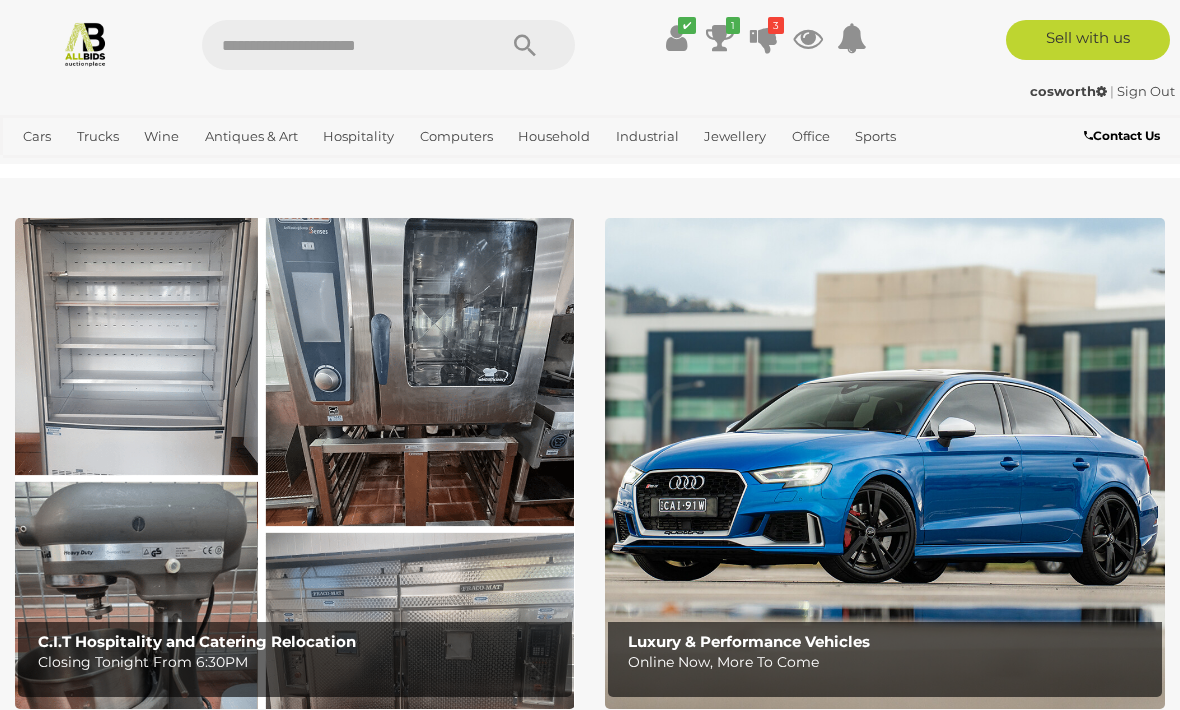 scroll, scrollTop: 513, scrollLeft: 0, axis: vertical 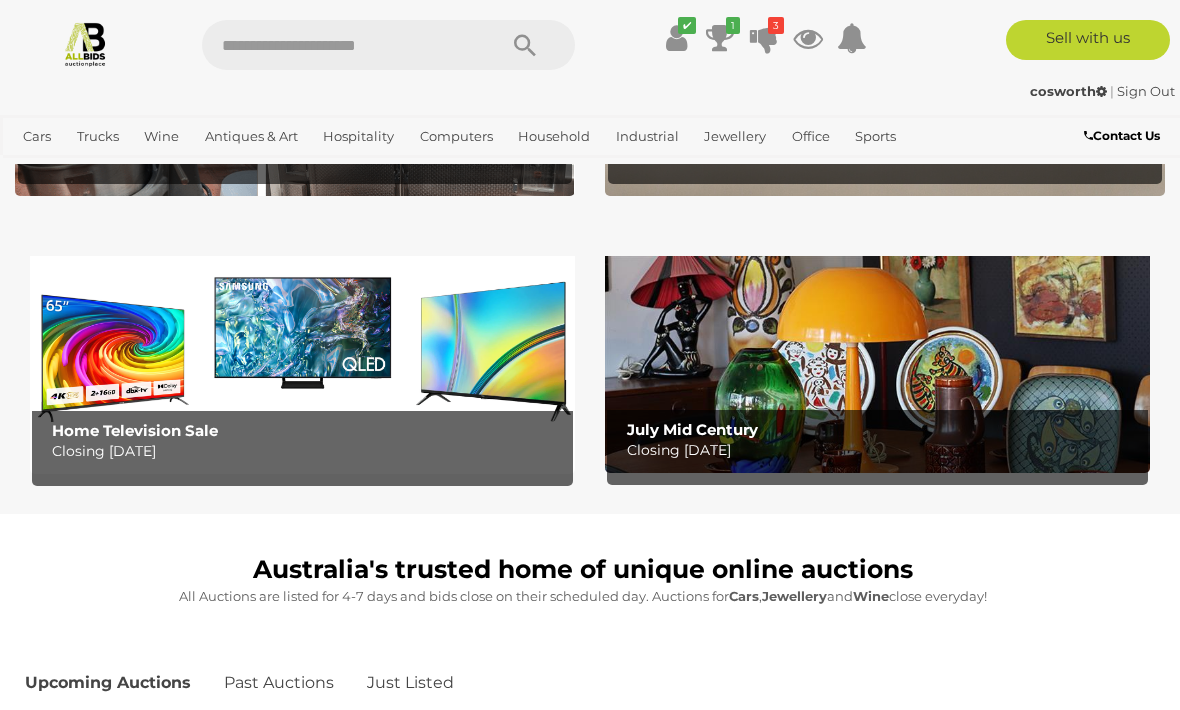click at bounding box center (302, 355) 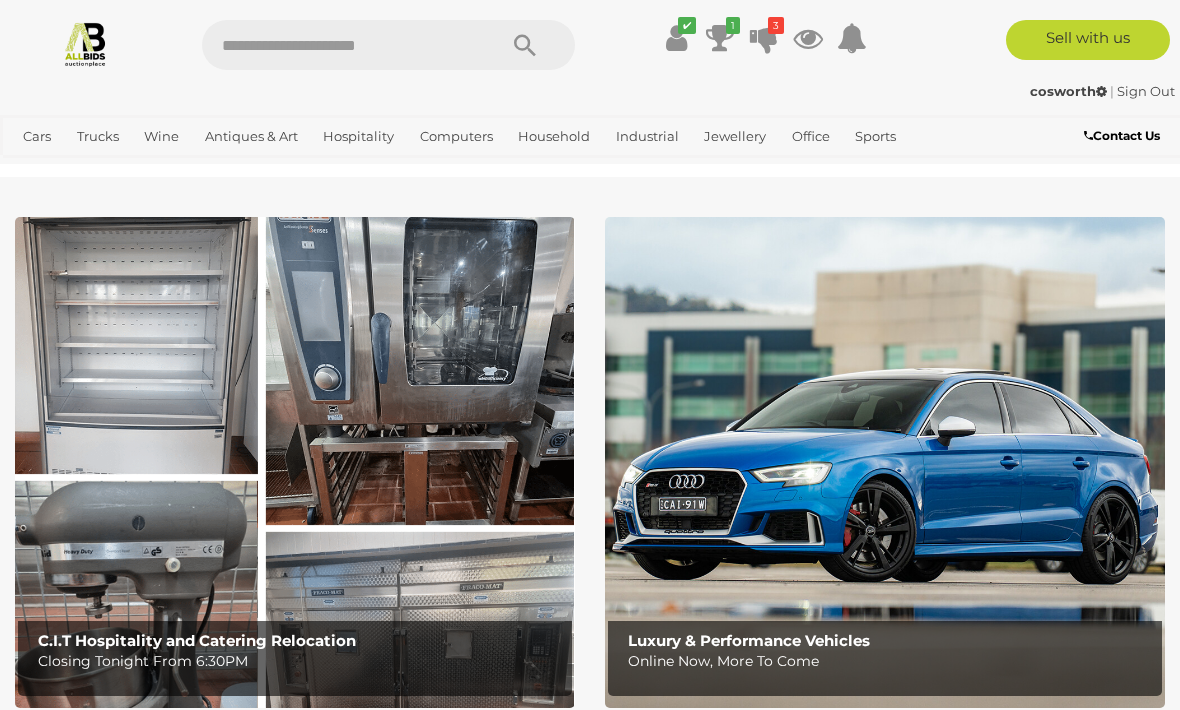 scroll, scrollTop: 0, scrollLeft: 0, axis: both 